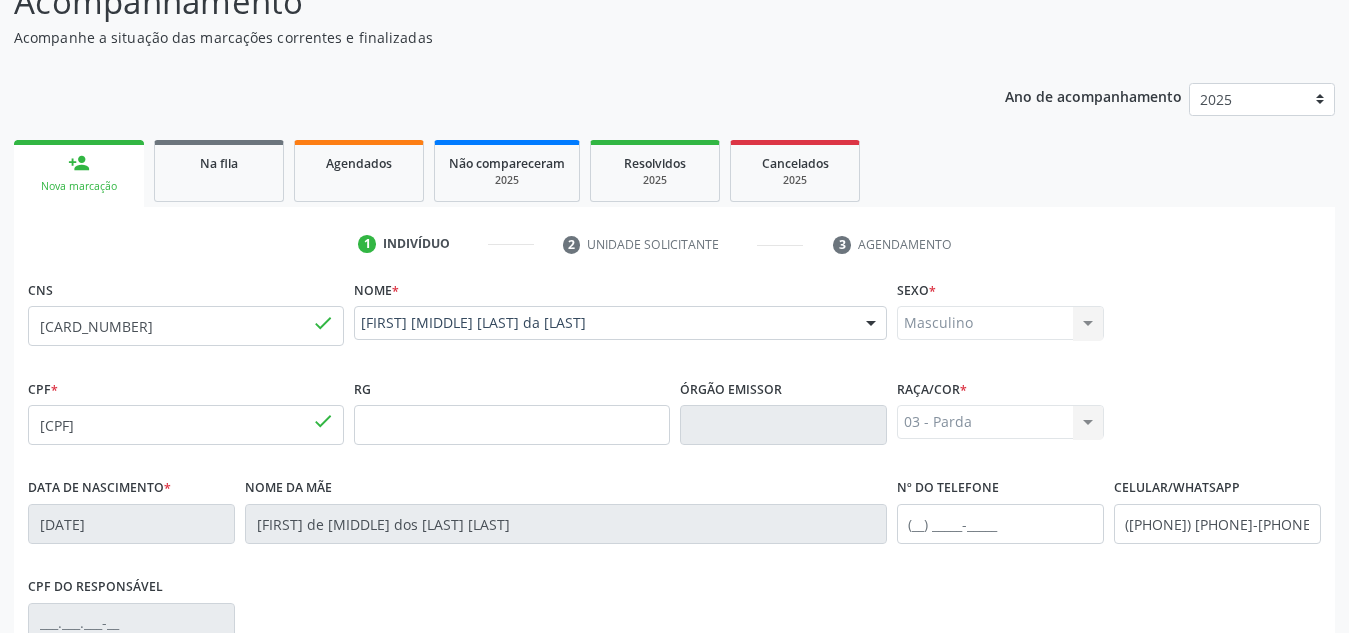scroll, scrollTop: 188, scrollLeft: 0, axis: vertical 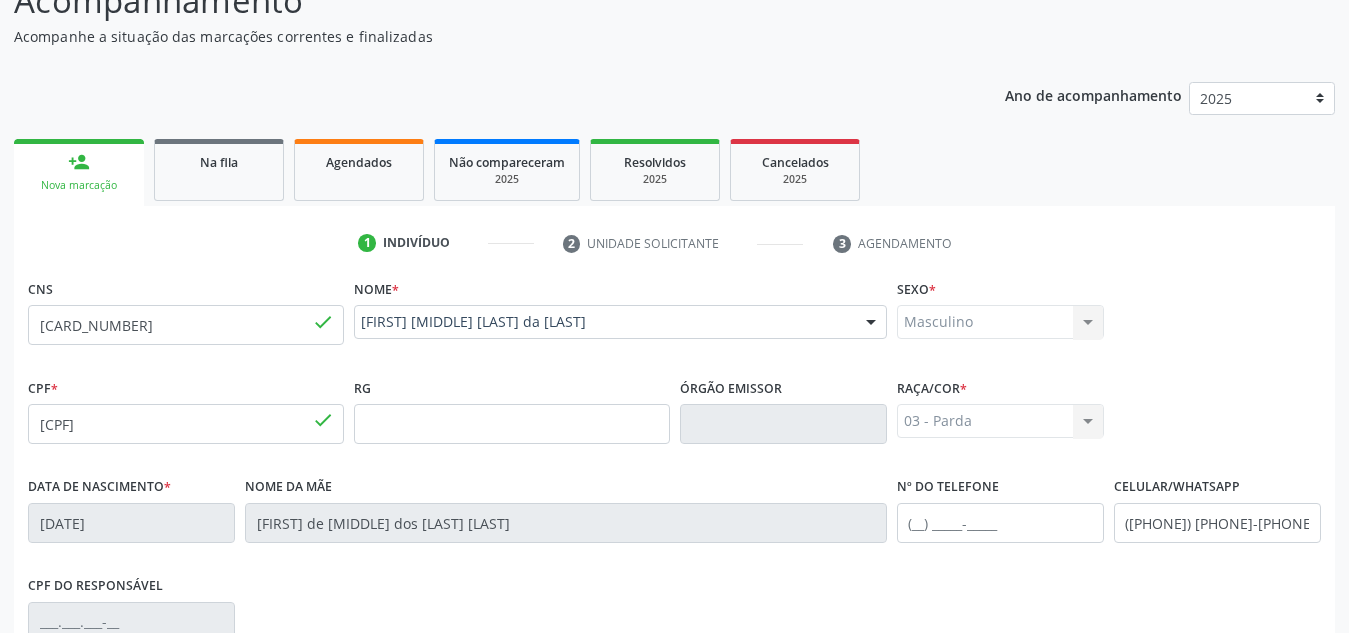 click on "[CARD_NUMBER]" at bounding box center [186, 325] 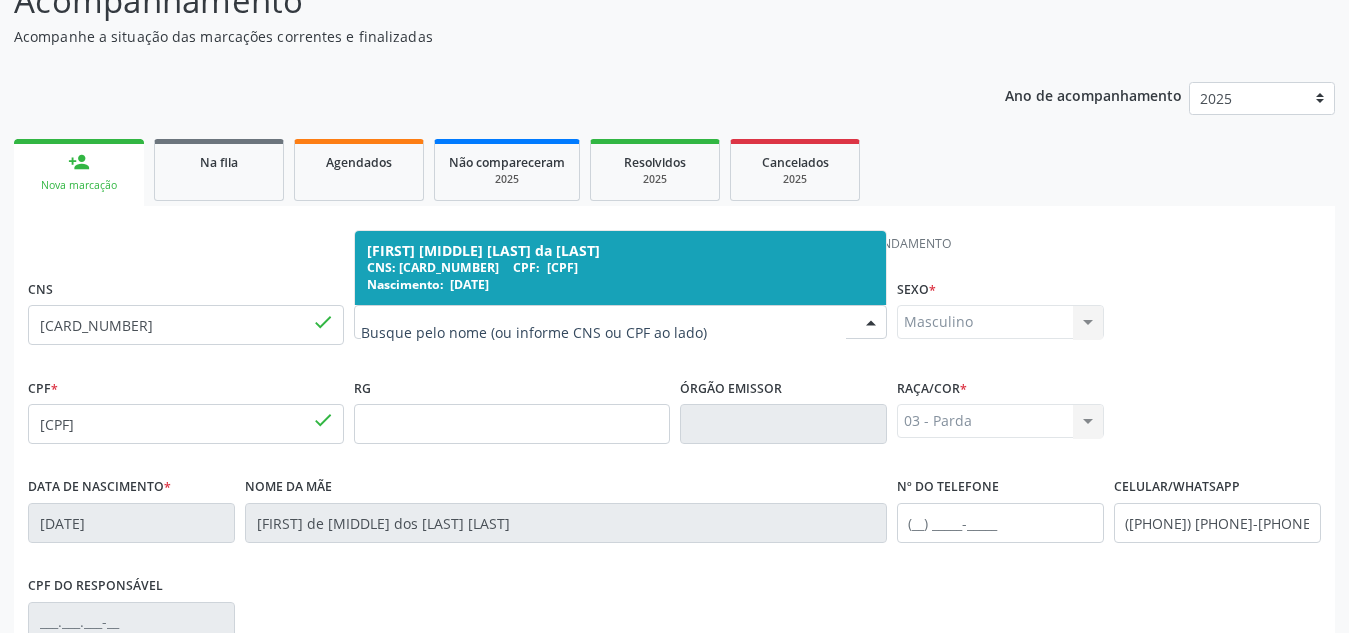 drag, startPoint x: 591, startPoint y: 322, endPoint x: 477, endPoint y: 327, distance: 114.1096 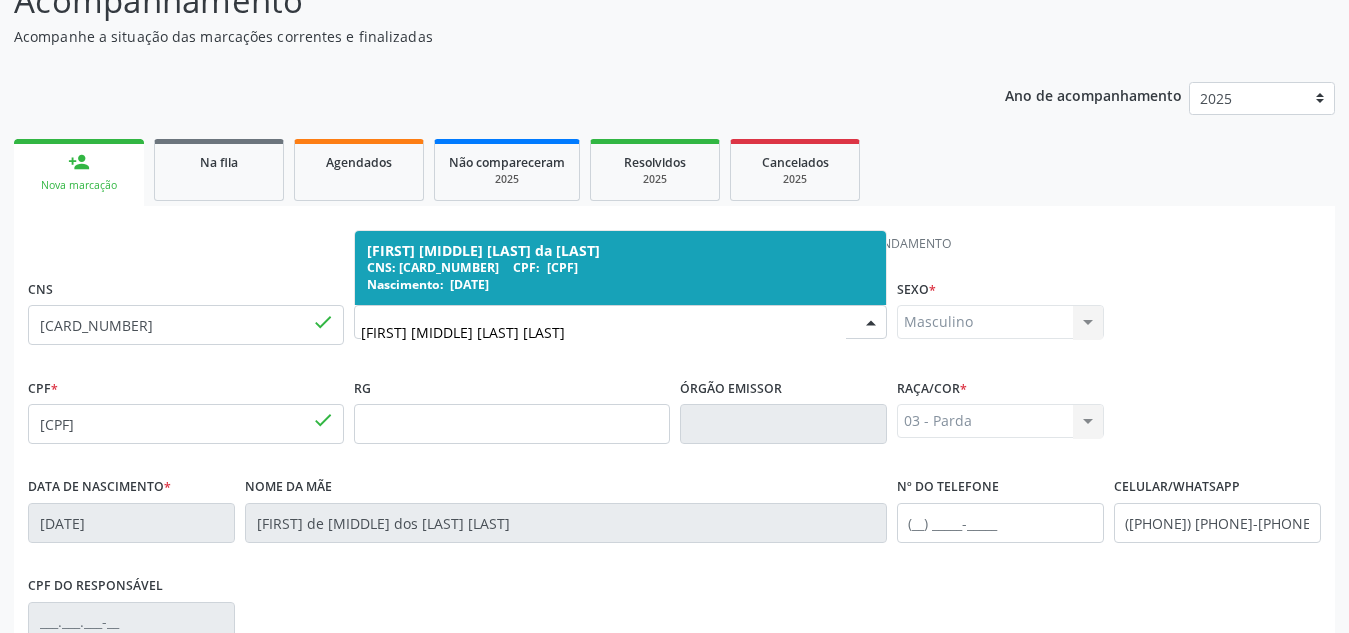 type on "[FIRST] [MIDDLE] [LAST] [LAST]" 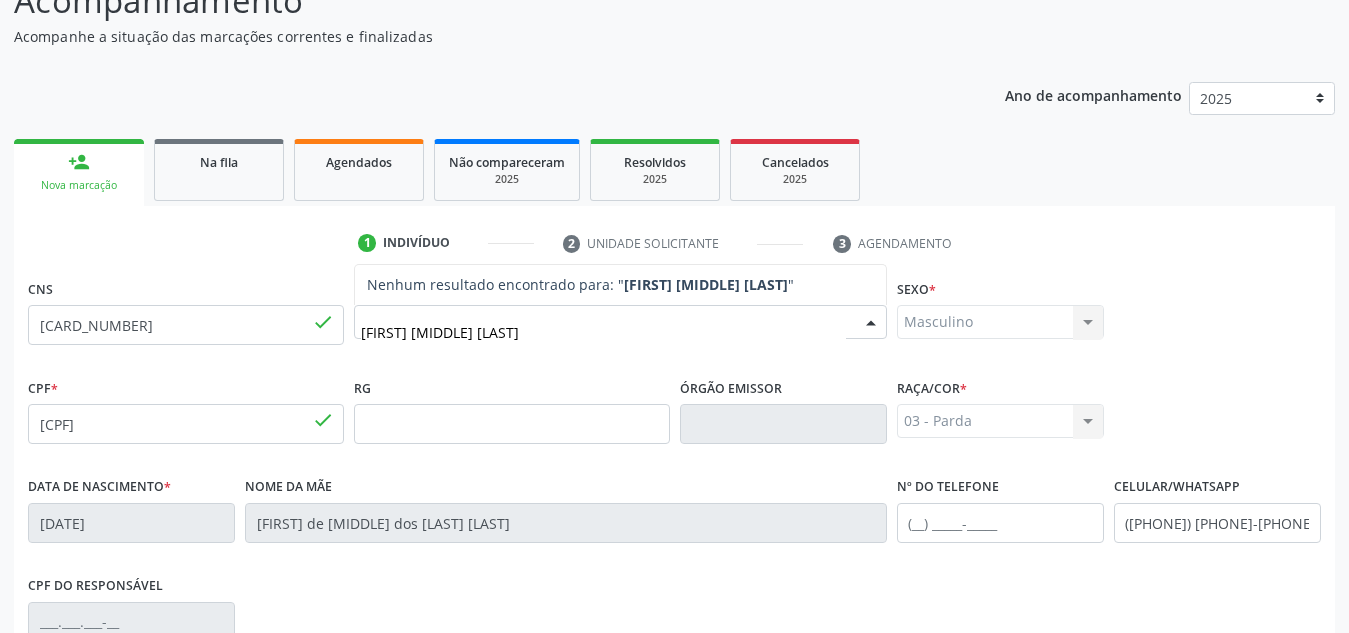 type on "[FIRST] [MIDDLE] [LAST]" 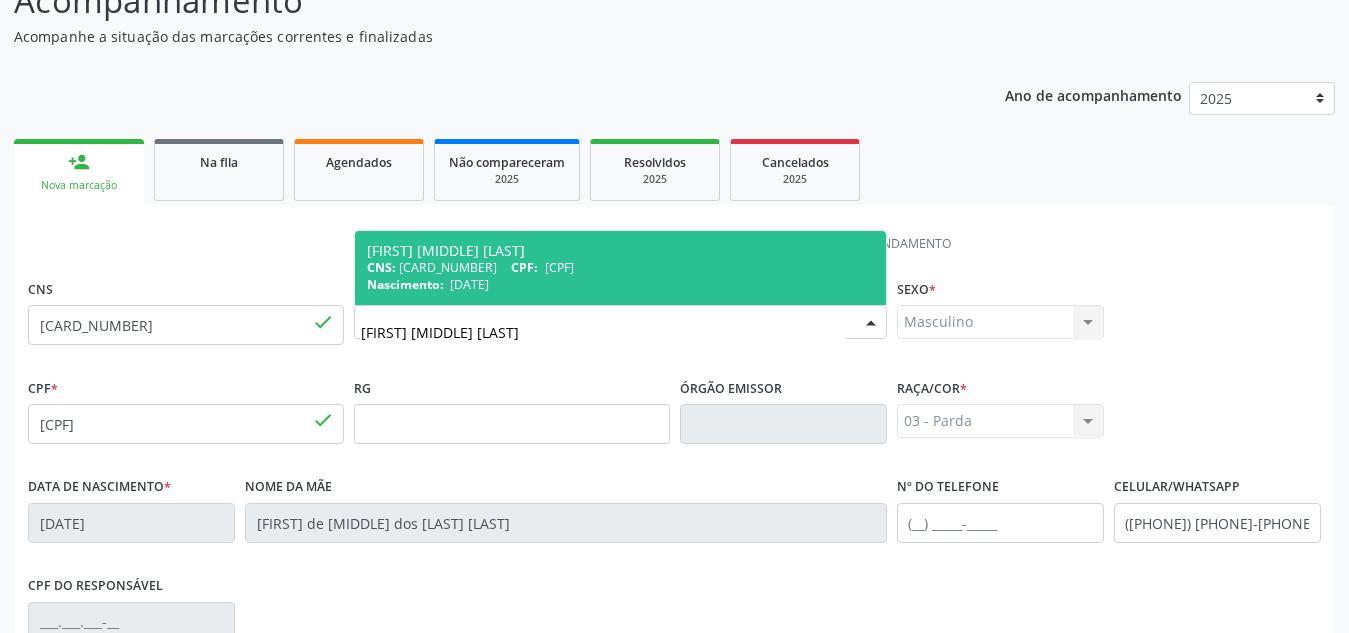 drag, startPoint x: 513, startPoint y: 337, endPoint x: 249, endPoint y: 343, distance: 264.06818 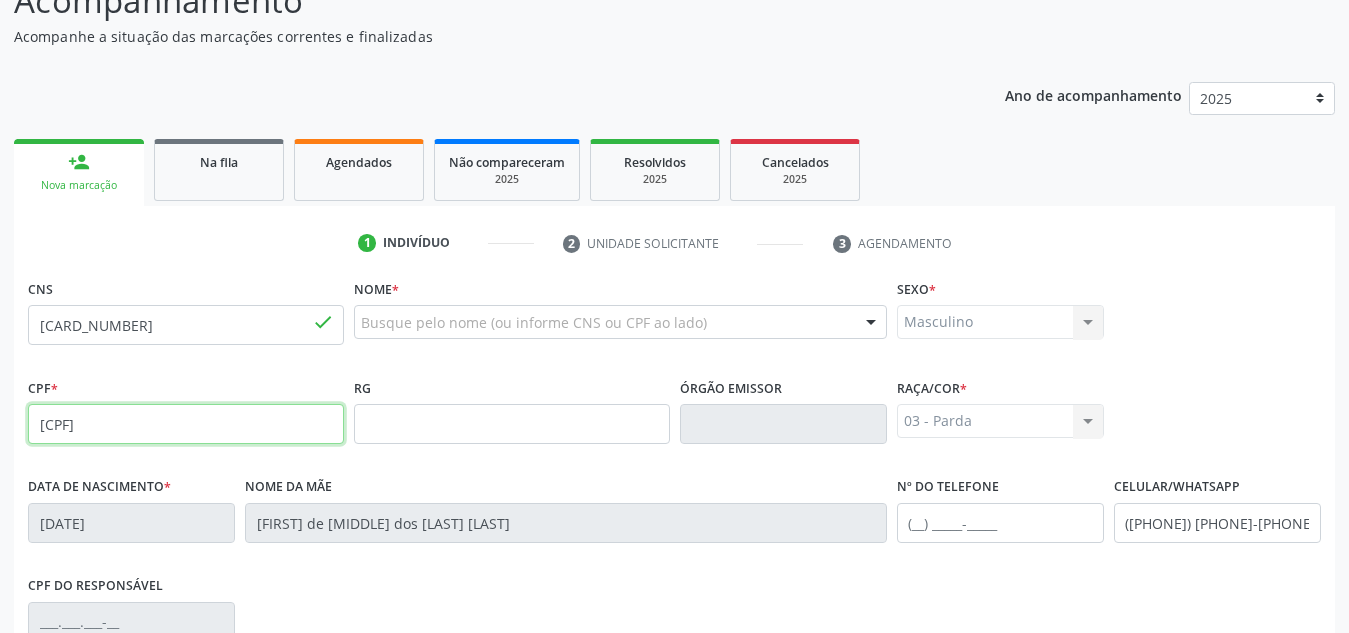 click on "180.317.614-85" at bounding box center (186, 424) 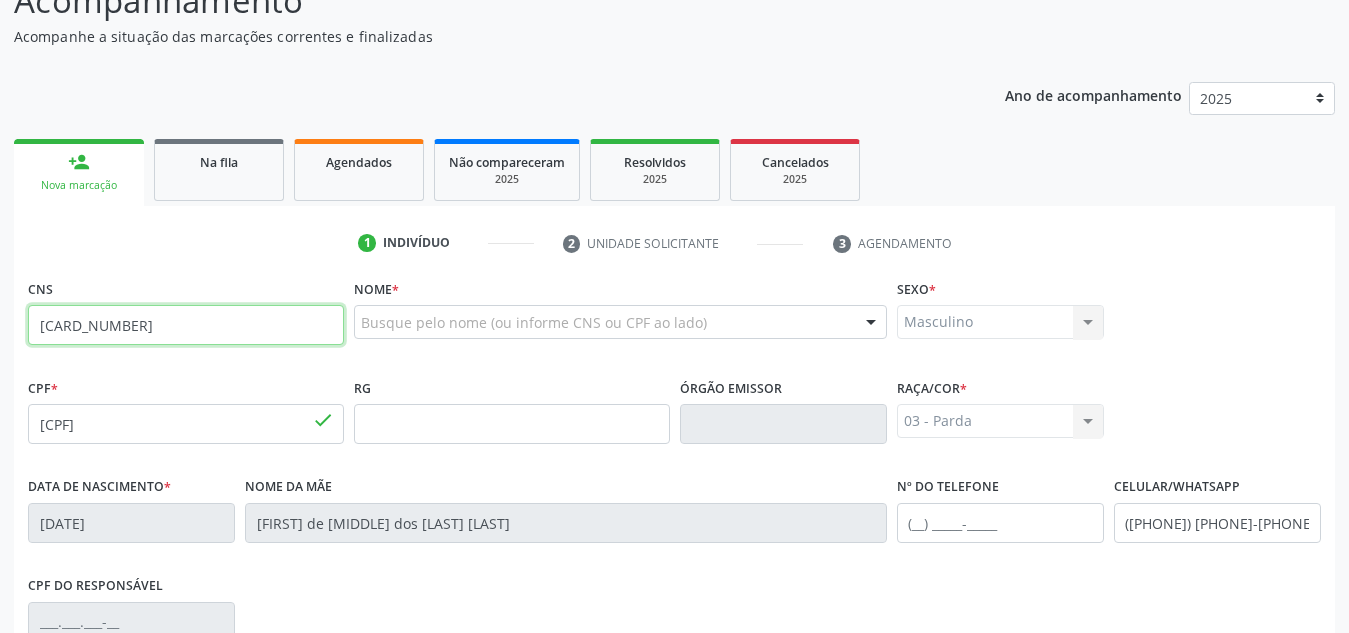 click on "[PHONE_NUMBER]" at bounding box center (186, 325) 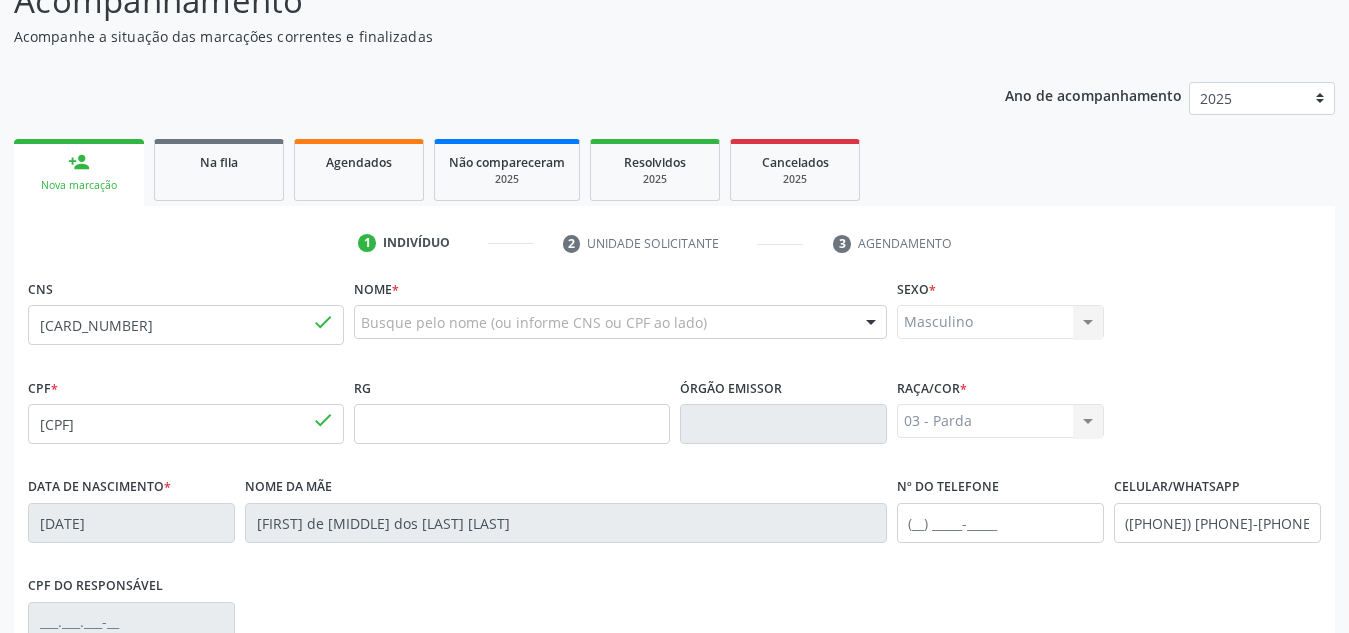 click on "1
Indivíduo
2
Unidade solicitante
3
Agendamento
CNS
706 8067 7250 1620       done
Nome
*
Busque pelo nome (ou informe CNS ou CPF ao lado)
Nenhum resultado encontrado para: "   "
Digite o nome
Sexo
*
Masculino         Masculino   Feminino
Nenhum resultado encontrado para: "   "
Não há nenhuma opção para ser exibida.
CPF
*
180.317.614-85       done
RG
Órgão emissor
Raça/cor
*
03 - Parda         01 - Branca   02 - Preta   04 - Amarela   03 - Parda   05 - Indígena
Nenhum resultado encontrado para: "   "
Não há nenhuma opção para ser exibida.
Data de nascimento
*
03/02/2022
Nome da mãe" at bounding box center [674, 568] 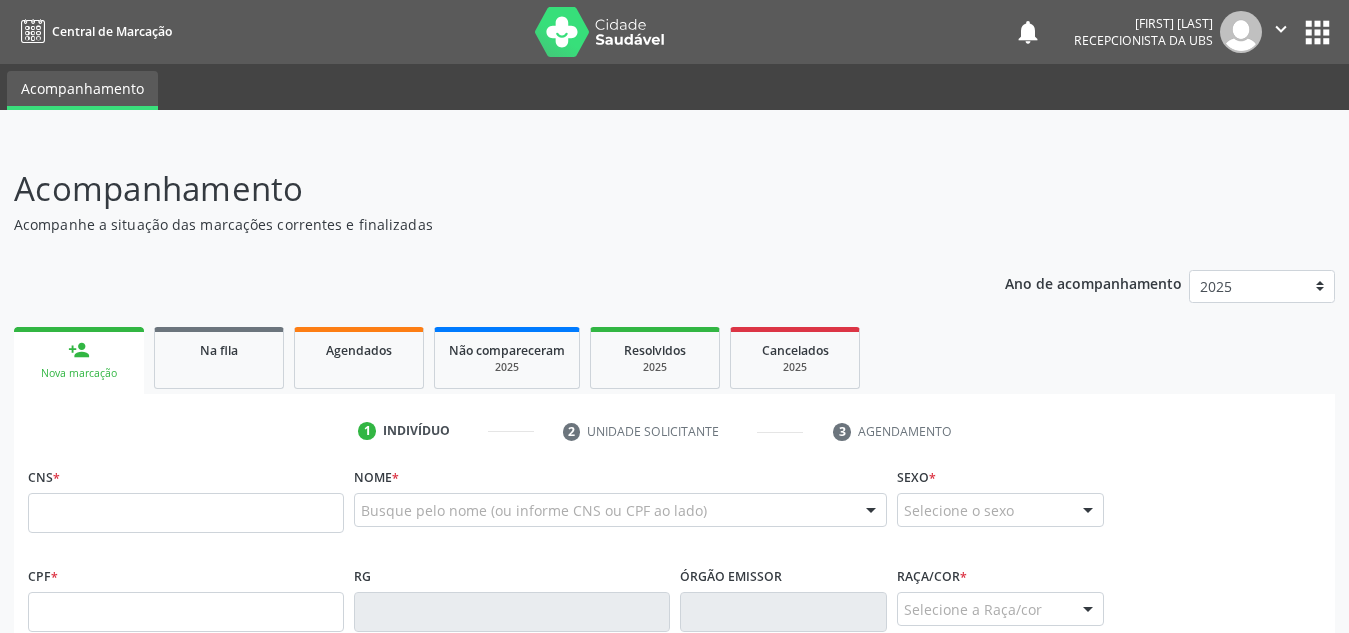 scroll, scrollTop: 0, scrollLeft: 0, axis: both 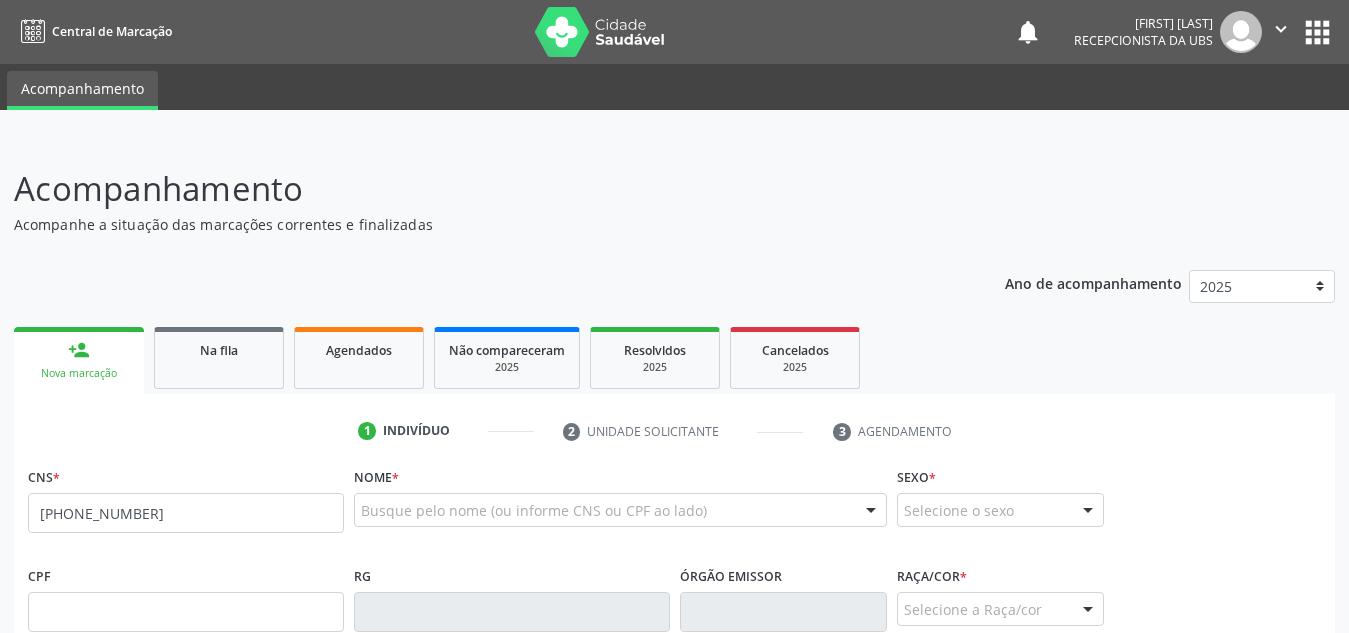 type on "[PHONE_NUMBER]" 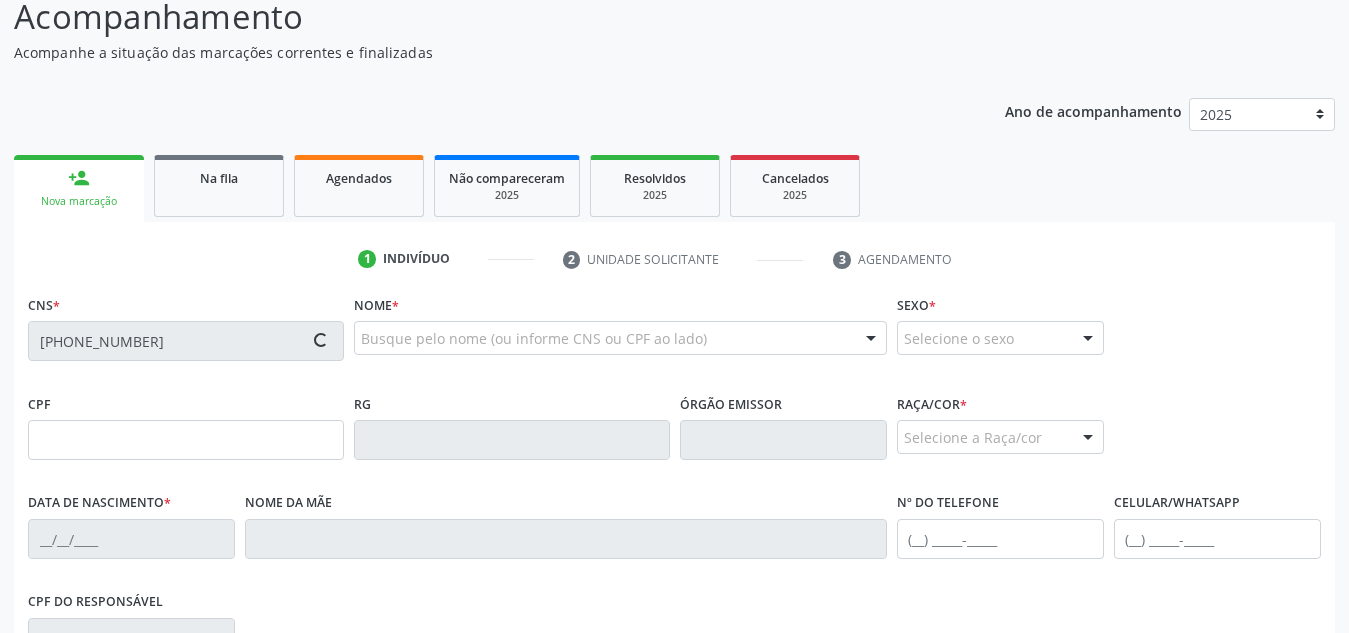 scroll, scrollTop: 173, scrollLeft: 0, axis: vertical 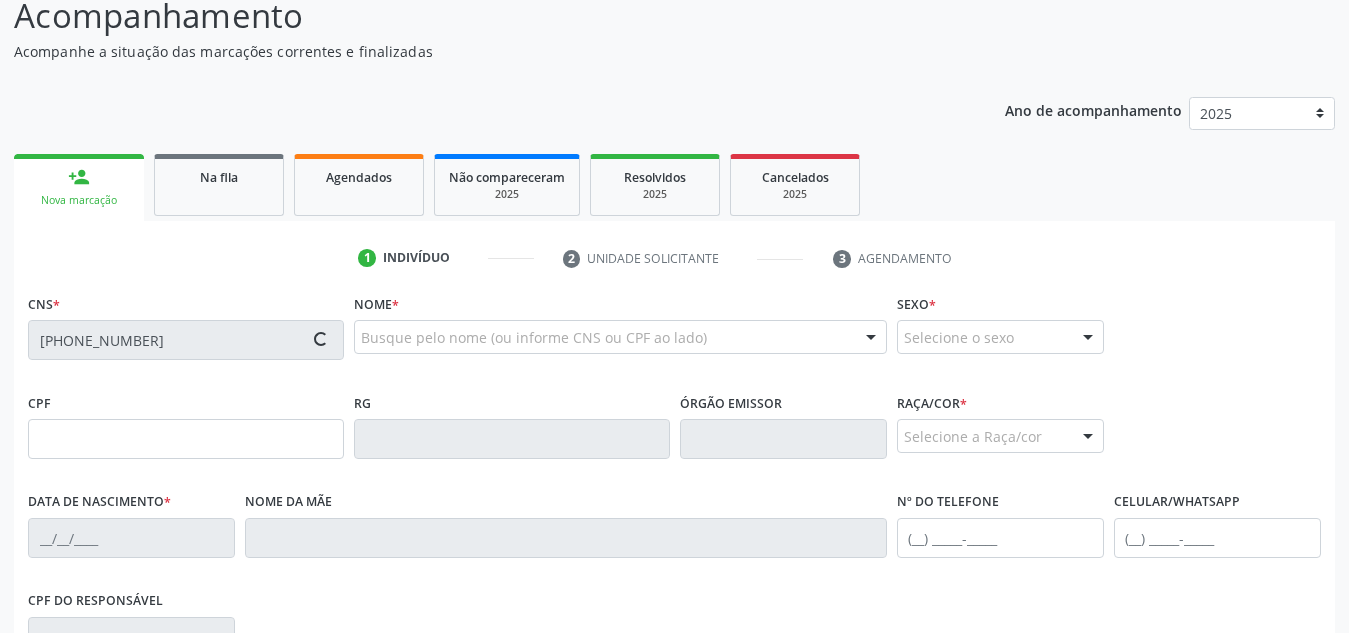 type on "[CPF]" 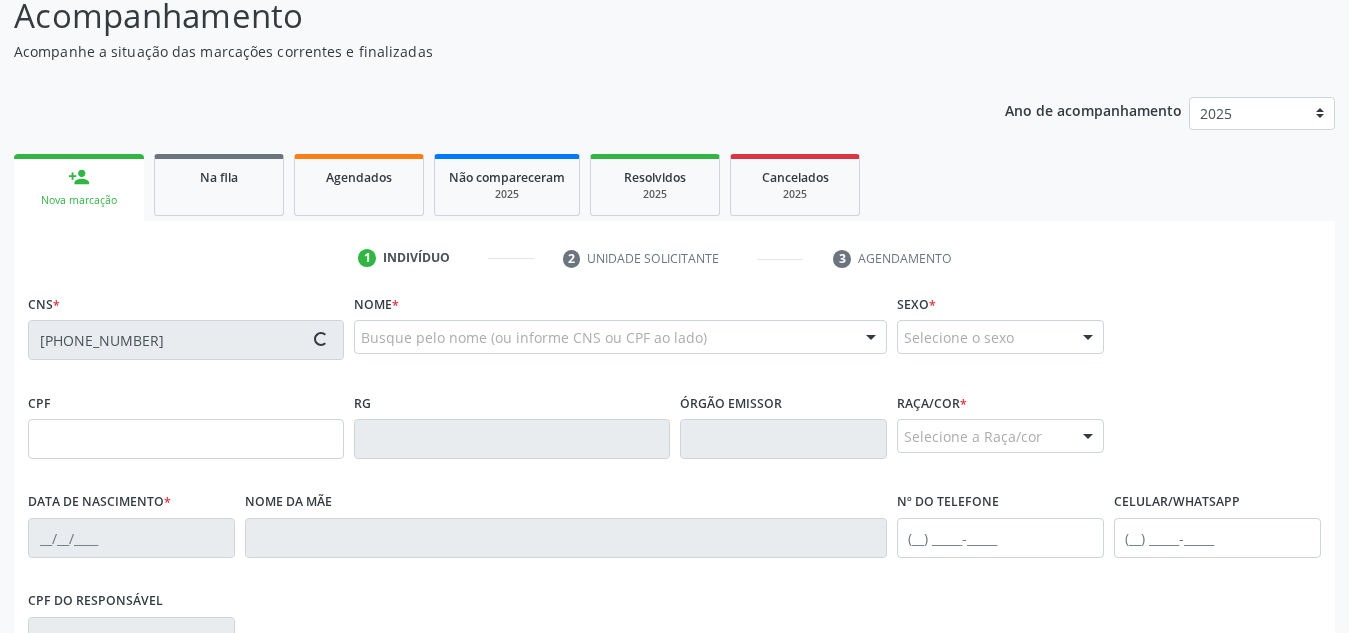 type on "[DATE]" 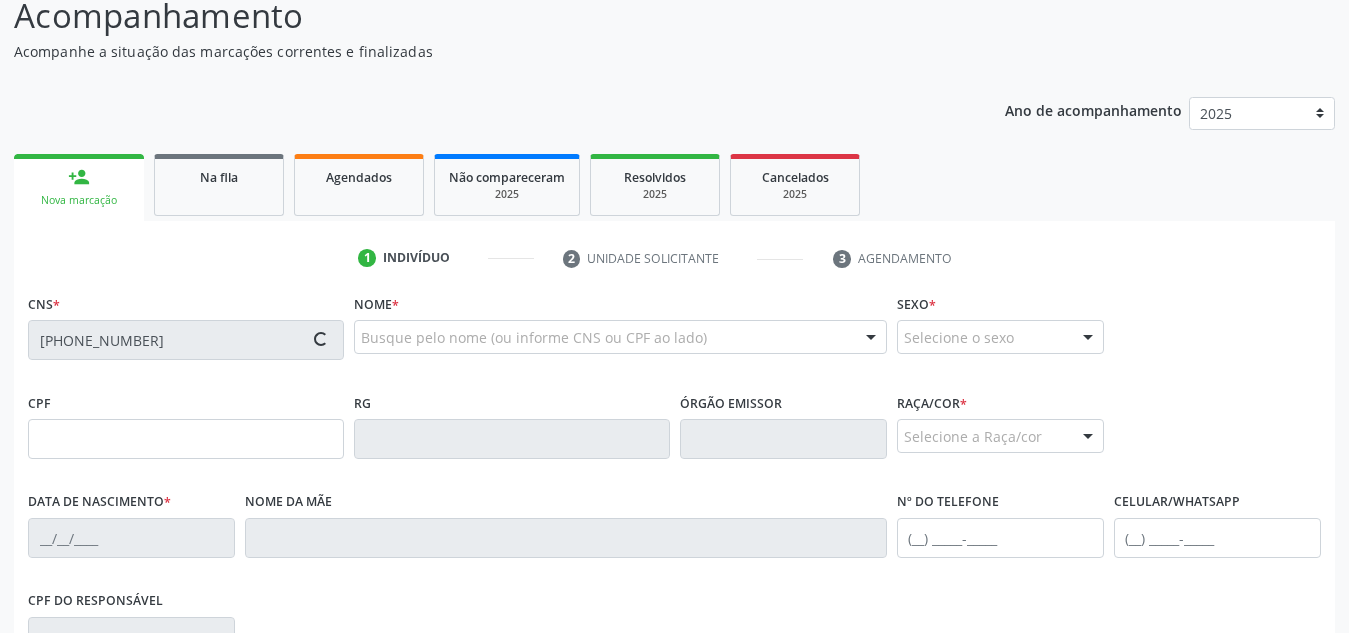 type on "([PHONE]) [PHONE]" 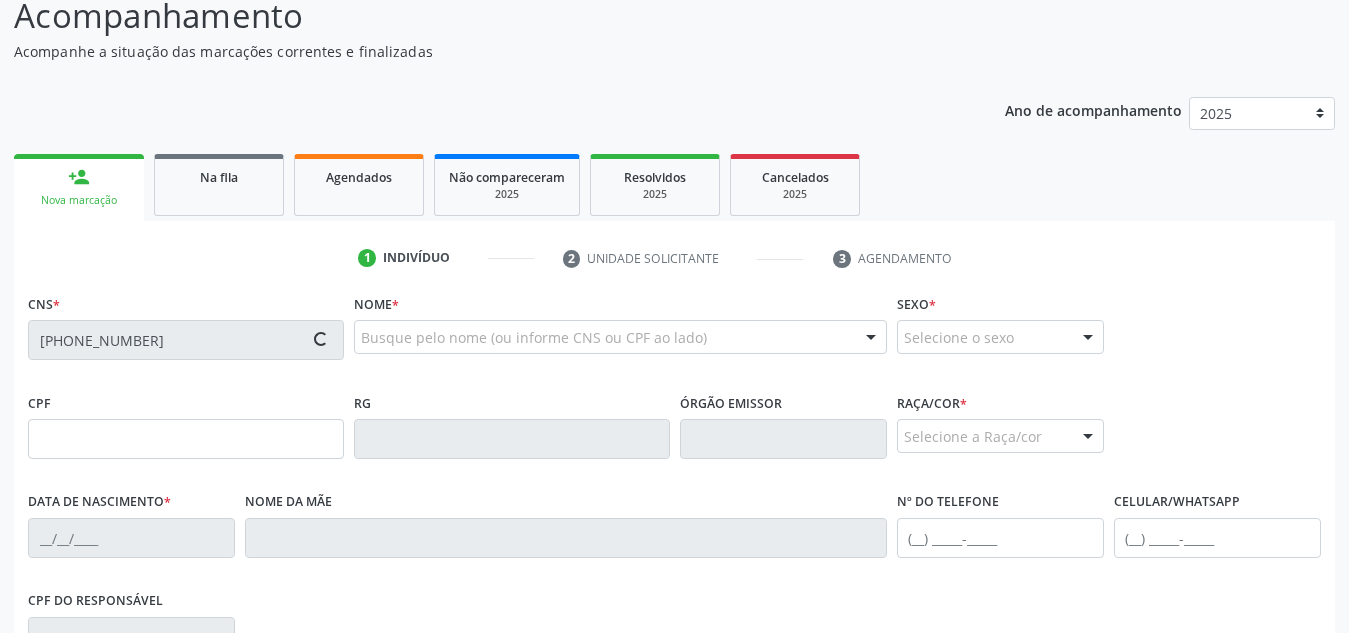type on "S/N" 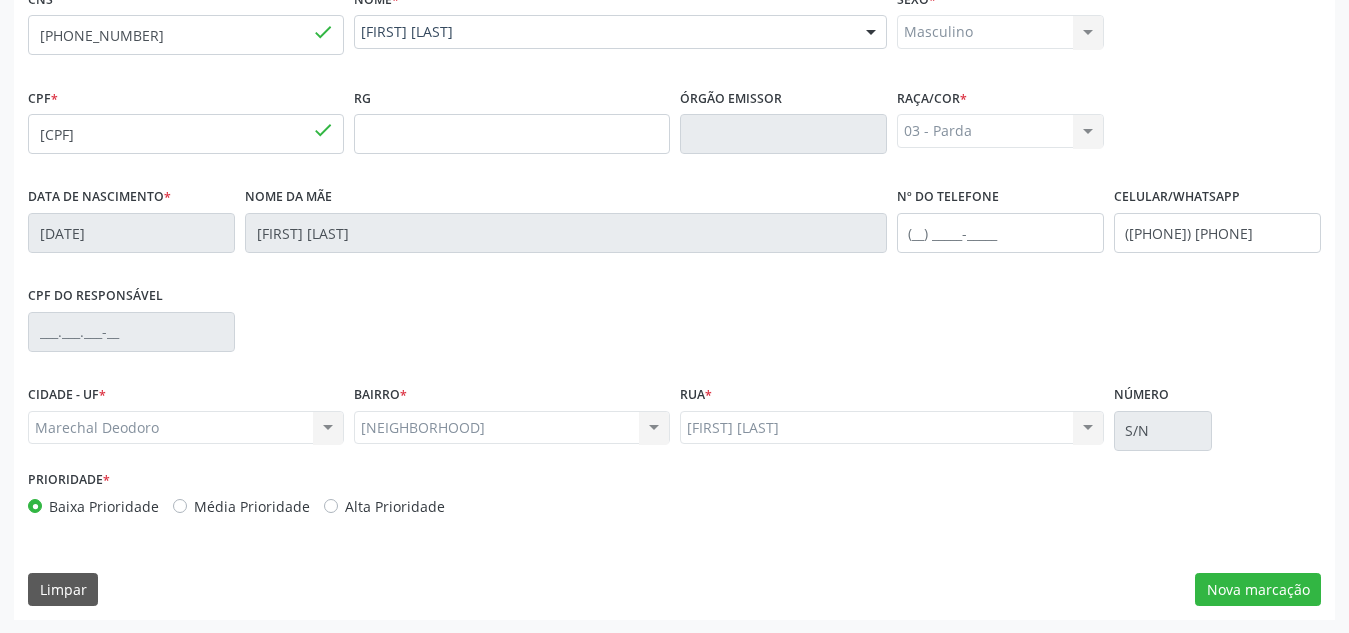 scroll, scrollTop: 479, scrollLeft: 0, axis: vertical 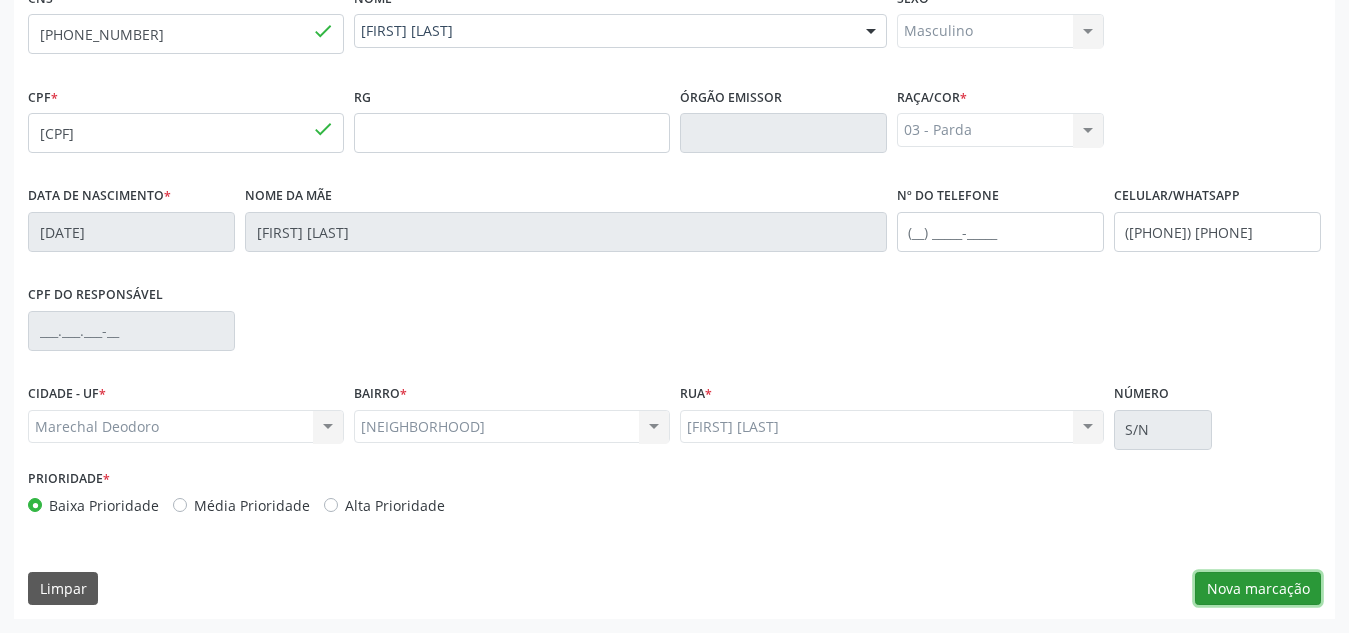 click on "Nova marcação" at bounding box center (1258, 589) 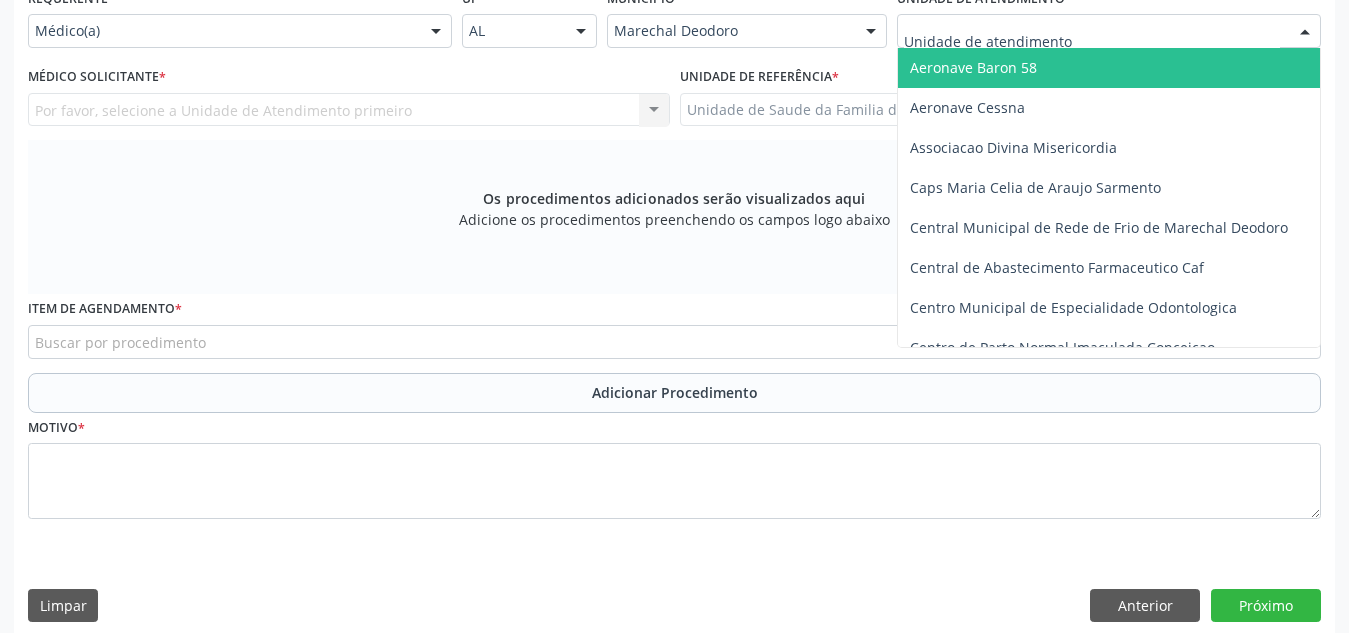 click at bounding box center [1109, 31] 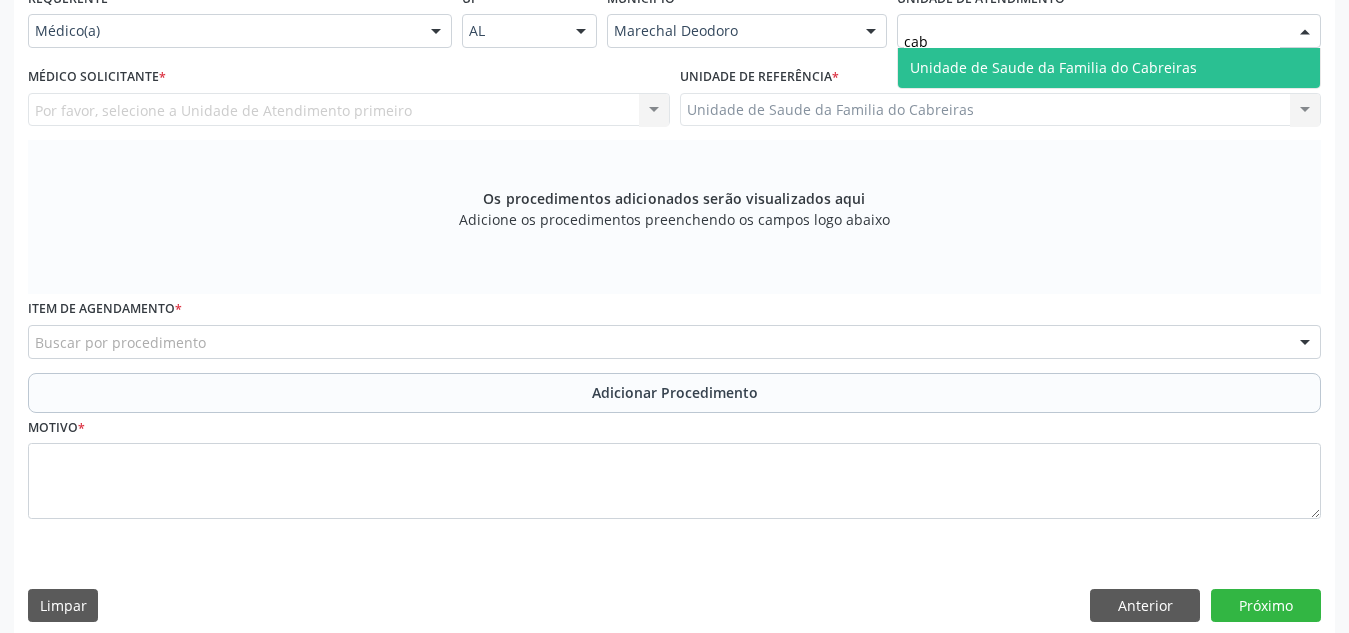 click on "Unidade de Saude da Familia do Cabreiras" at bounding box center (1053, 67) 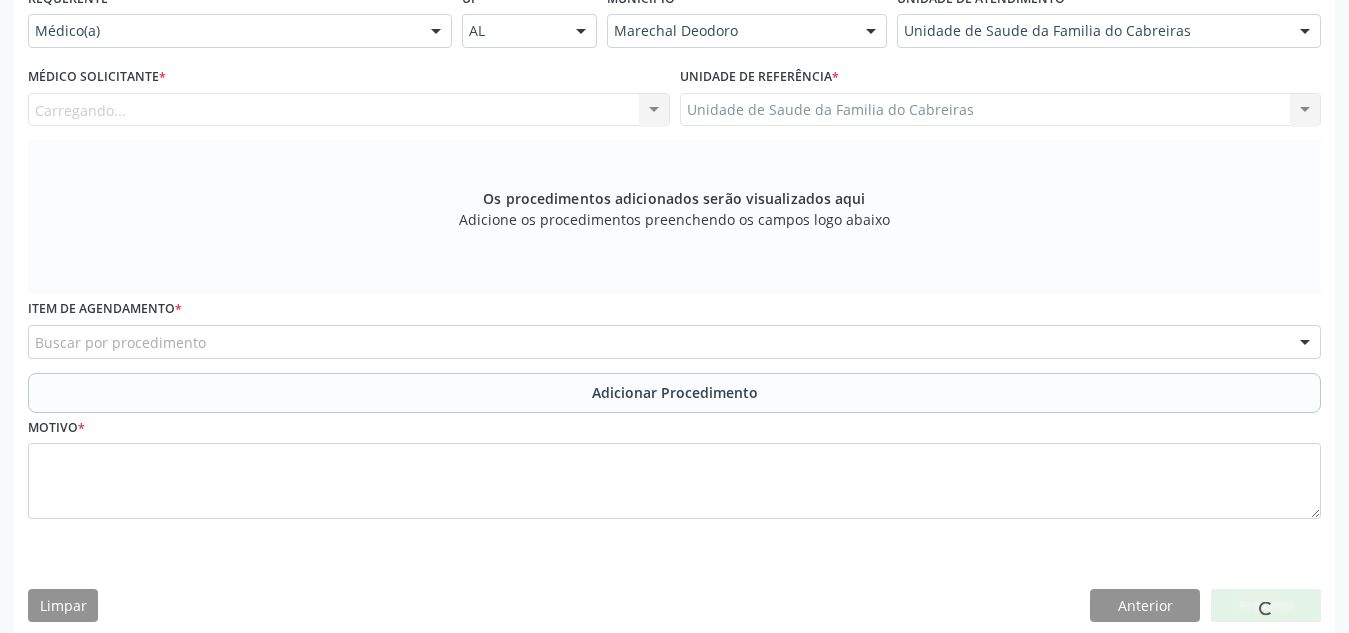 click on "Carregando...
Nenhum resultado encontrado para: "   "
Não há nenhuma opção para ser exibida." at bounding box center [349, 110] 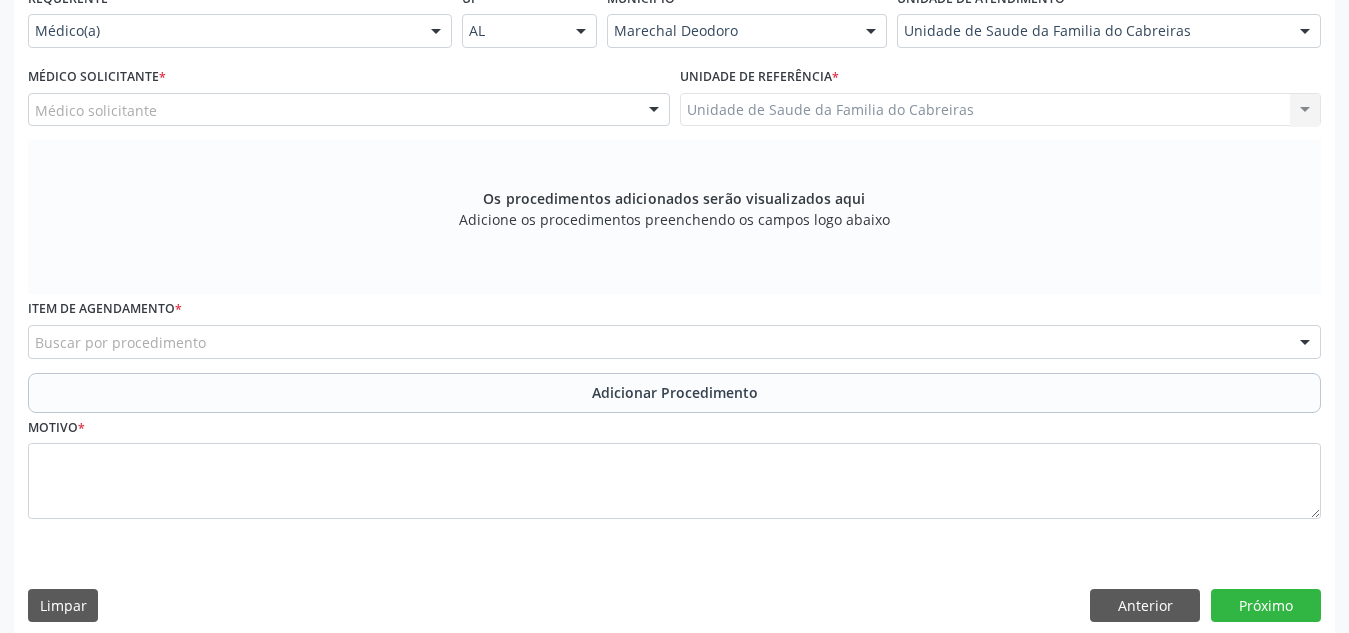 click on "Médico solicitante" at bounding box center (349, 110) 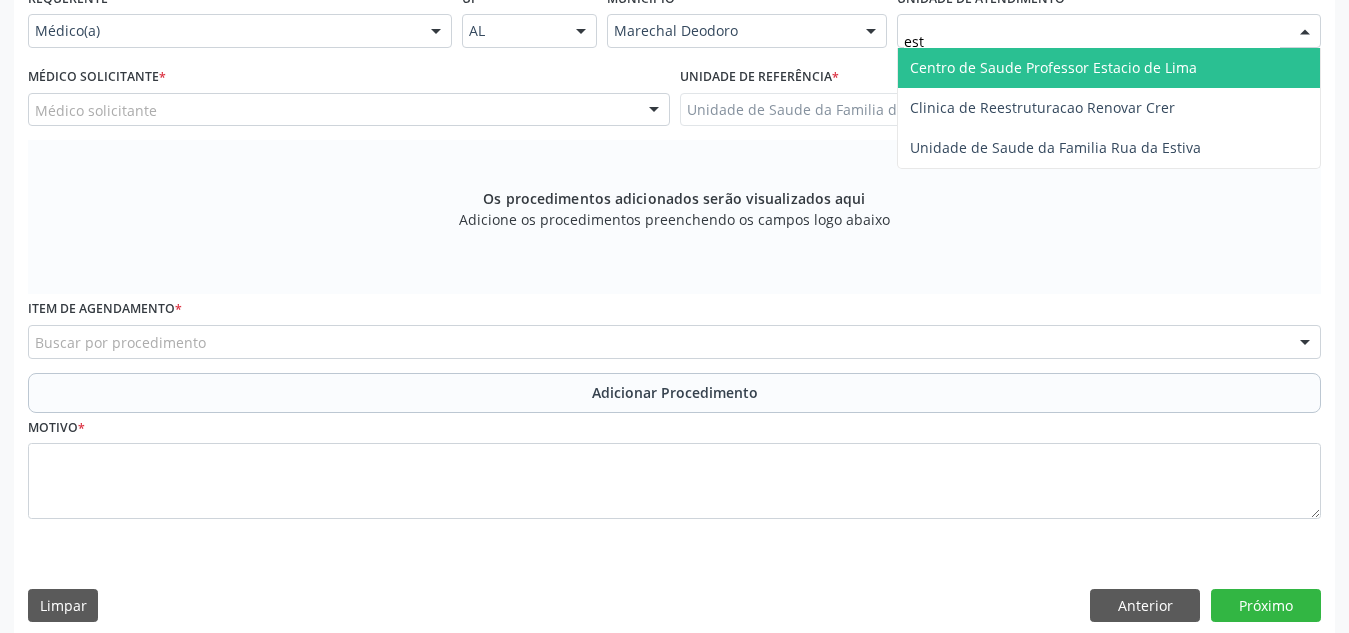 type on "esta" 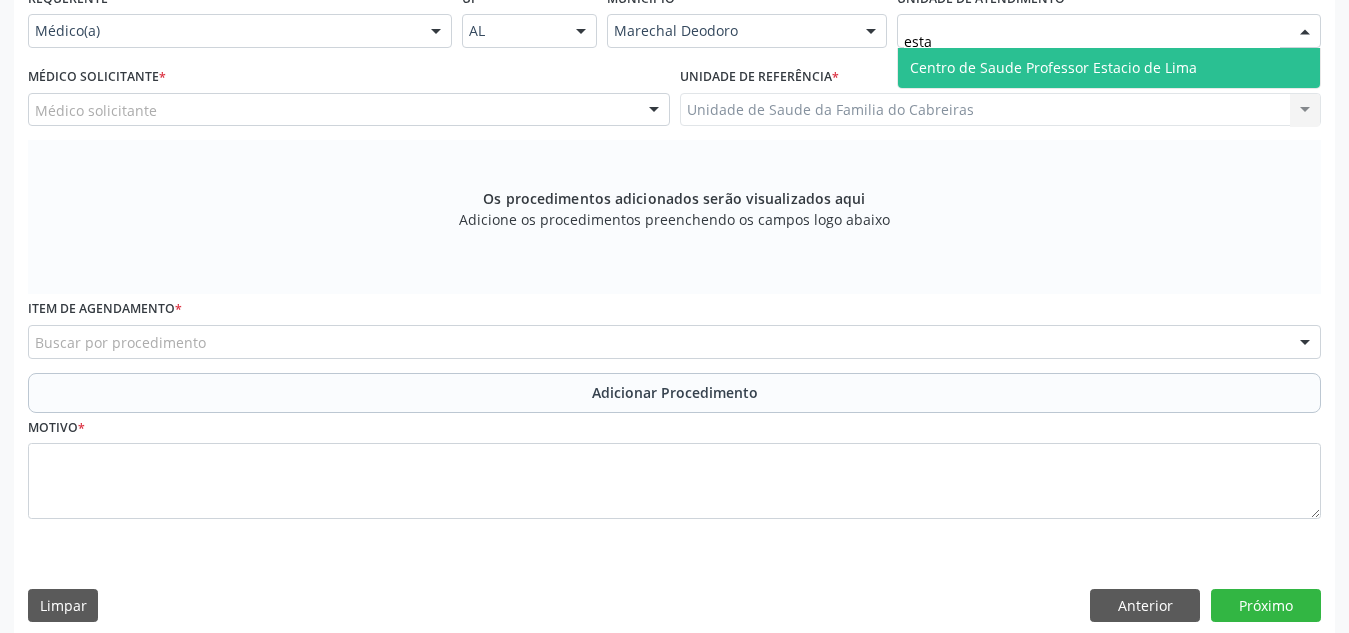 click on "Centro de Saude Professor Estacio de Lima" at bounding box center [1053, 67] 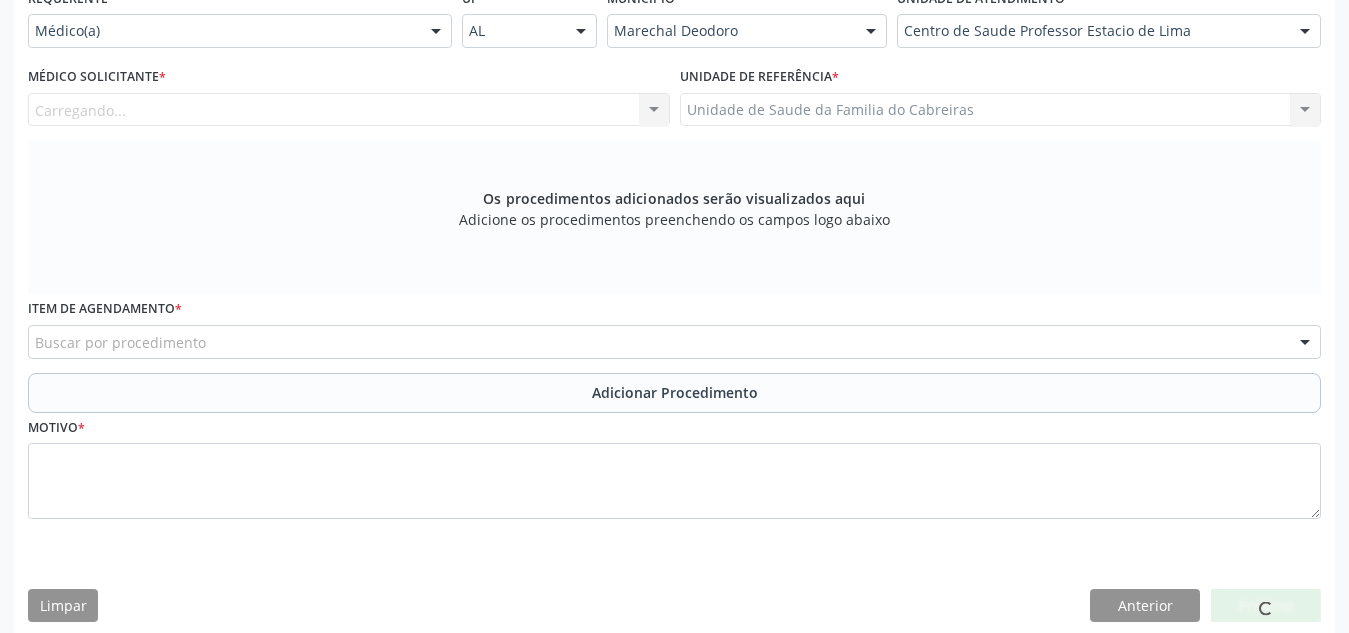 click on "Carregando...
[FIRST] [LAST]   [FIRST] [LAST]   [FIRST] [LAST]   [FIRST] [LAST]   [FIRST] [LAST]   [FIRST] [LAST]
Nenhum resultado encontrado para: "   "
Não há nenhuma opção para ser exibida." at bounding box center (349, 110) 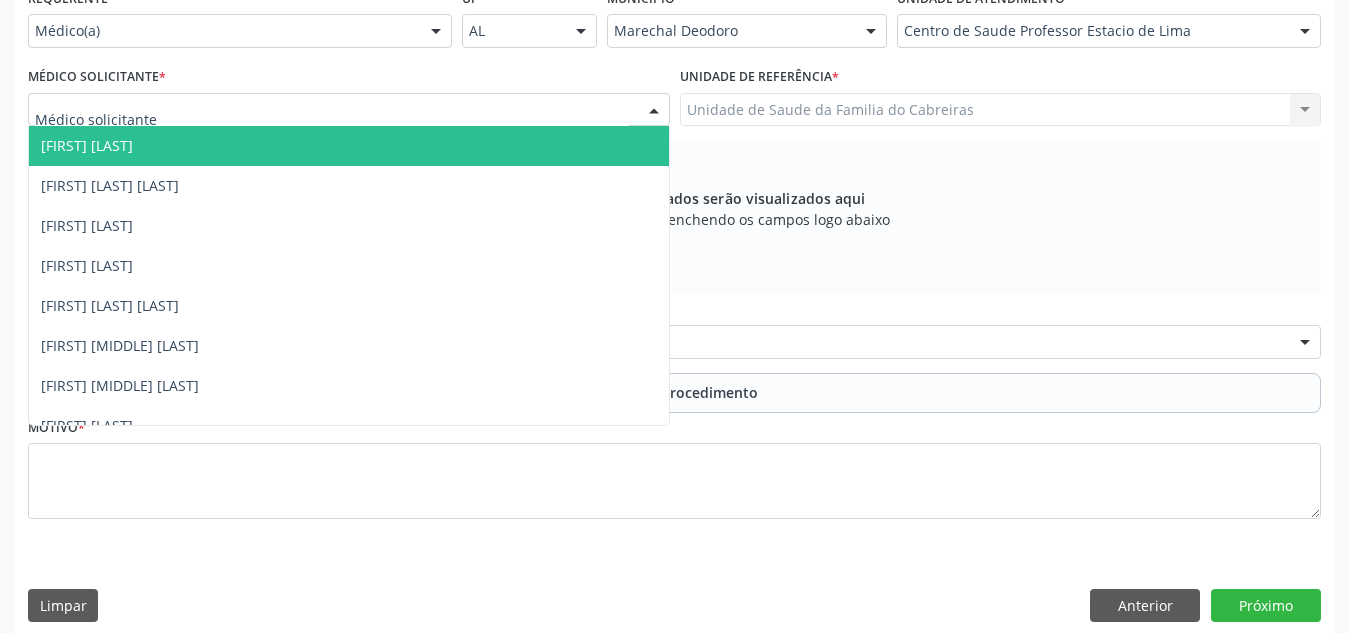 click at bounding box center (349, 110) 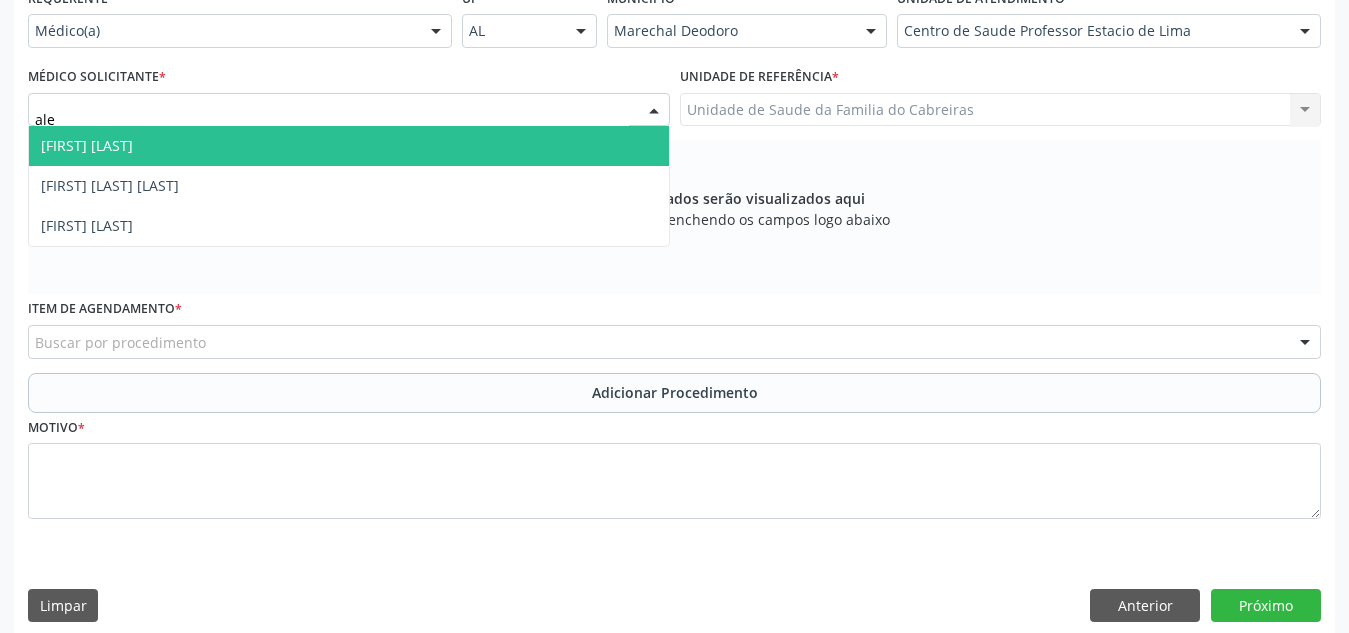 type on "[FIRST]" 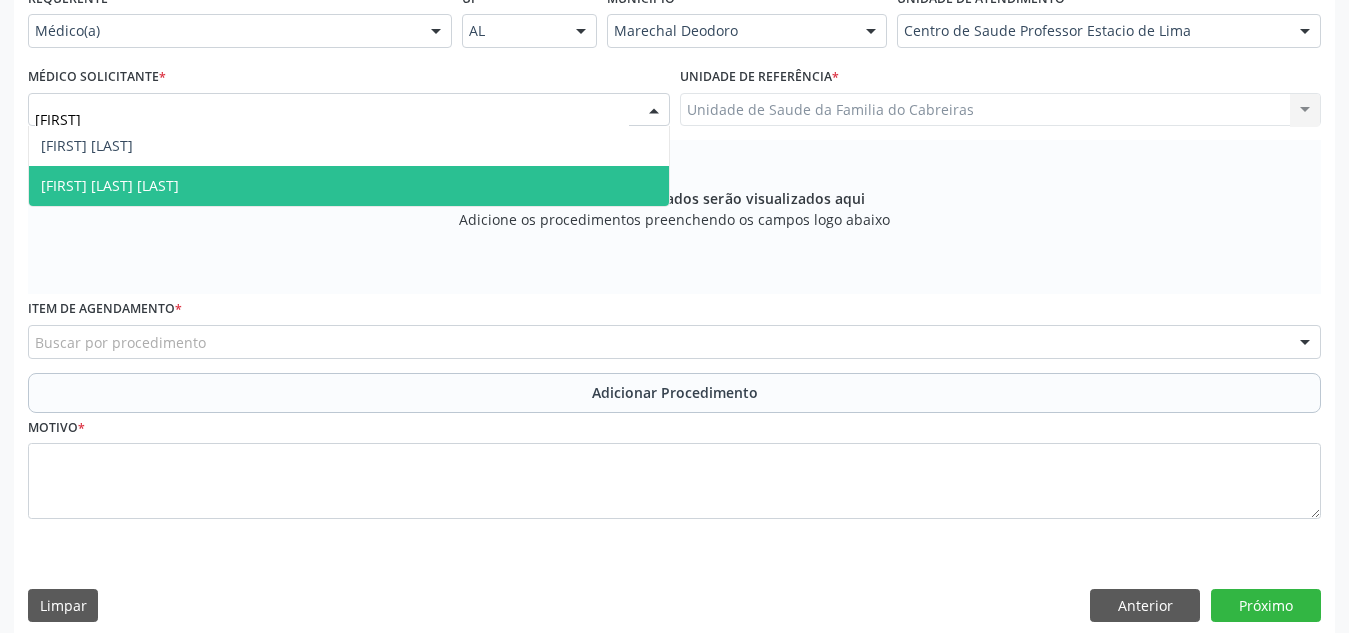 click on "[FIRST] [LAST] [LAST]" at bounding box center [349, 186] 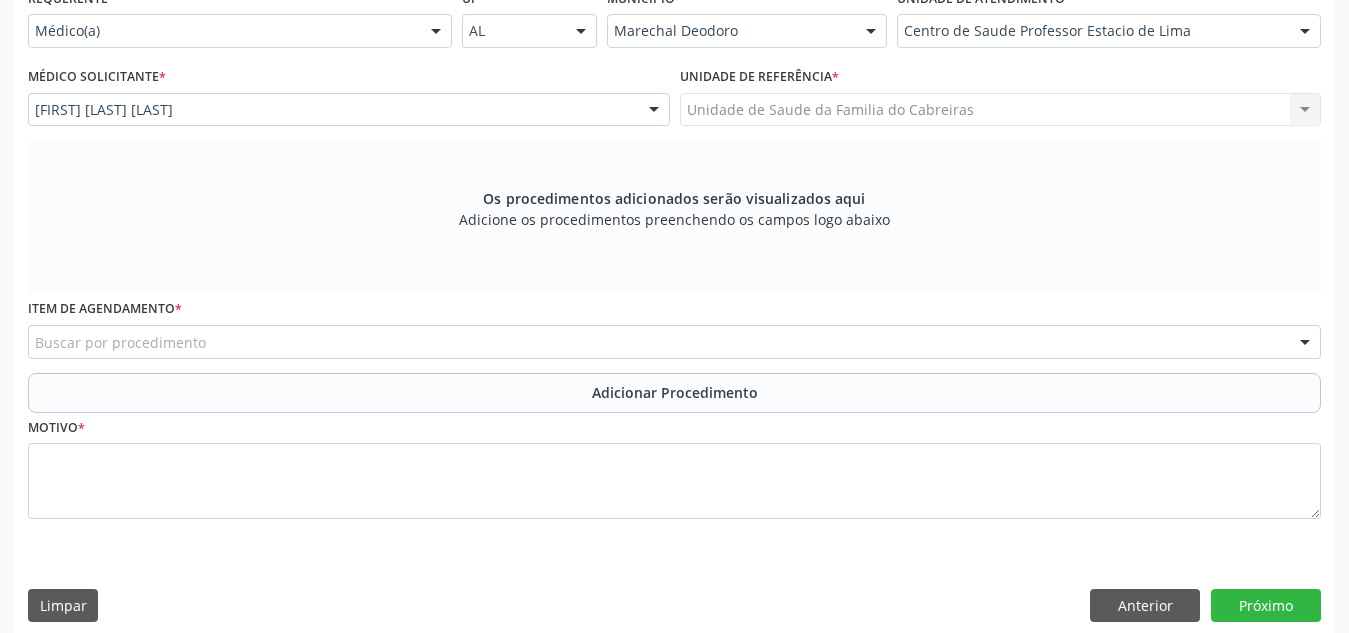 click on "Buscar por procedimento" at bounding box center (674, 342) 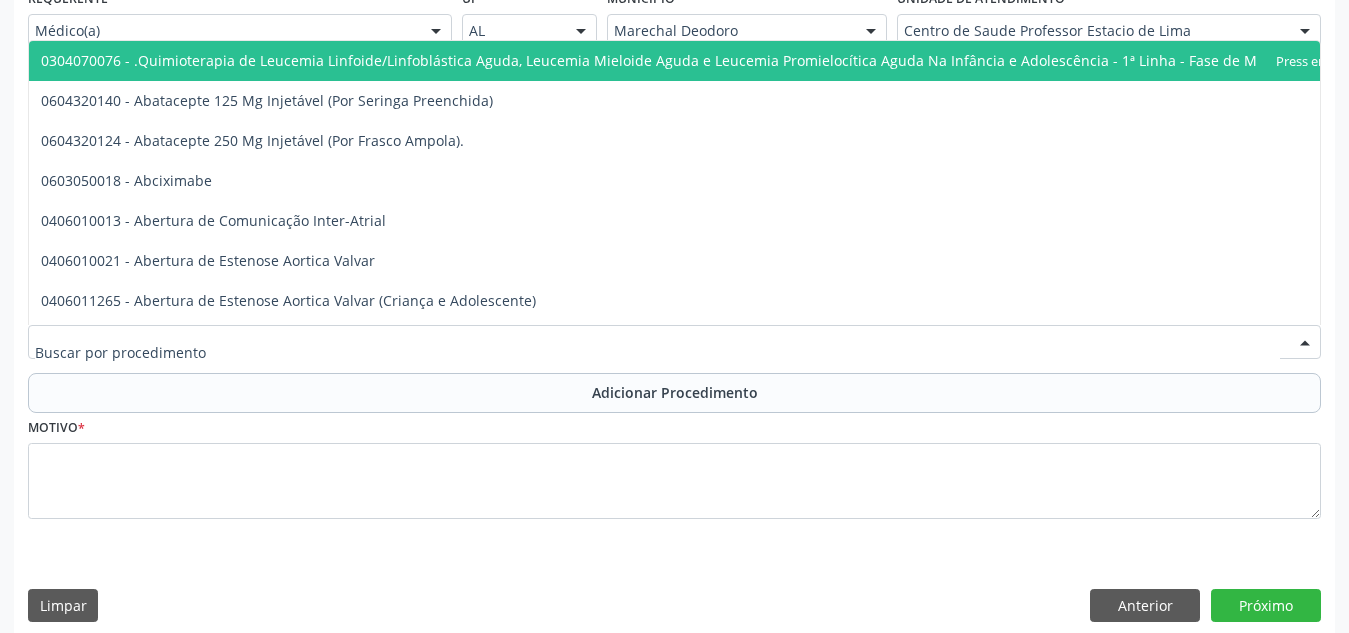 click at bounding box center (657, 352) 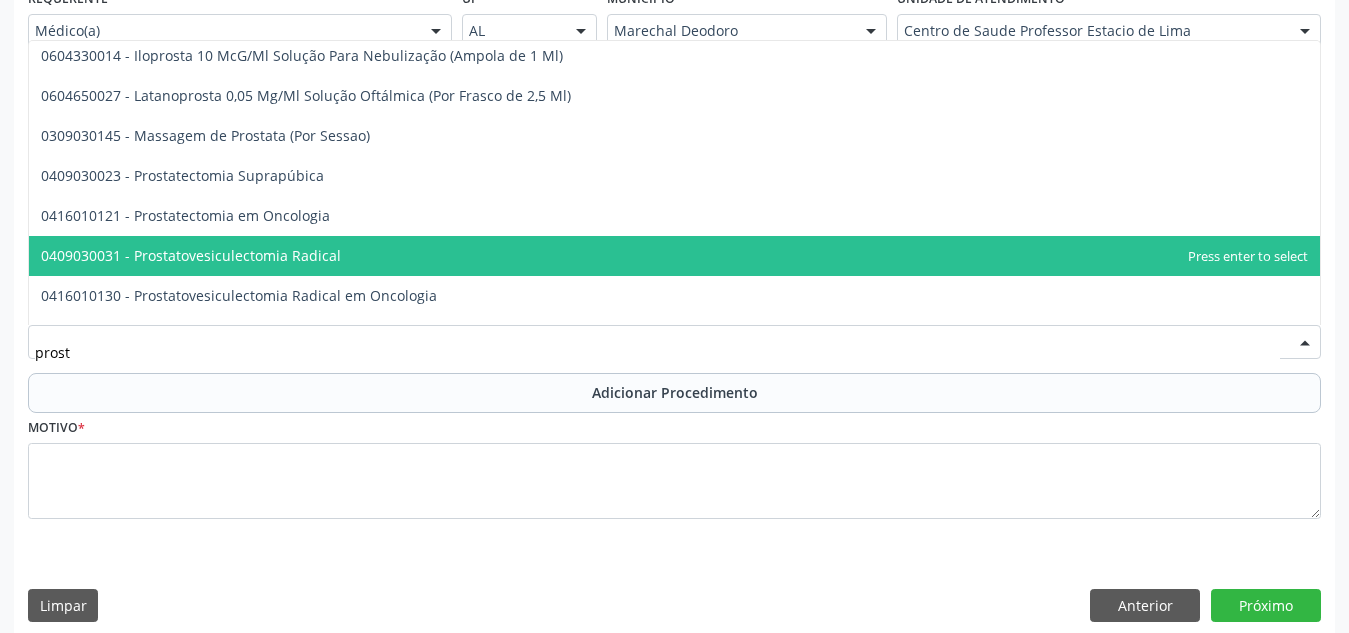 scroll, scrollTop: 316, scrollLeft: 0, axis: vertical 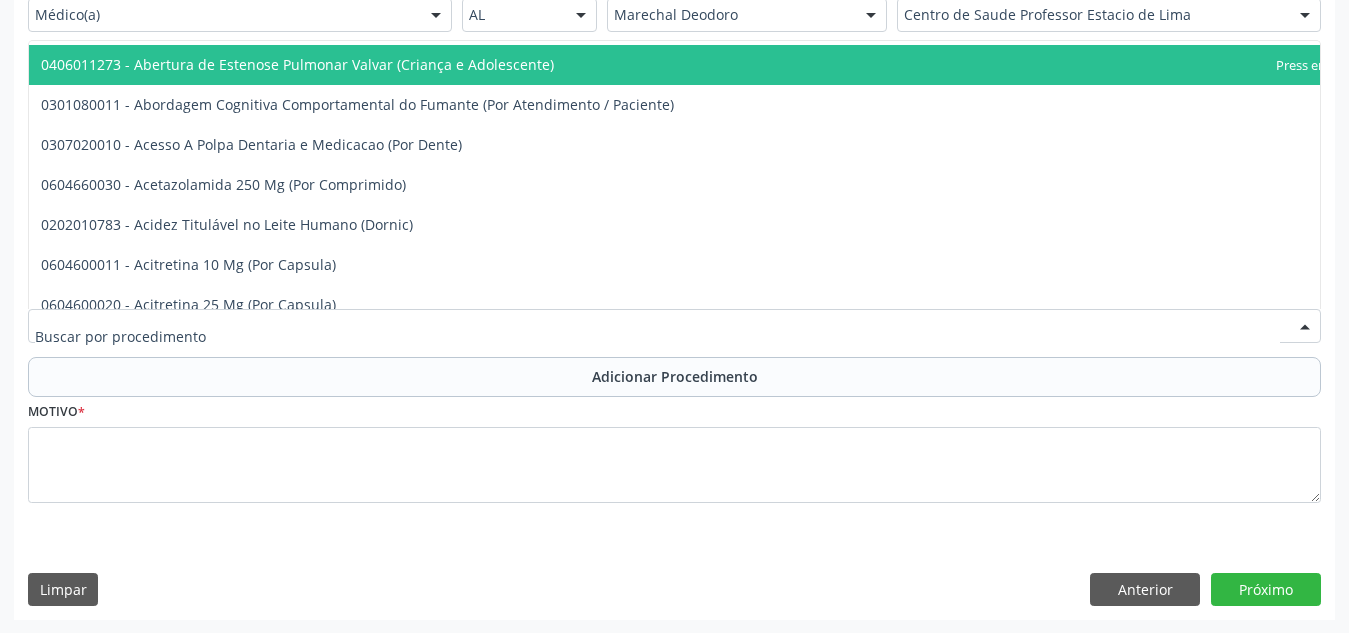 click at bounding box center (674, 326) 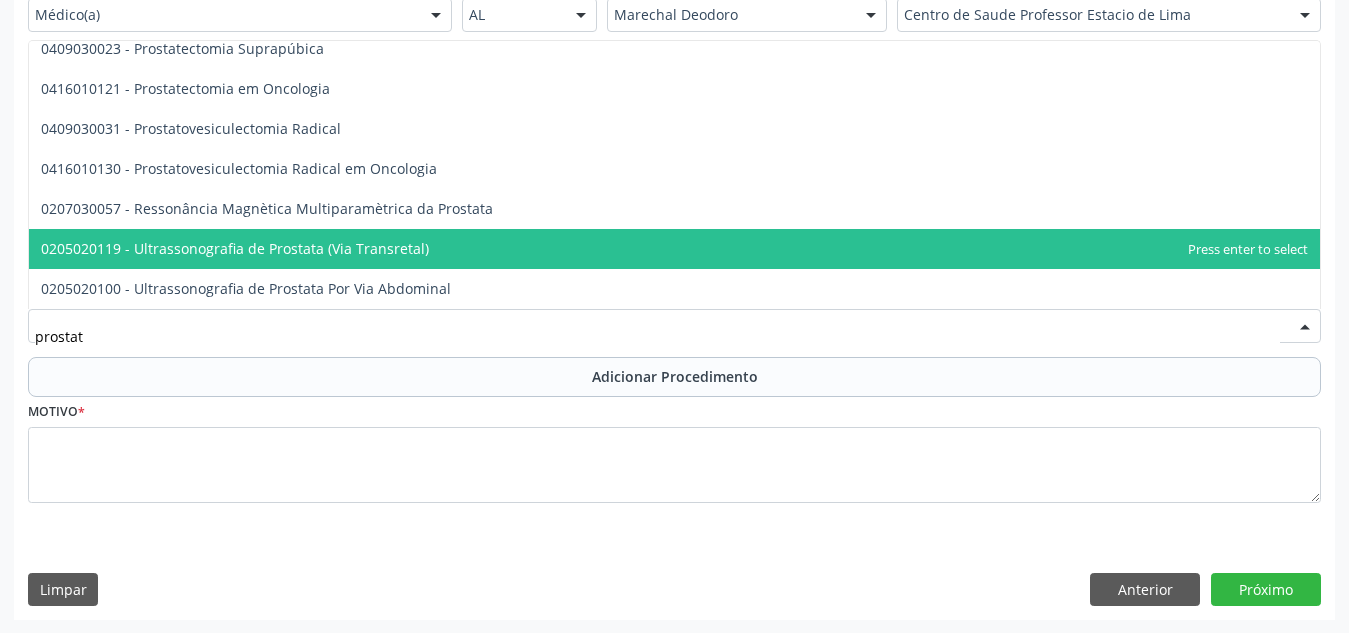 scroll, scrollTop: 0, scrollLeft: 0, axis: both 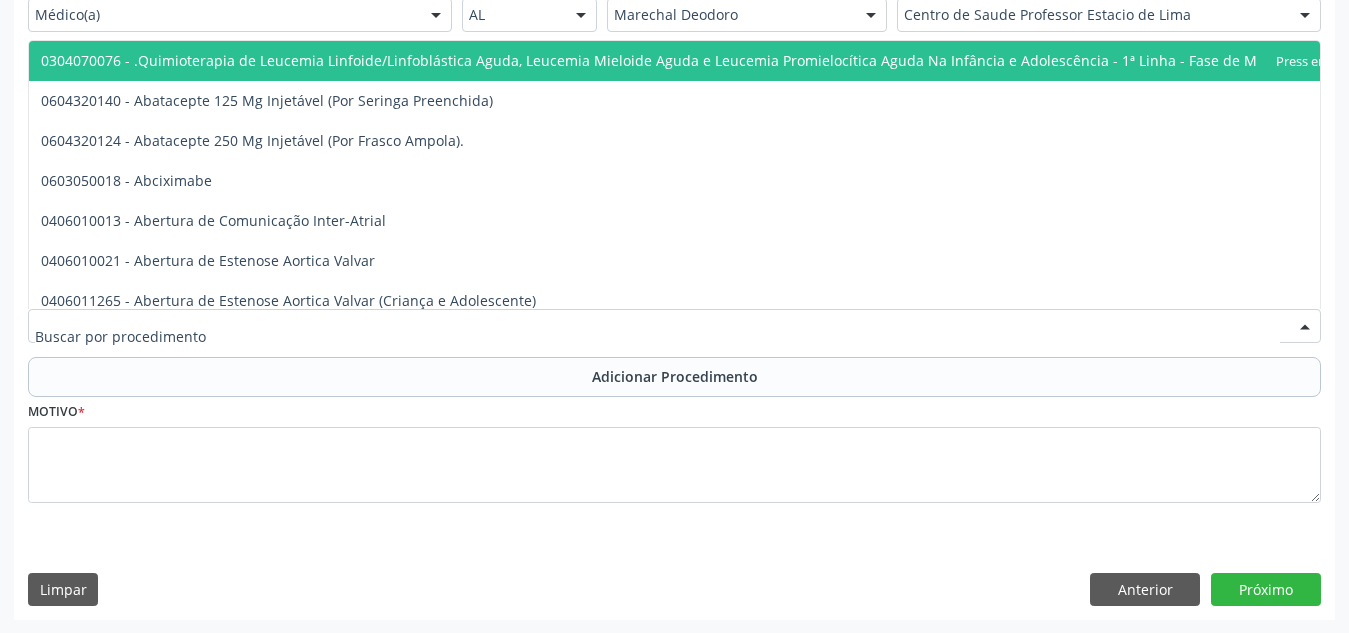click at bounding box center (674, 326) 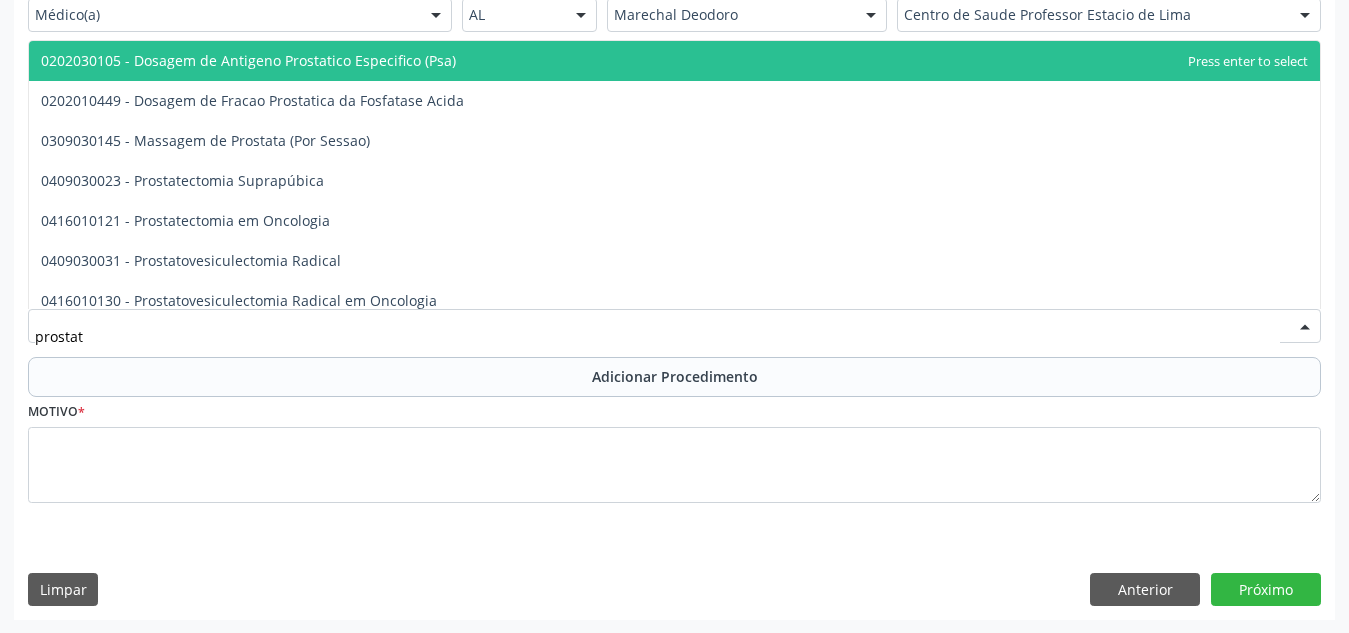 type on "prostata" 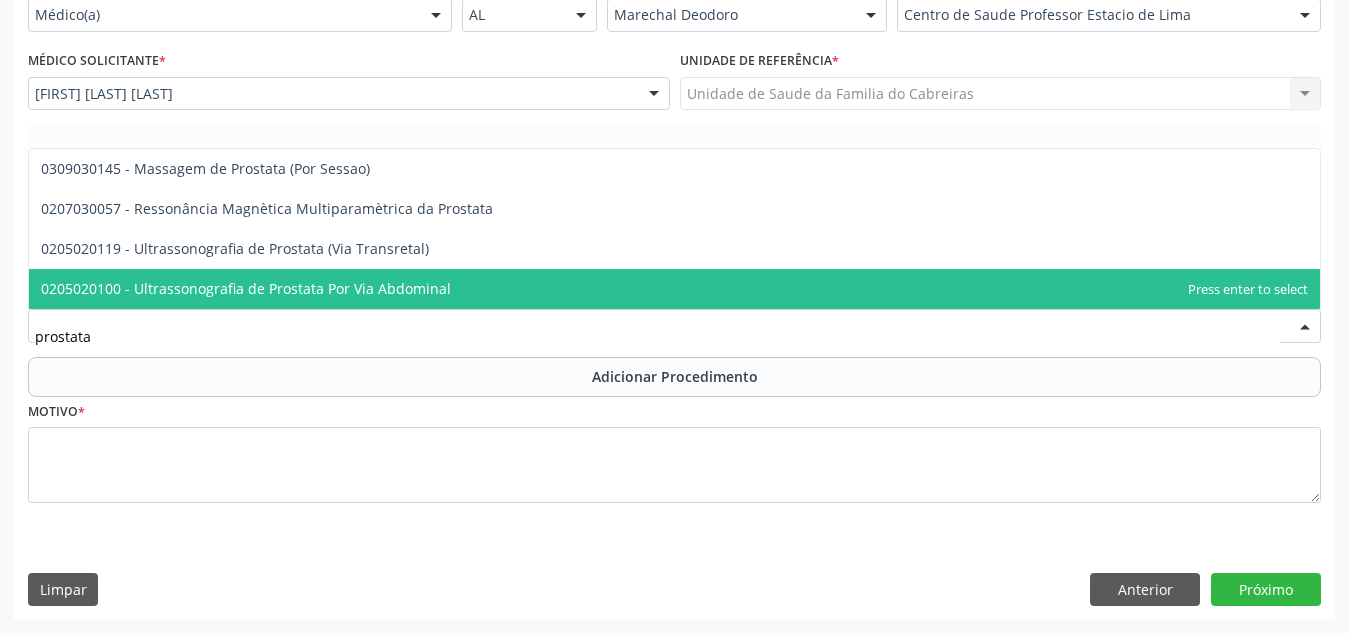 click on "0205020100 - Ultrassonografia de Prostata Por Via Abdominal" at bounding box center [674, 289] 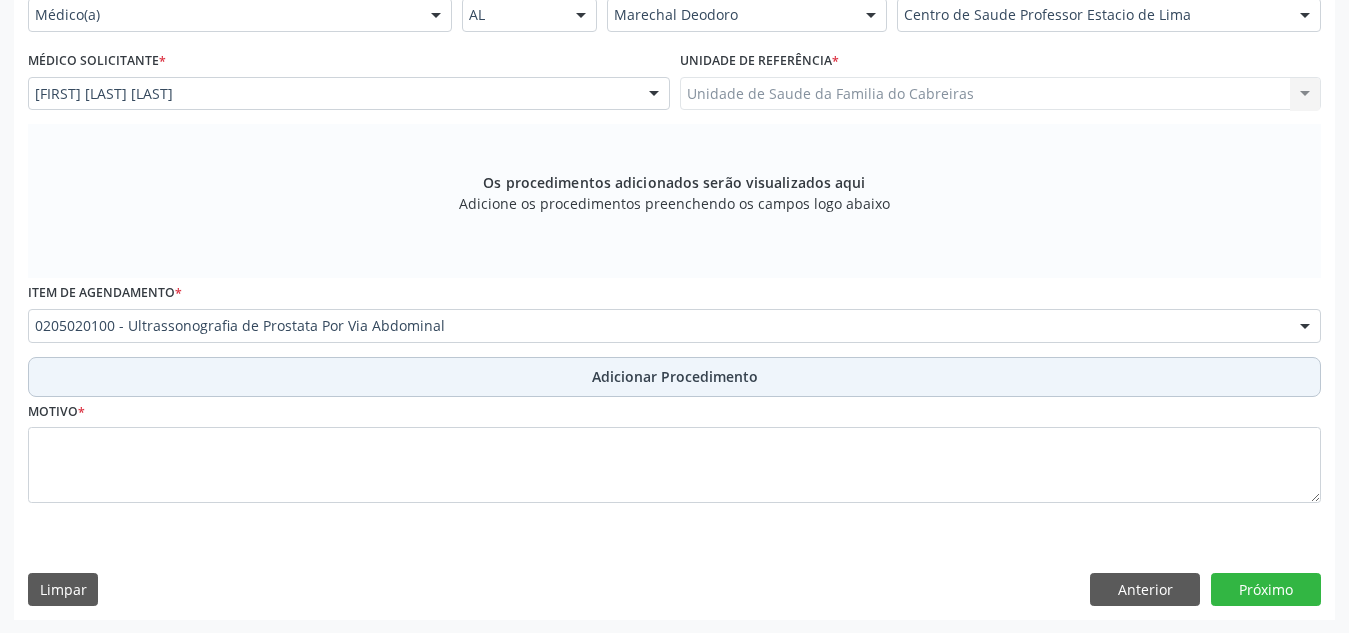 click on "Adicionar Procedimento" at bounding box center (674, 377) 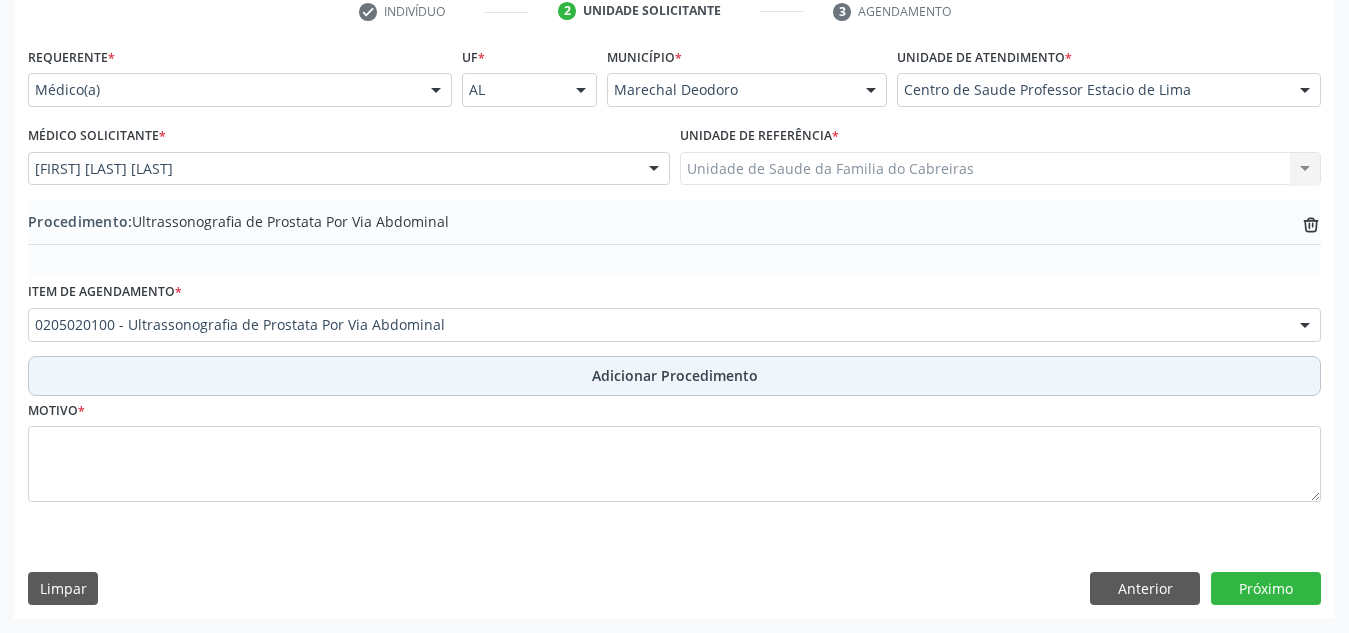 scroll, scrollTop: 420, scrollLeft: 0, axis: vertical 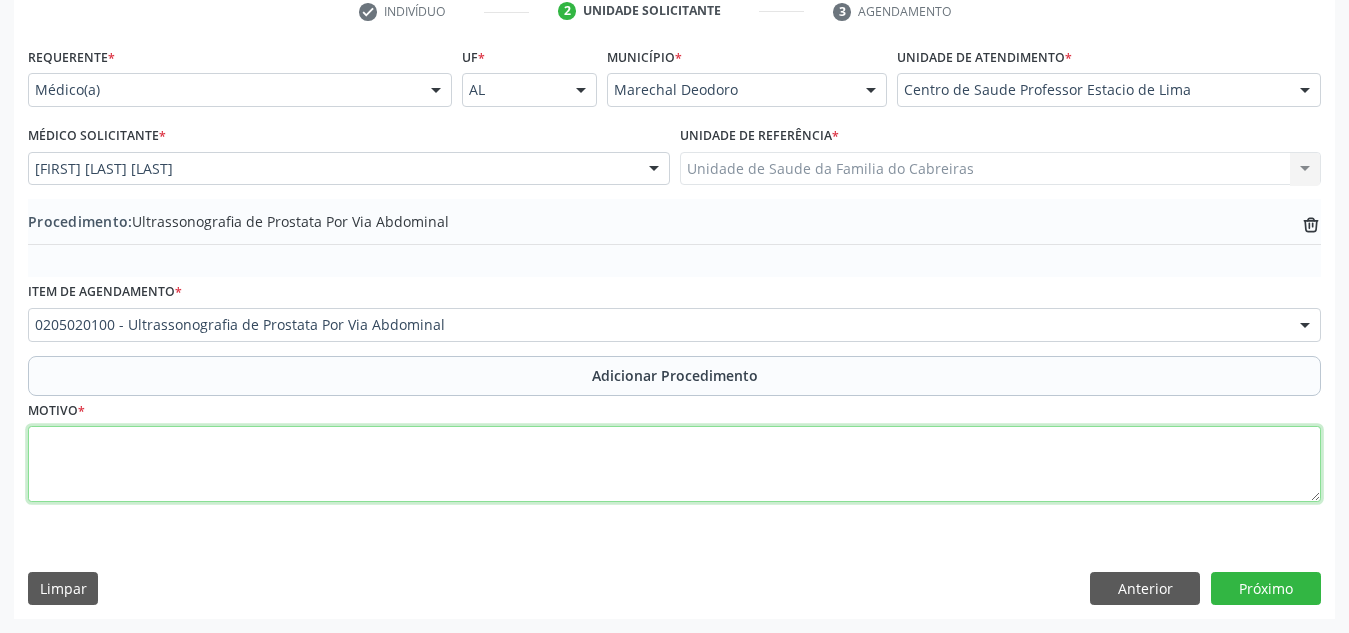 click at bounding box center (674, 464) 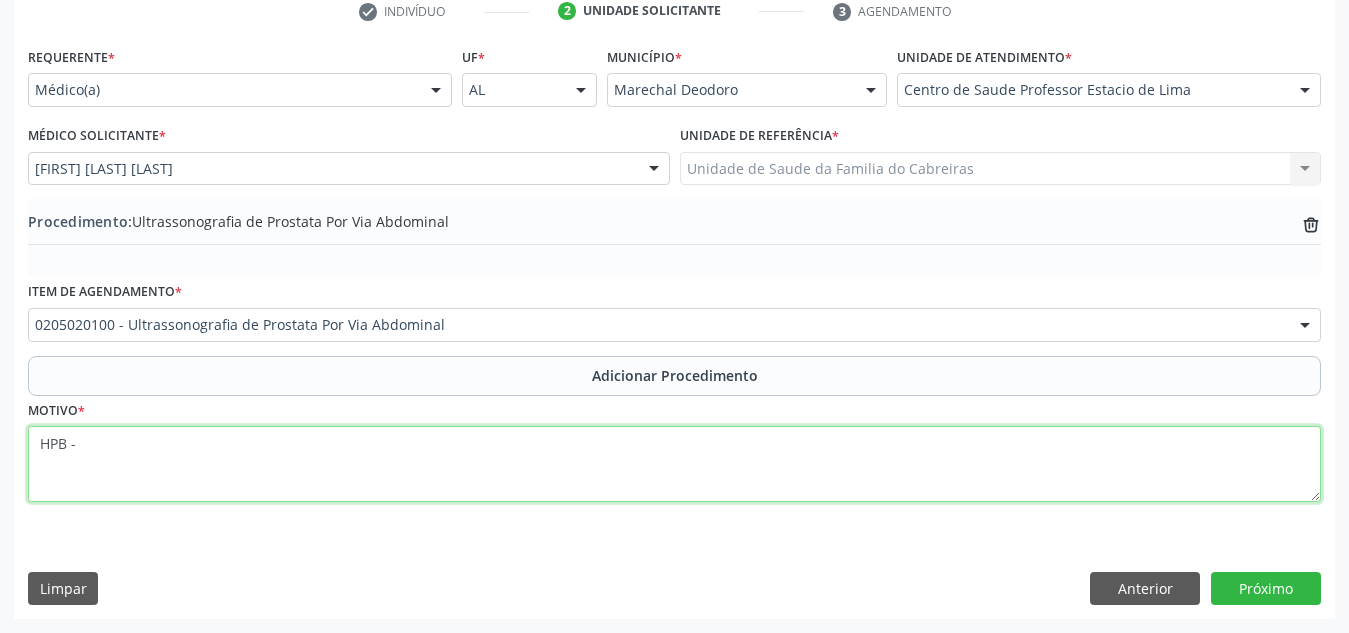 paste on "avaliação do HPB (Hiperplasia Prostática Benigna)" 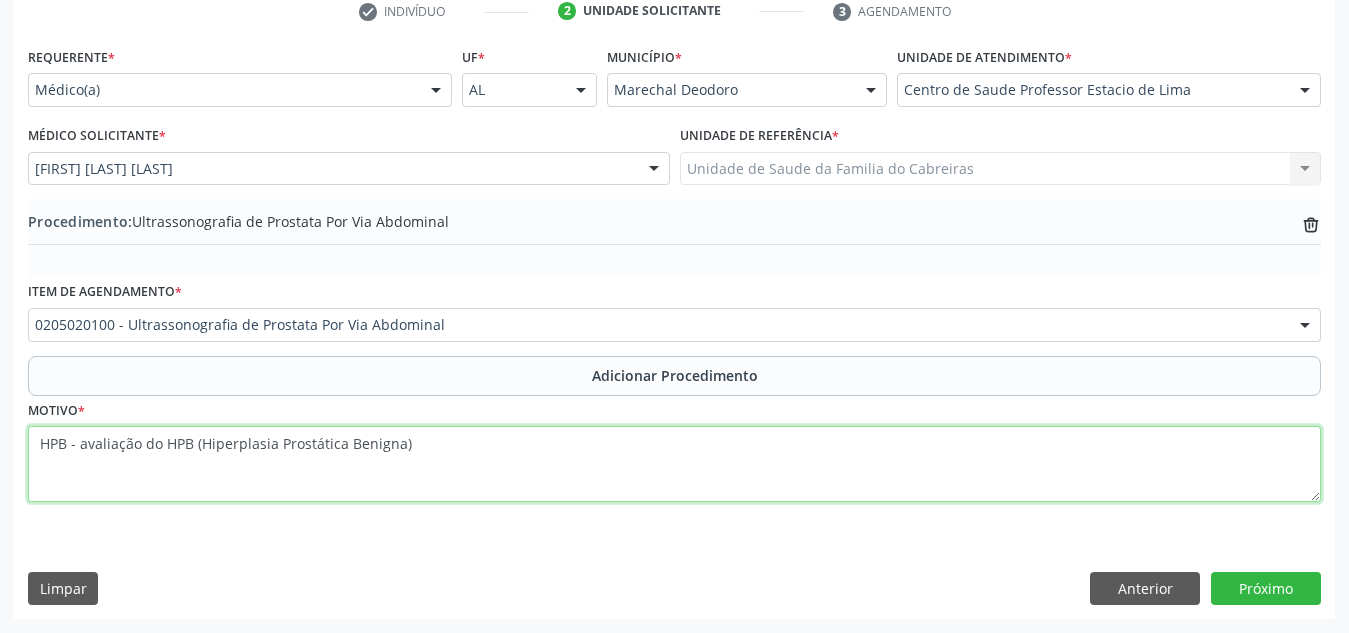 click on "HPB - avaliação do HPB (Hiperplasia Prostática Benigna)" at bounding box center [674, 464] 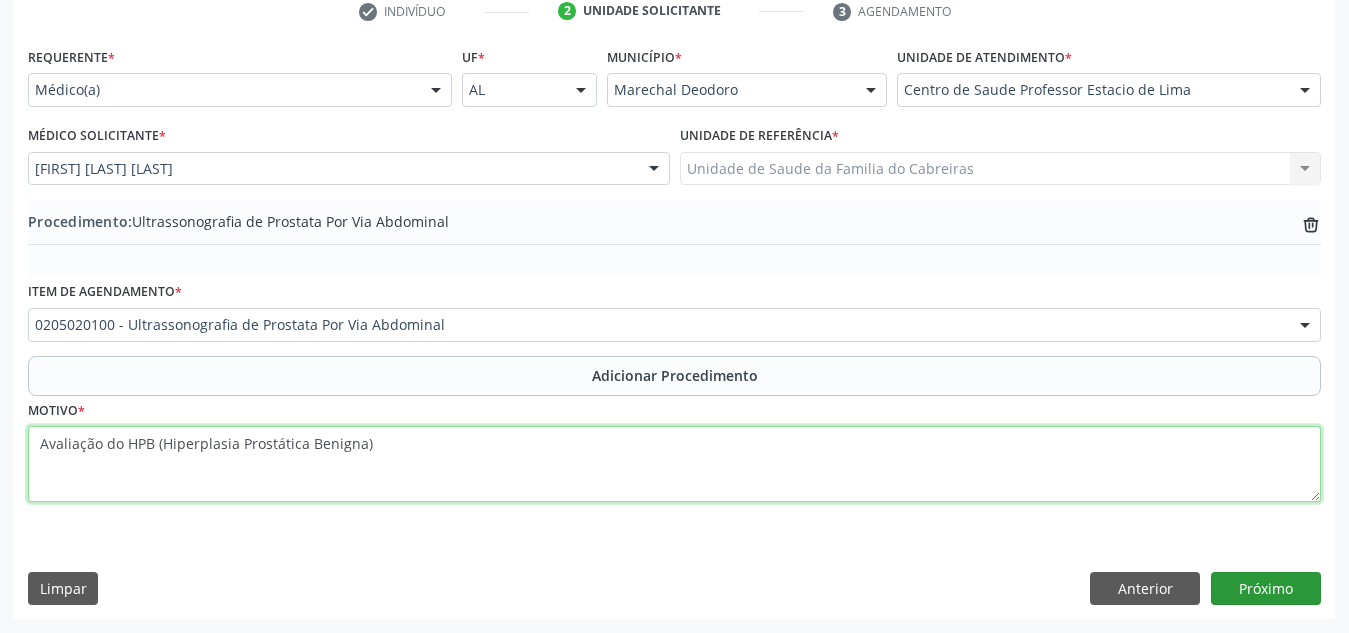 type on "Avaliação do HPB (Hiperplasia Prostática Benigna)" 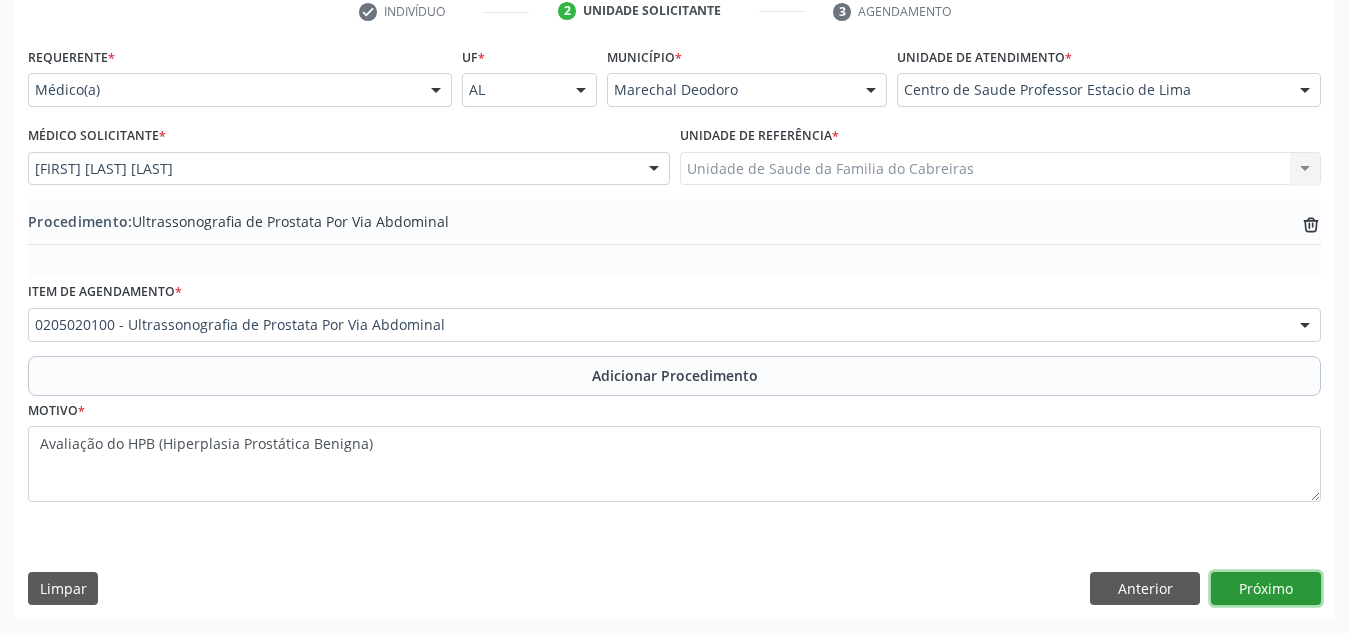 click on "Próximo" at bounding box center (1266, 589) 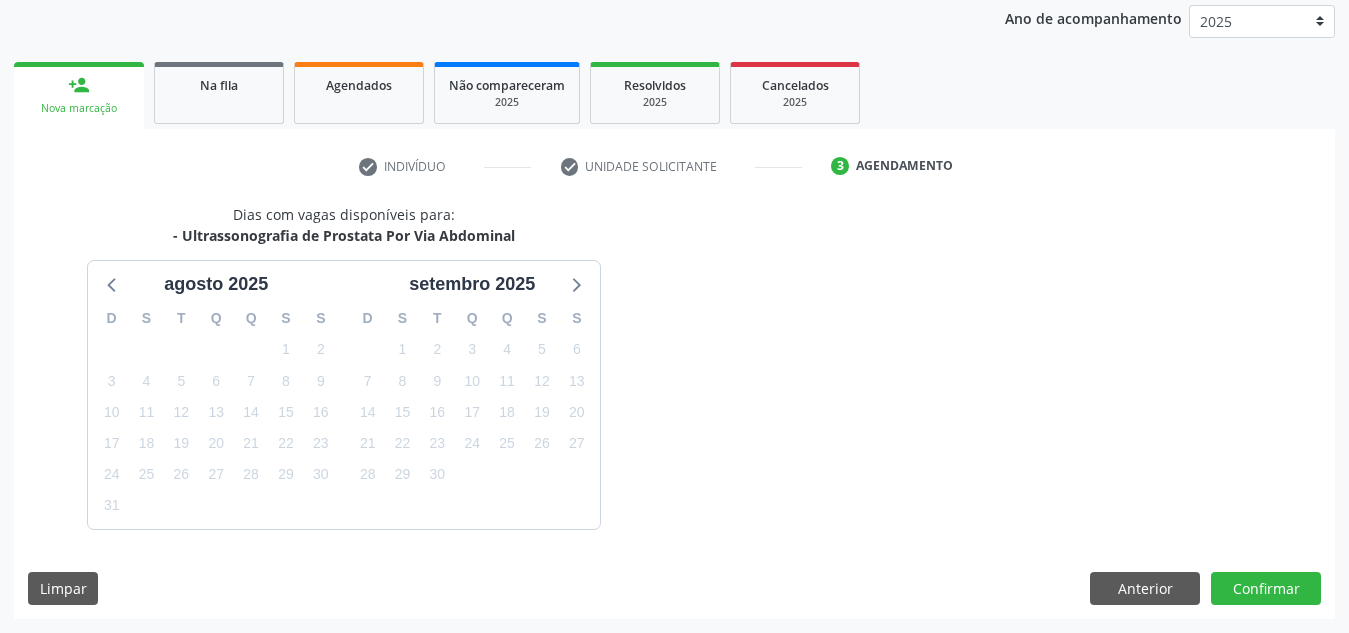 scroll, scrollTop: 324, scrollLeft: 0, axis: vertical 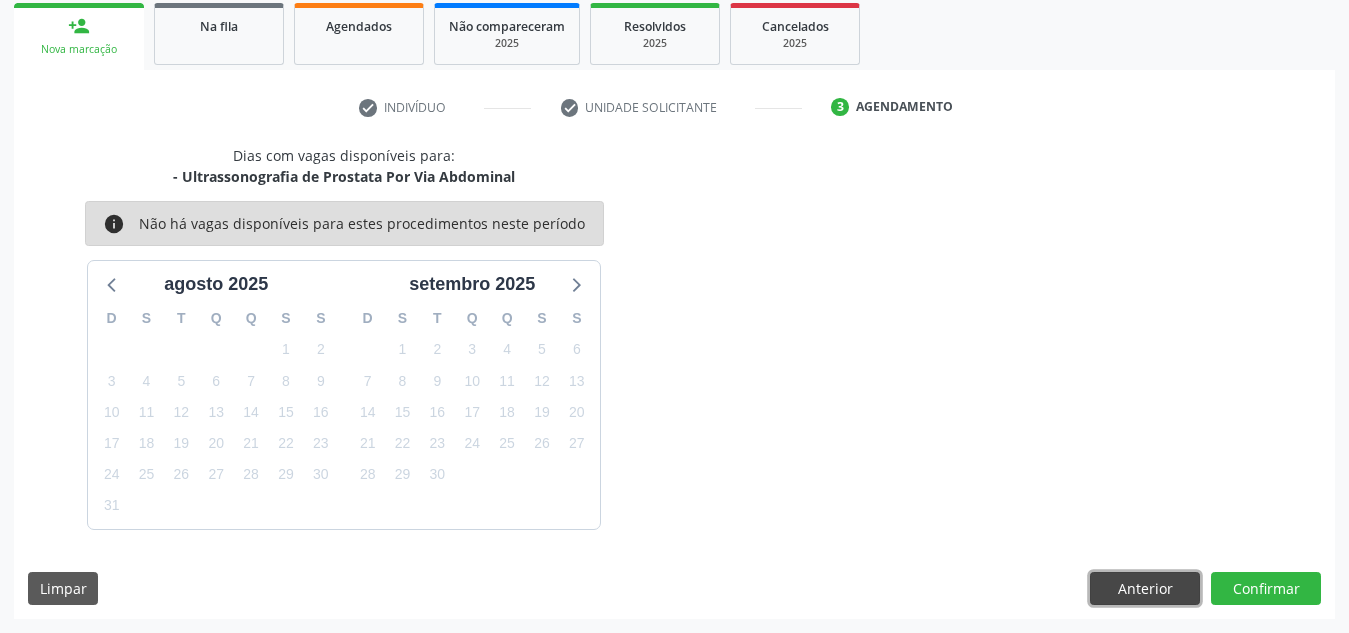 click on "Anterior" at bounding box center [1145, 589] 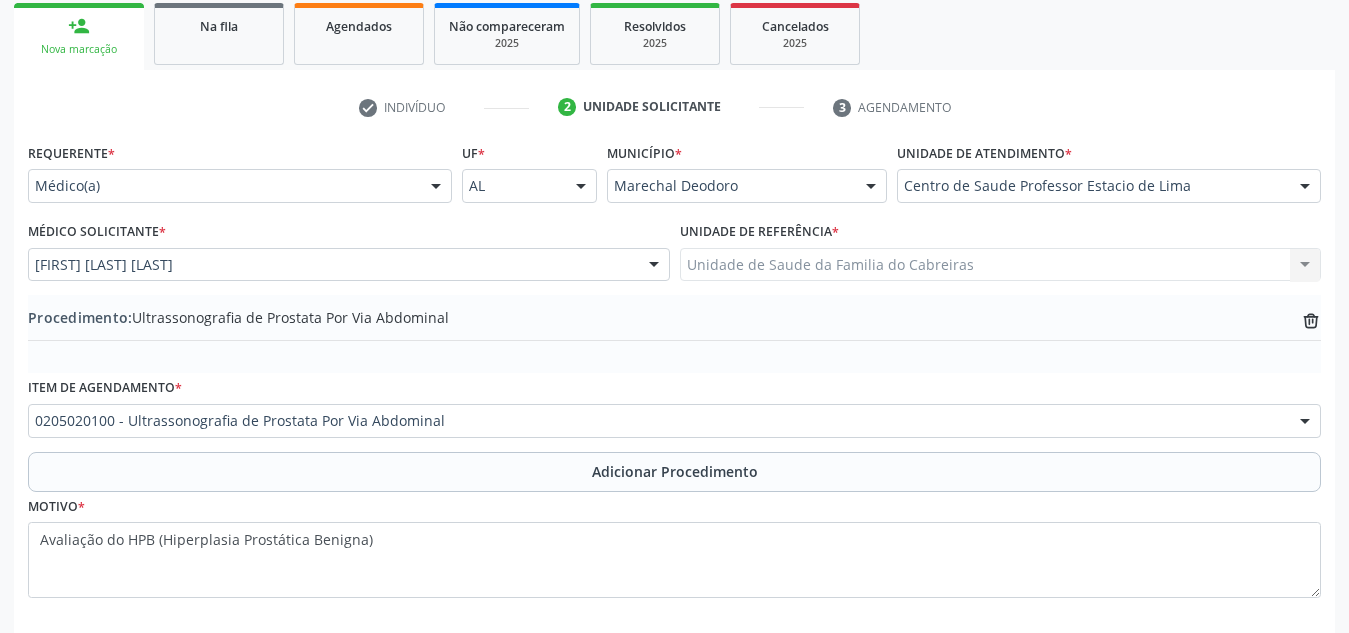 scroll, scrollTop: 420, scrollLeft: 0, axis: vertical 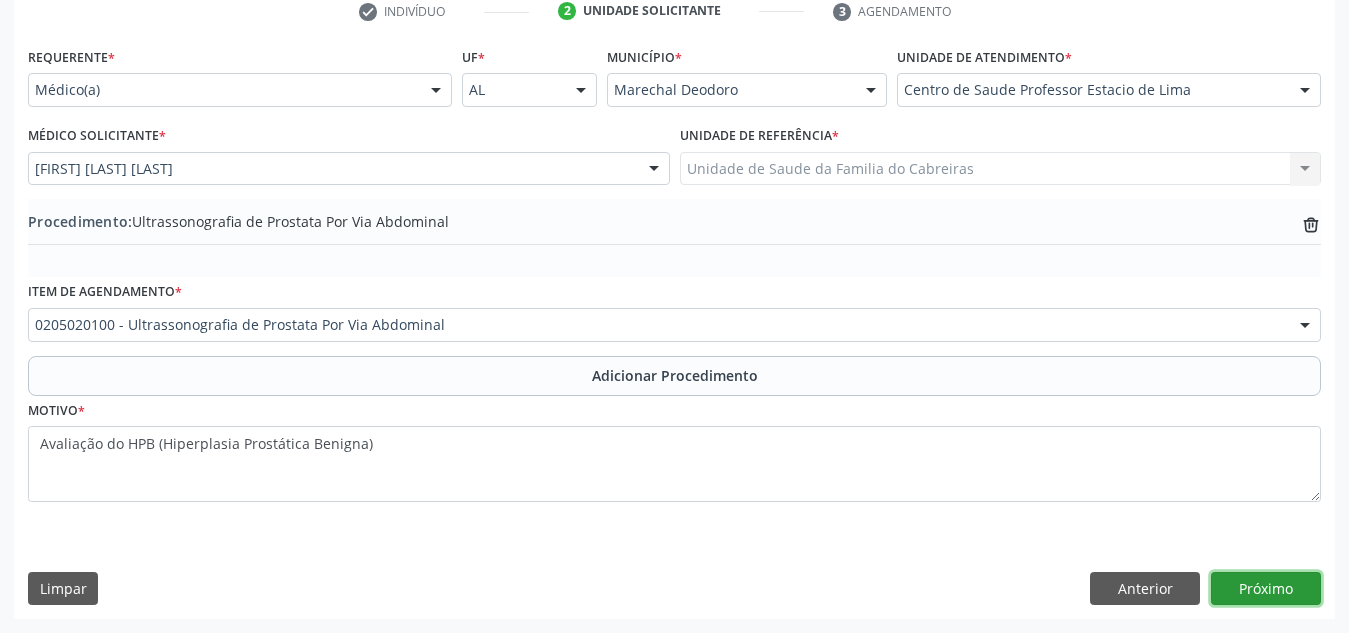 click on "Próximo" at bounding box center (1266, 589) 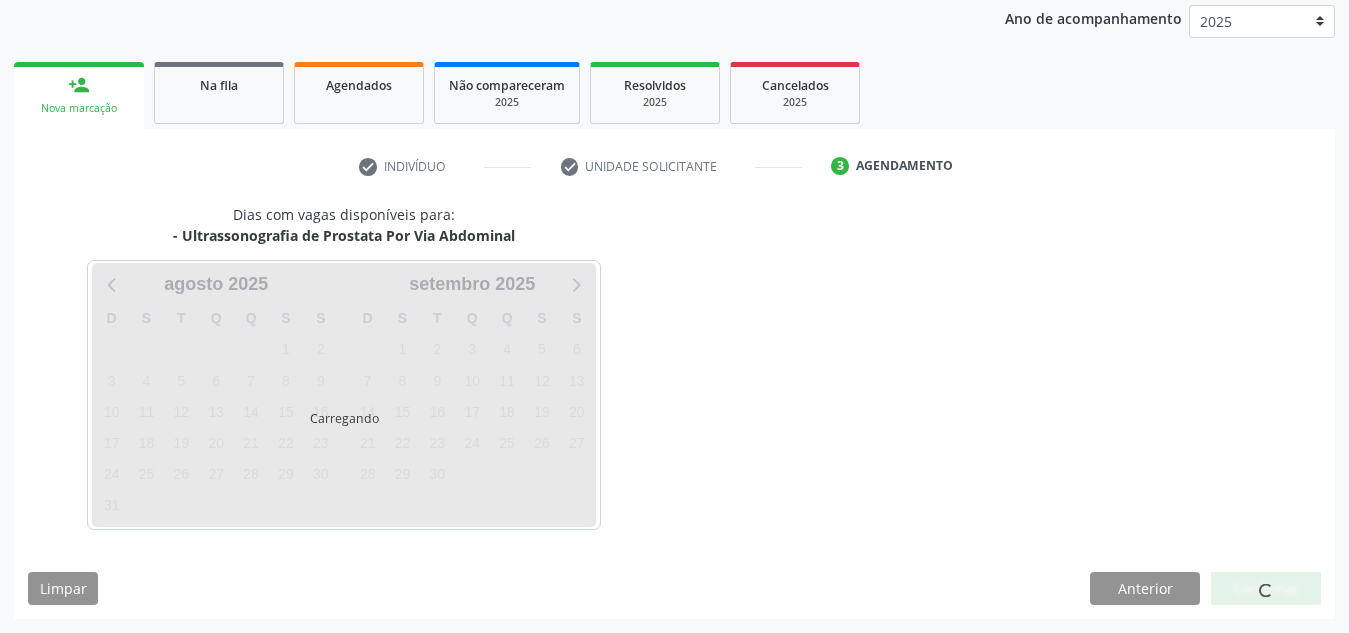 scroll, scrollTop: 324, scrollLeft: 0, axis: vertical 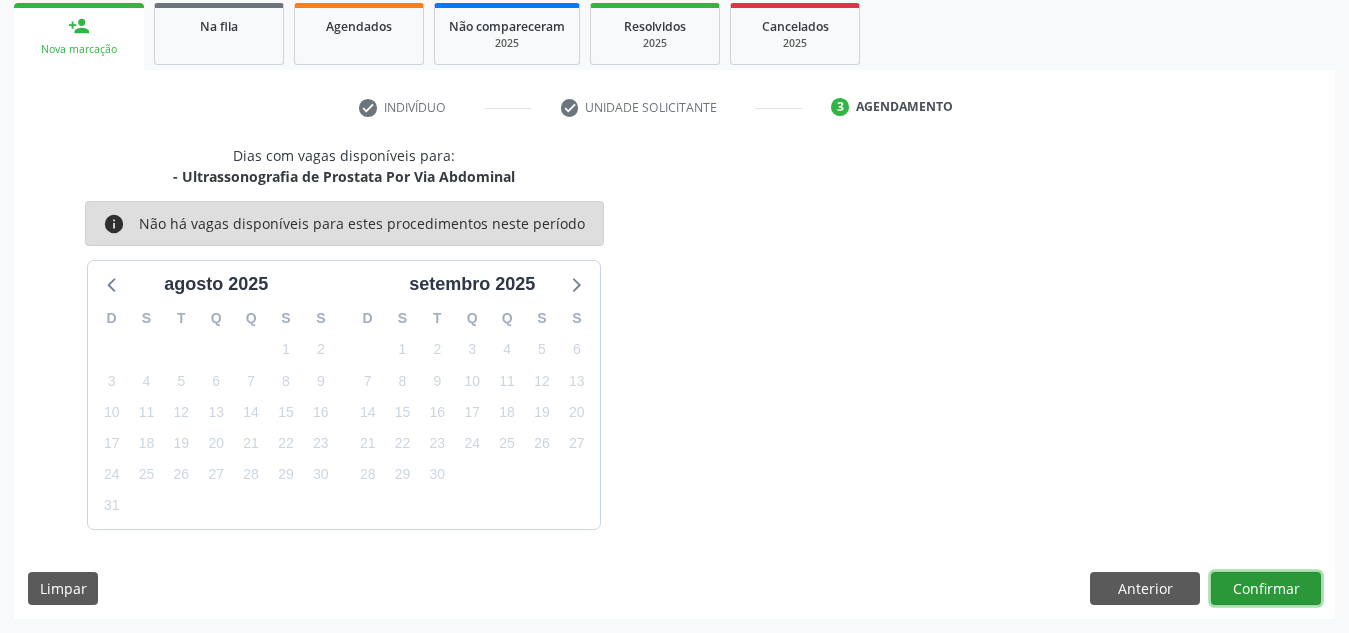 click on "Confirmar" at bounding box center (1266, 589) 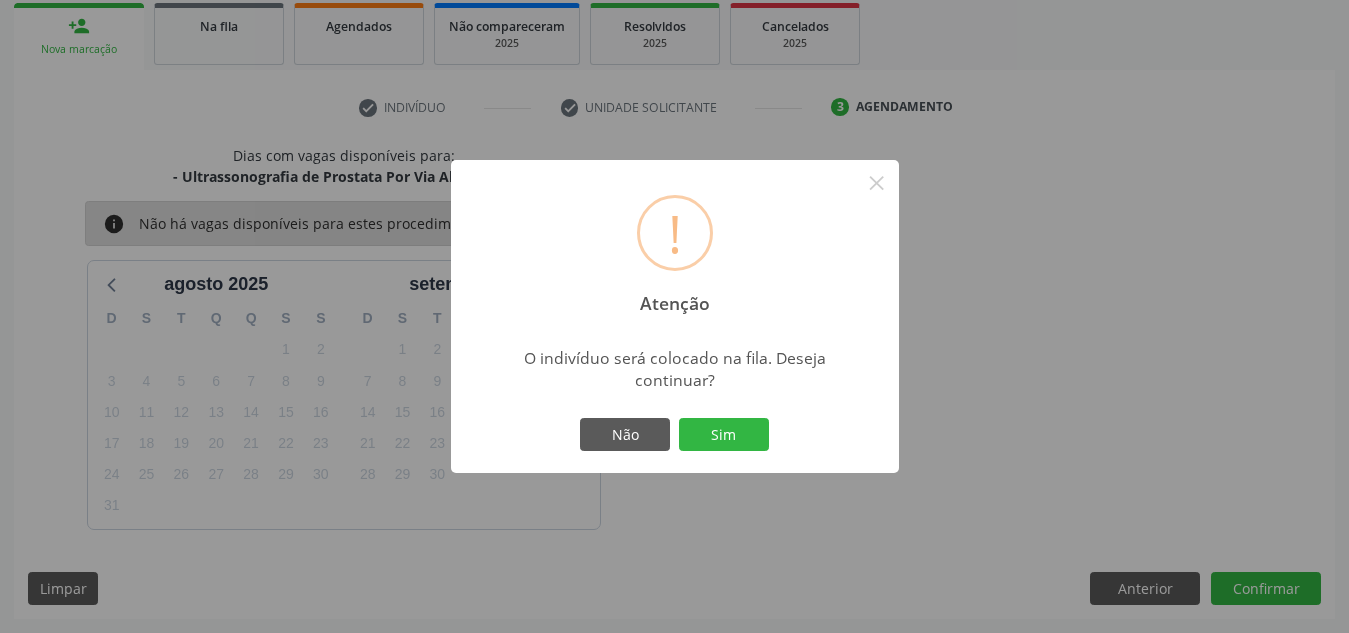 type 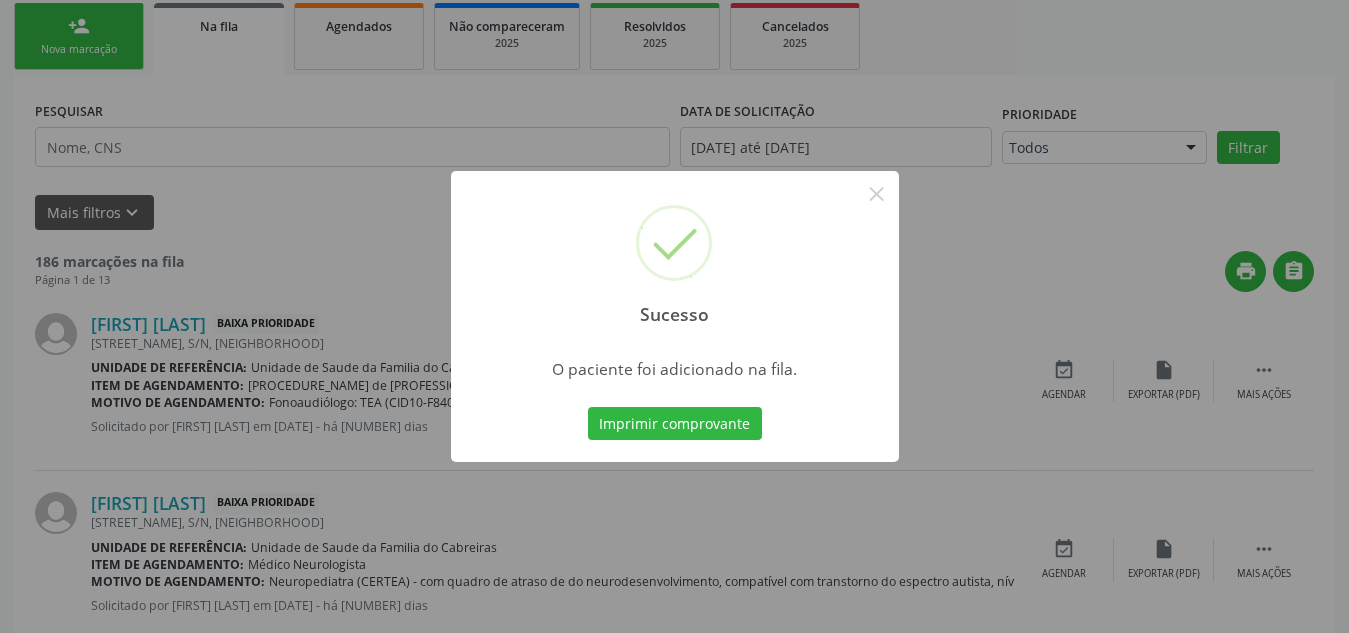 scroll, scrollTop: 62, scrollLeft: 0, axis: vertical 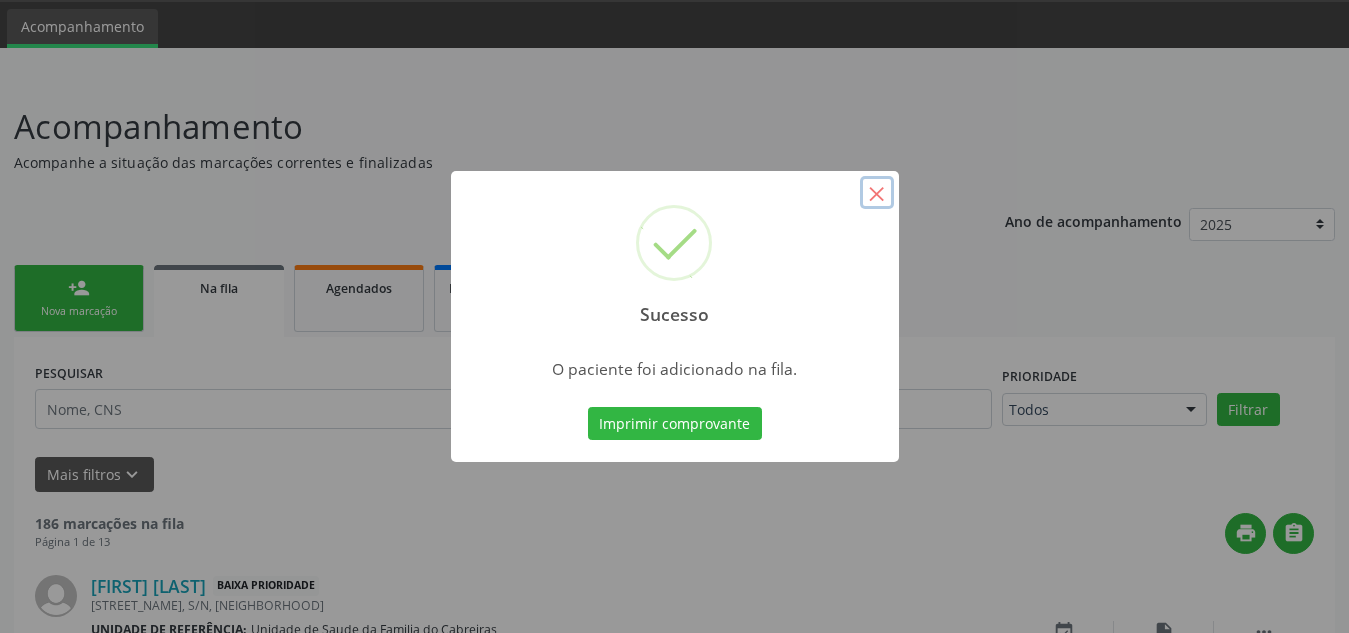click on "×" at bounding box center (877, 193) 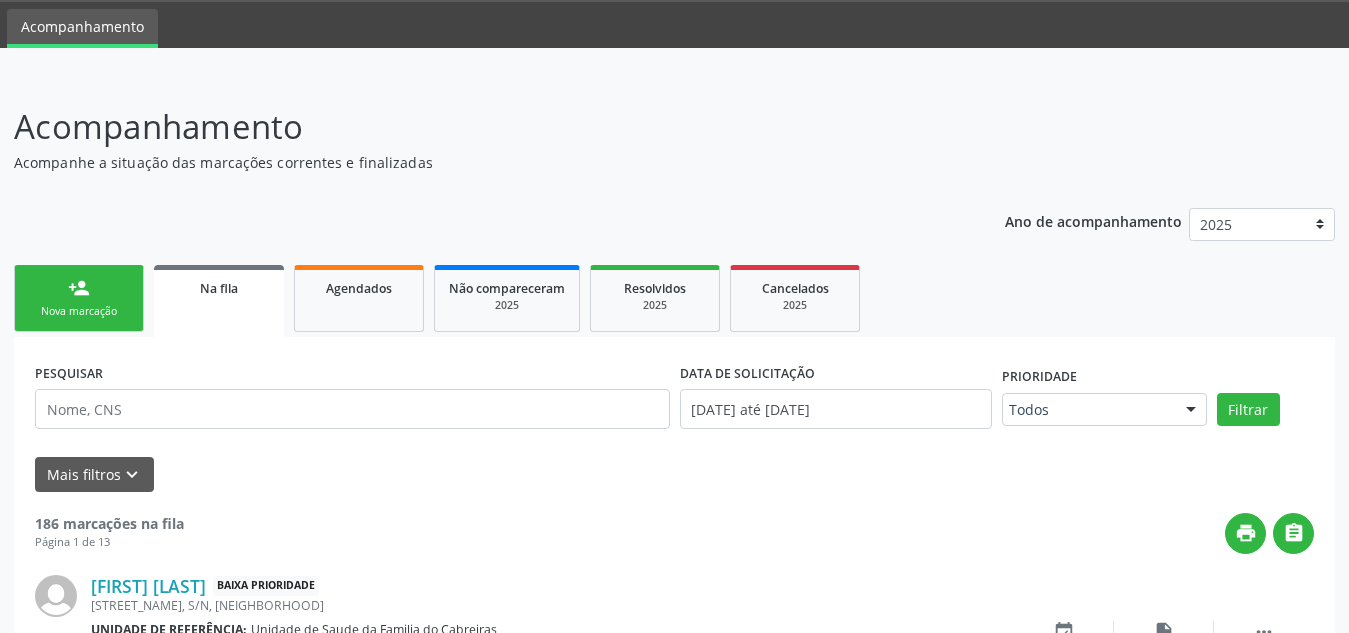 click on "person_add
Nova marcação" at bounding box center [79, 298] 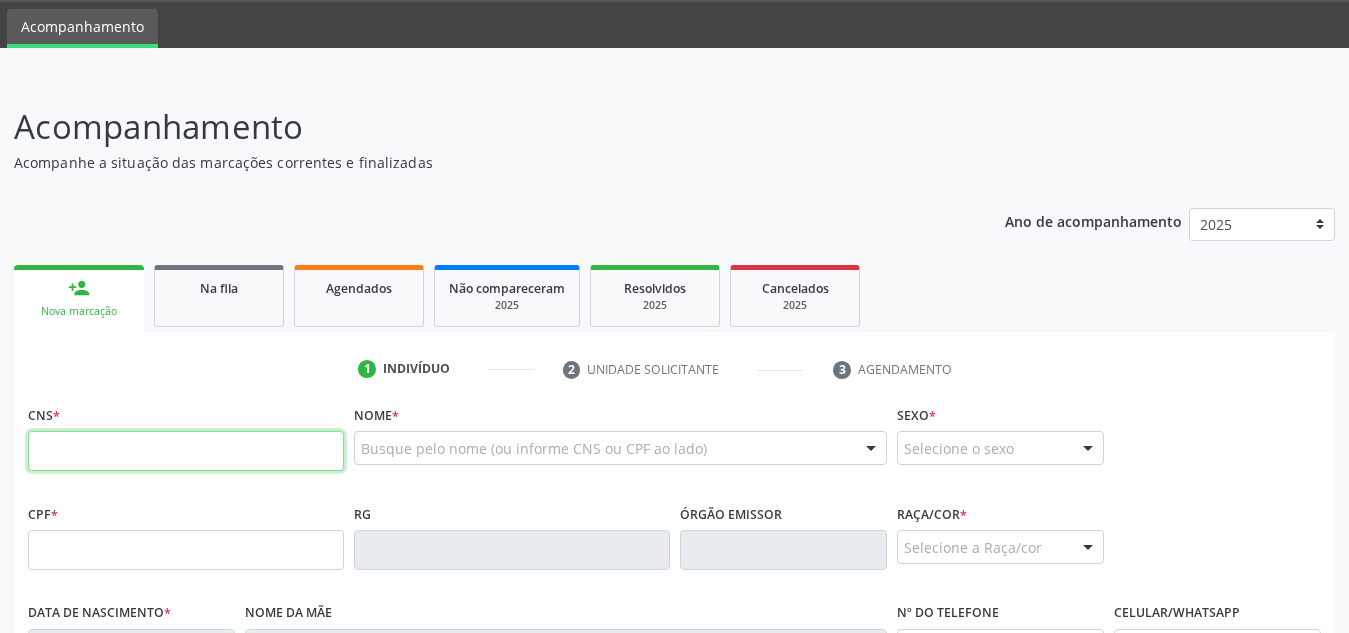 click at bounding box center [186, 451] 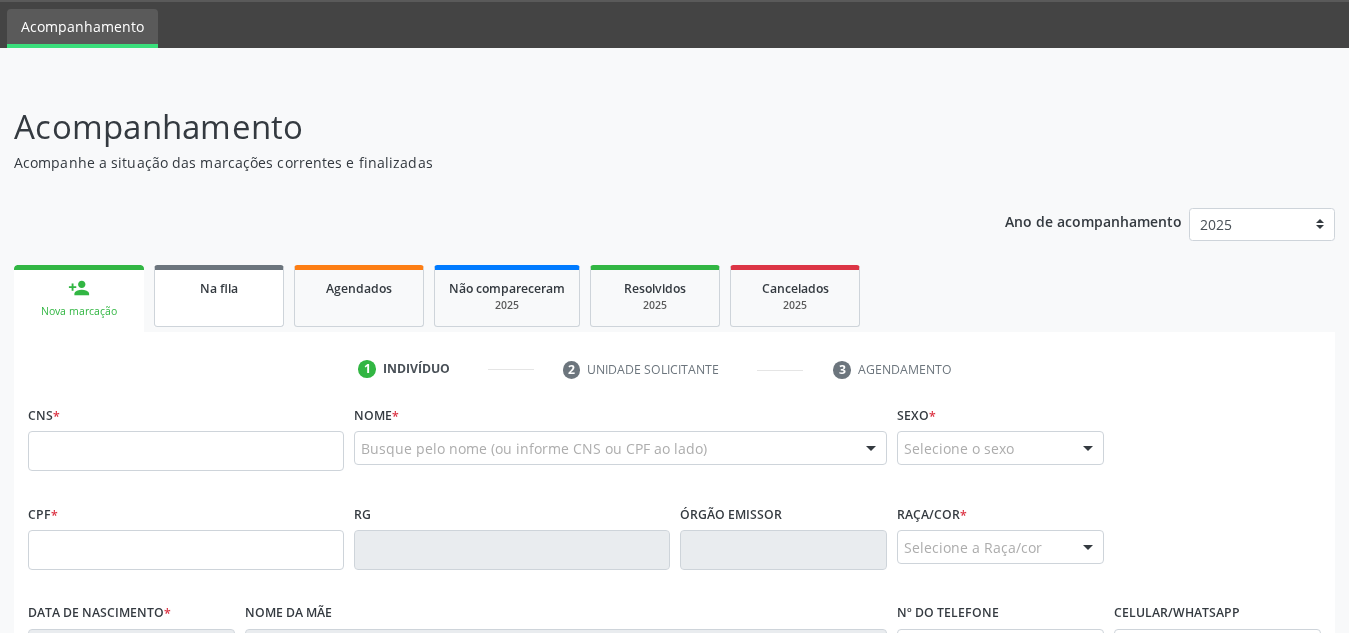 click on "Na fila" at bounding box center [219, 296] 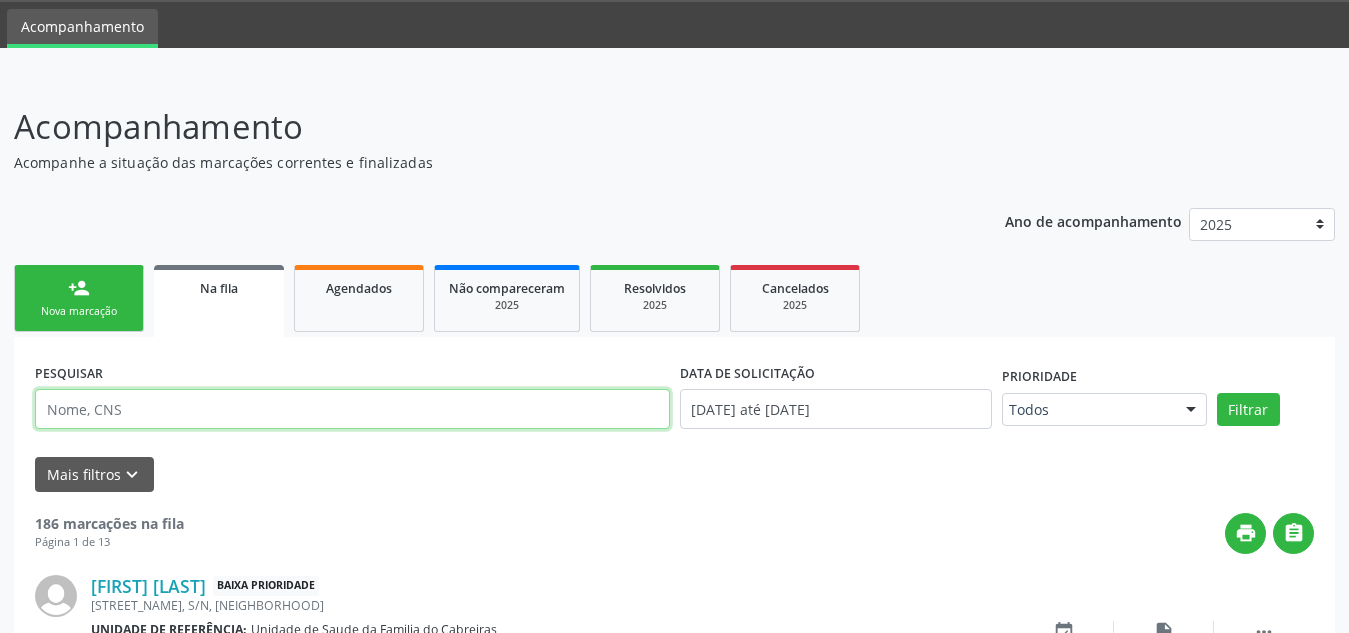 click at bounding box center (352, 409) 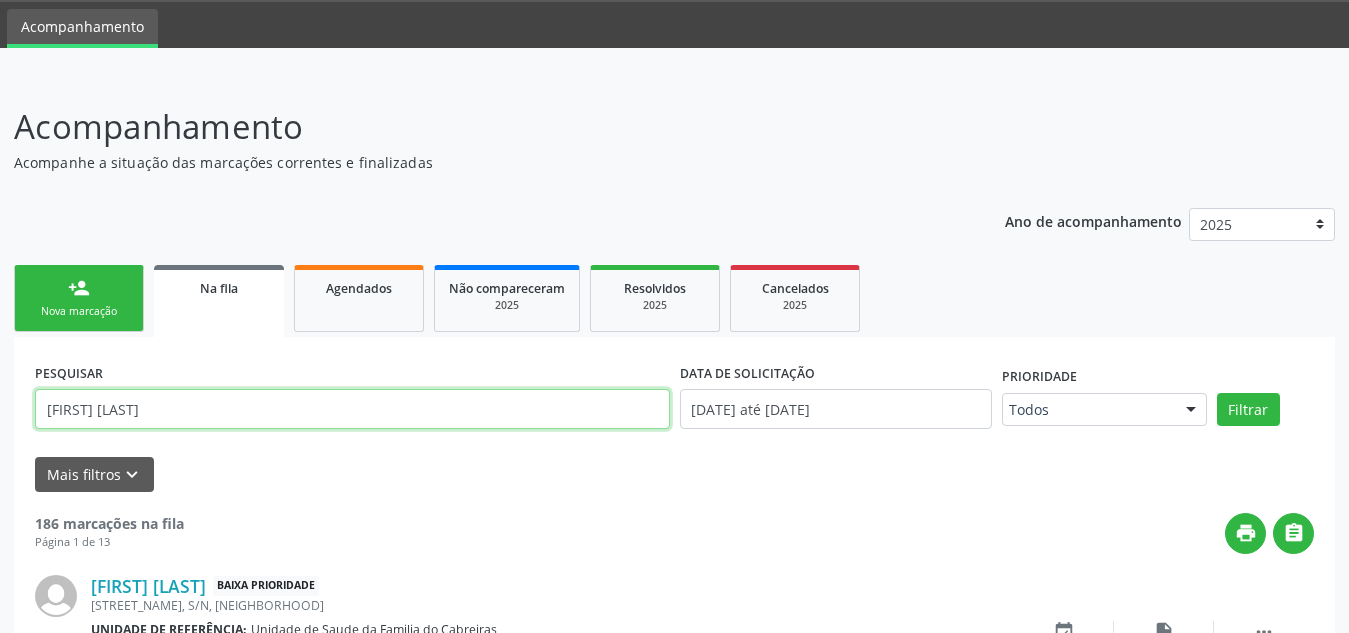 type on "[FIRST] [LAST]" 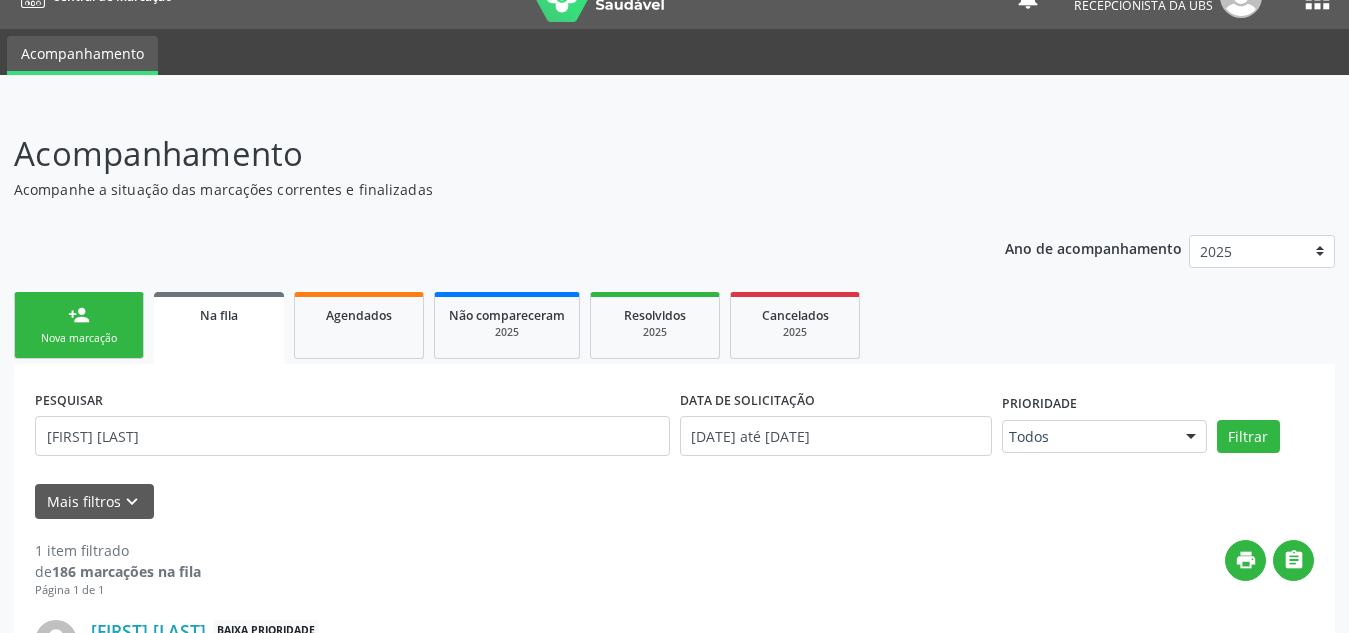 scroll, scrollTop: 31, scrollLeft: 0, axis: vertical 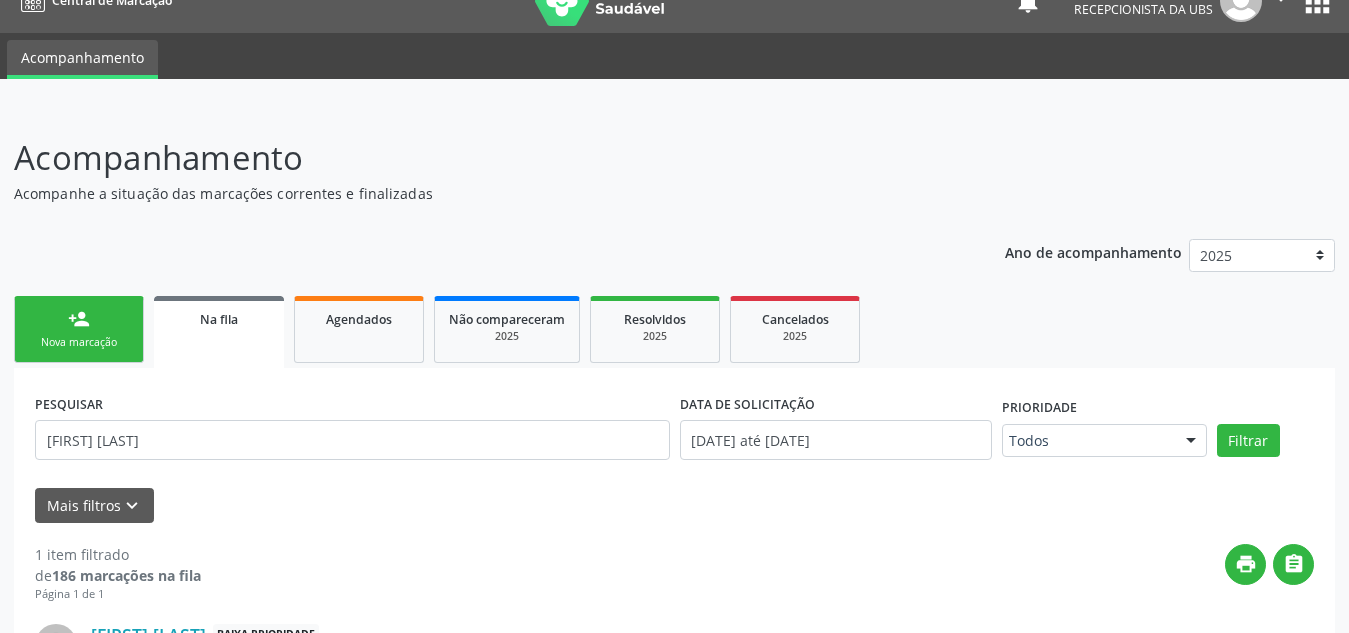 click on "person_add
Nova marcação" at bounding box center [79, 329] 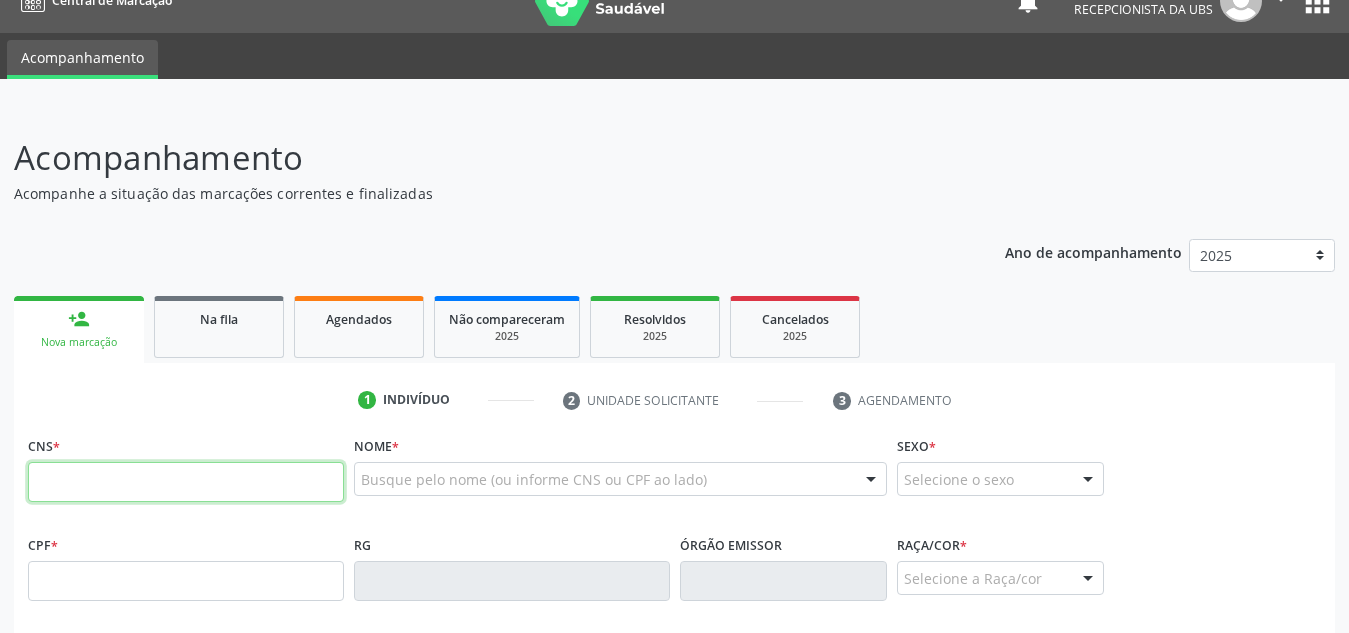 click at bounding box center (186, 482) 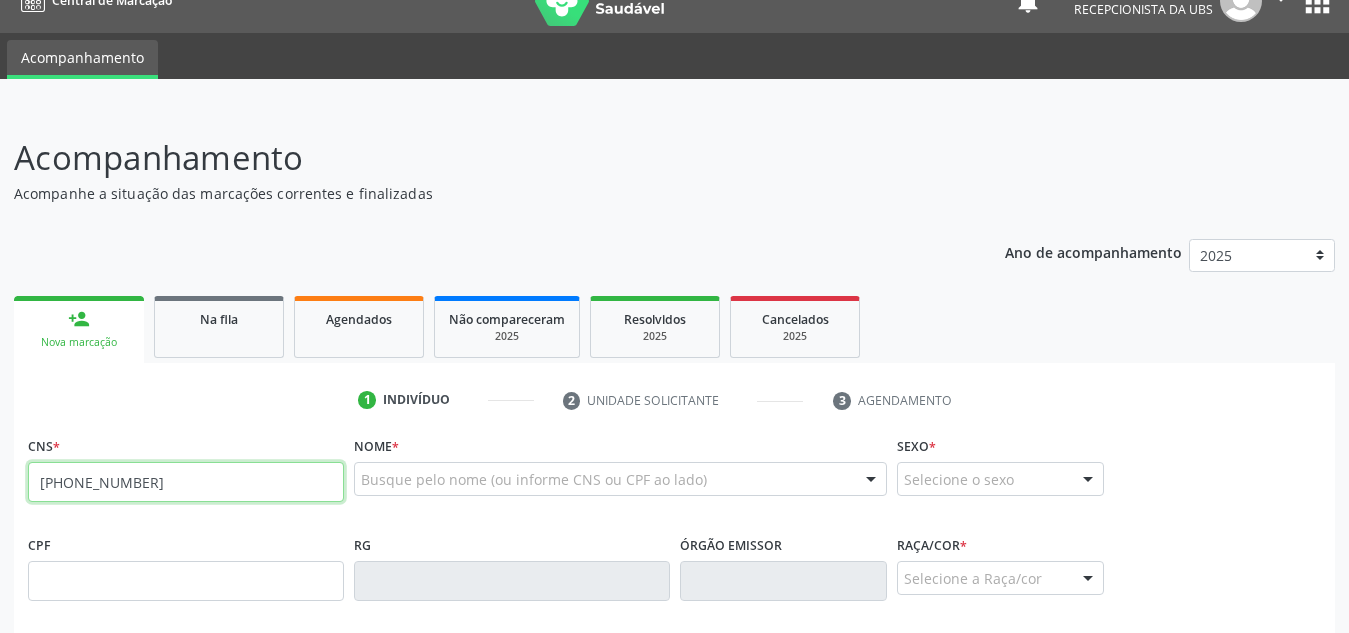 type on "[PHONE_NUMBER]" 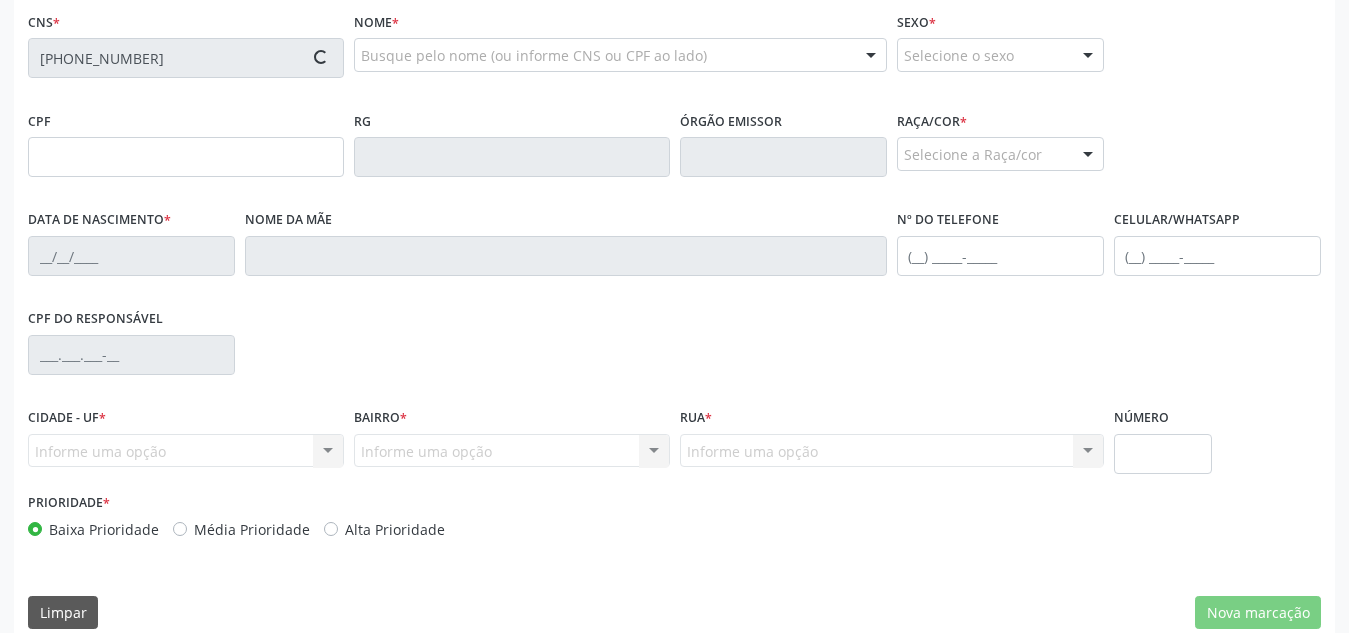 scroll, scrollTop: 479, scrollLeft: 0, axis: vertical 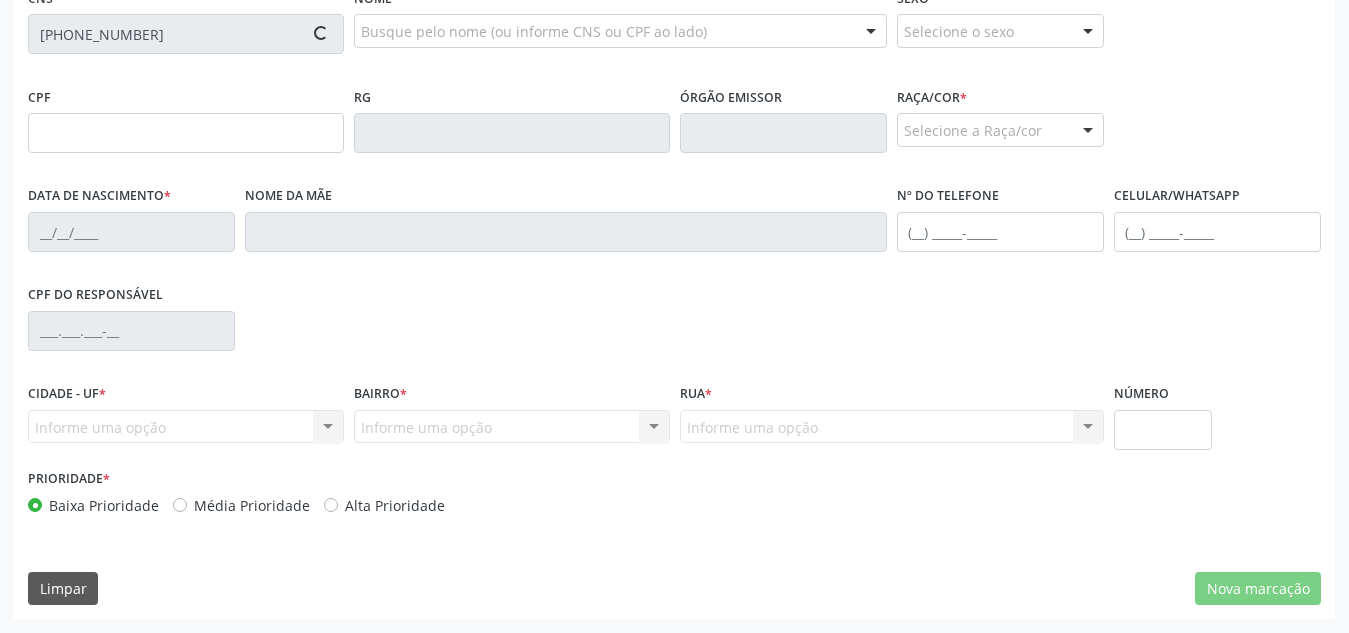 type on "[CPF]" 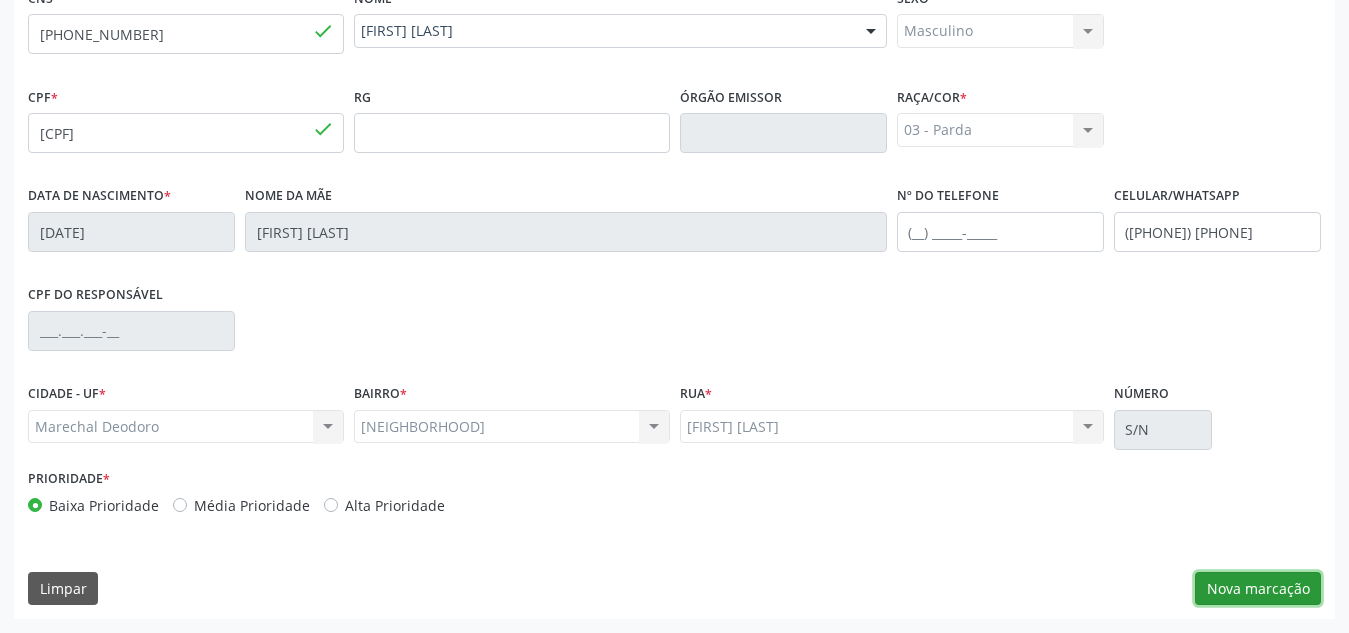 click on "Nova marcação" at bounding box center [1258, 589] 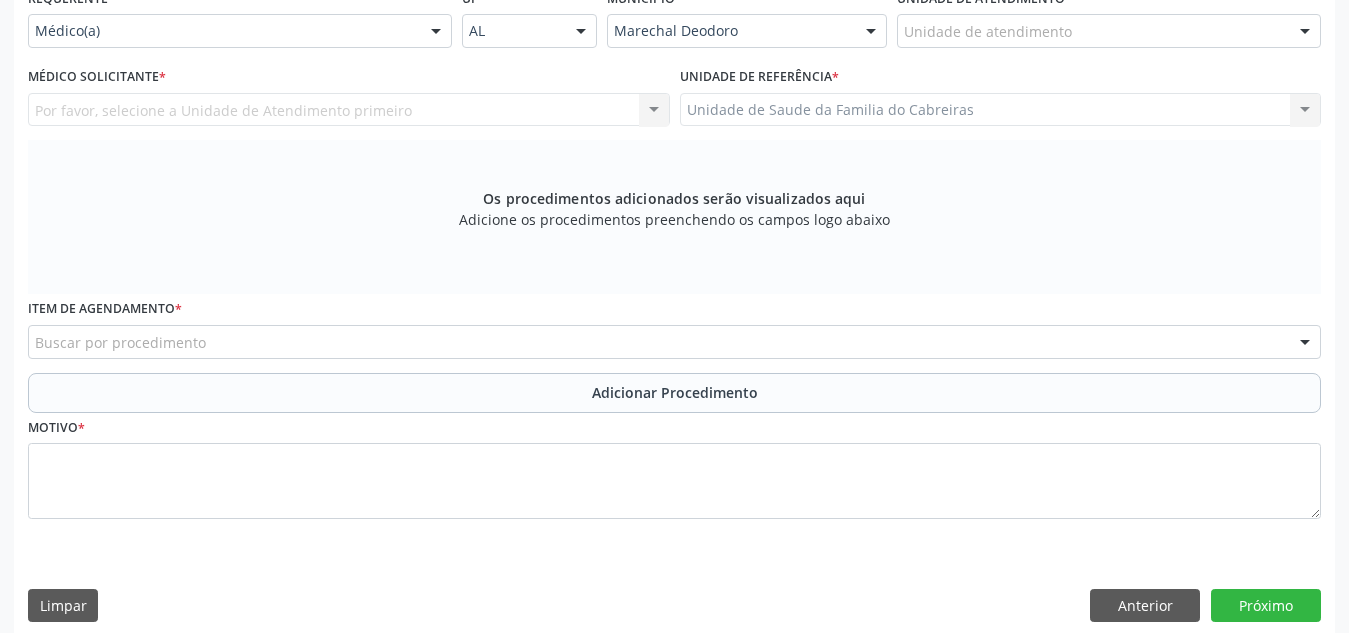 click on "Unidade de atendimento" at bounding box center [1109, 31] 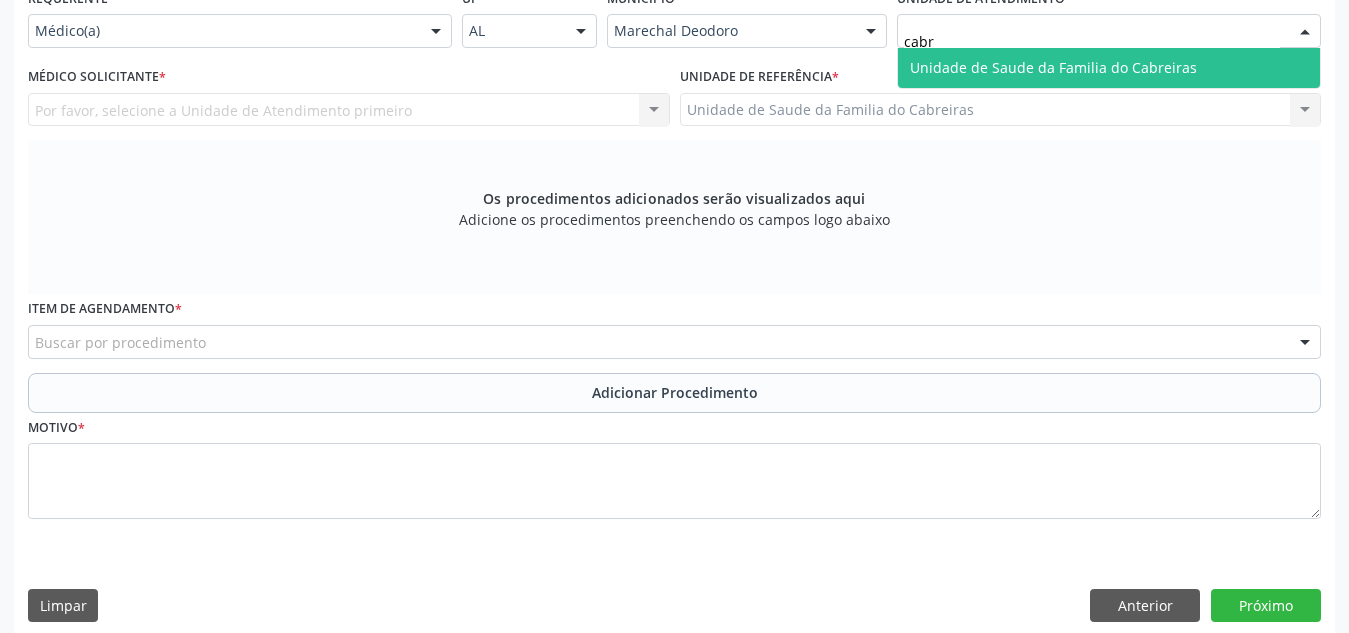 click on "Unidade de Saude da Familia do Cabreiras" at bounding box center (1053, 67) 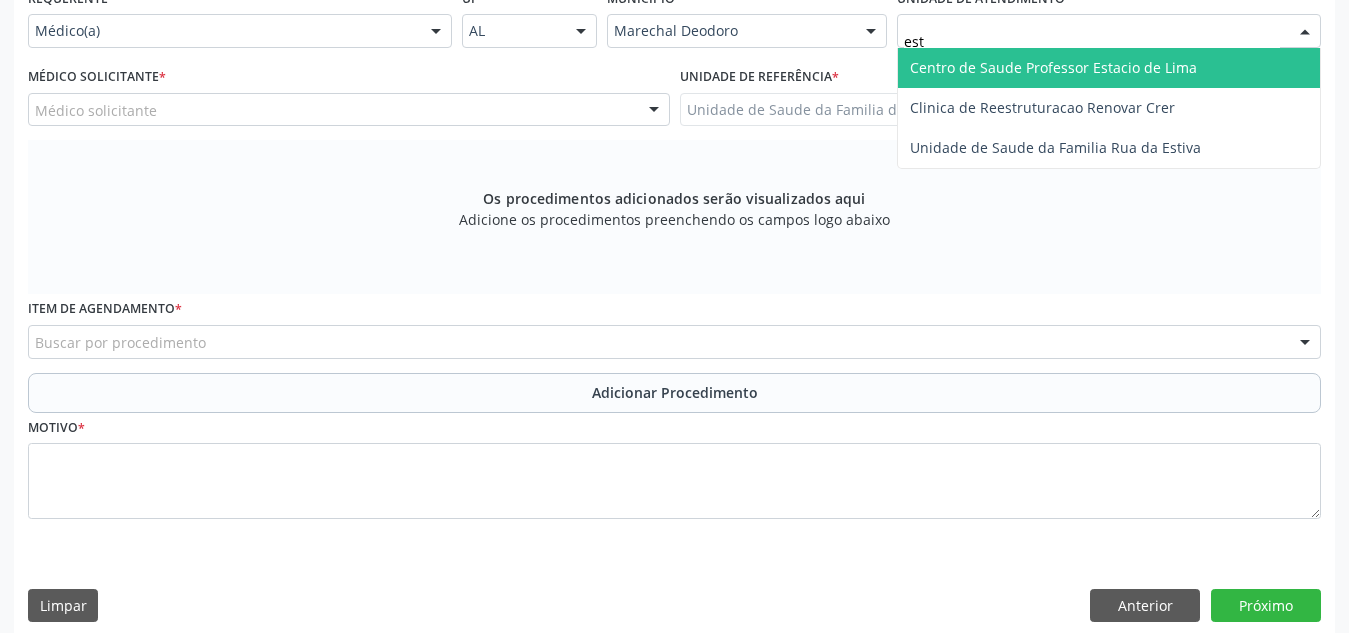 type on "esta" 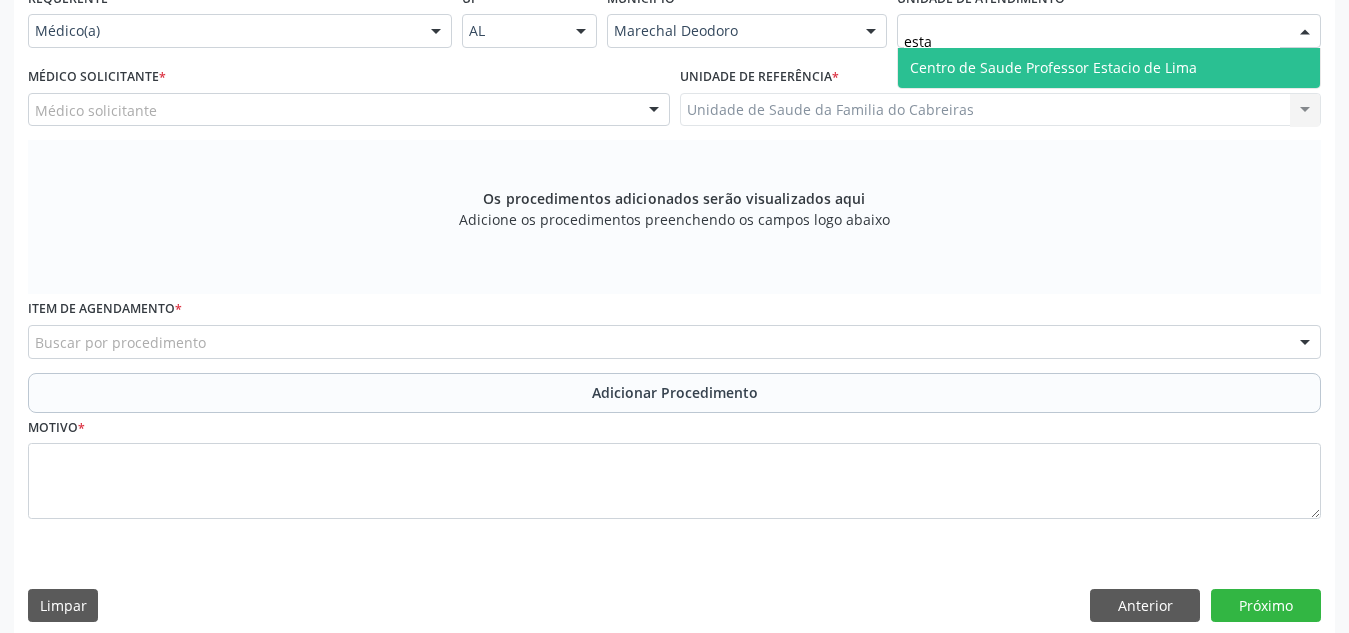 click on "Centro de Saude Professor Estacio de Lima" at bounding box center [1053, 67] 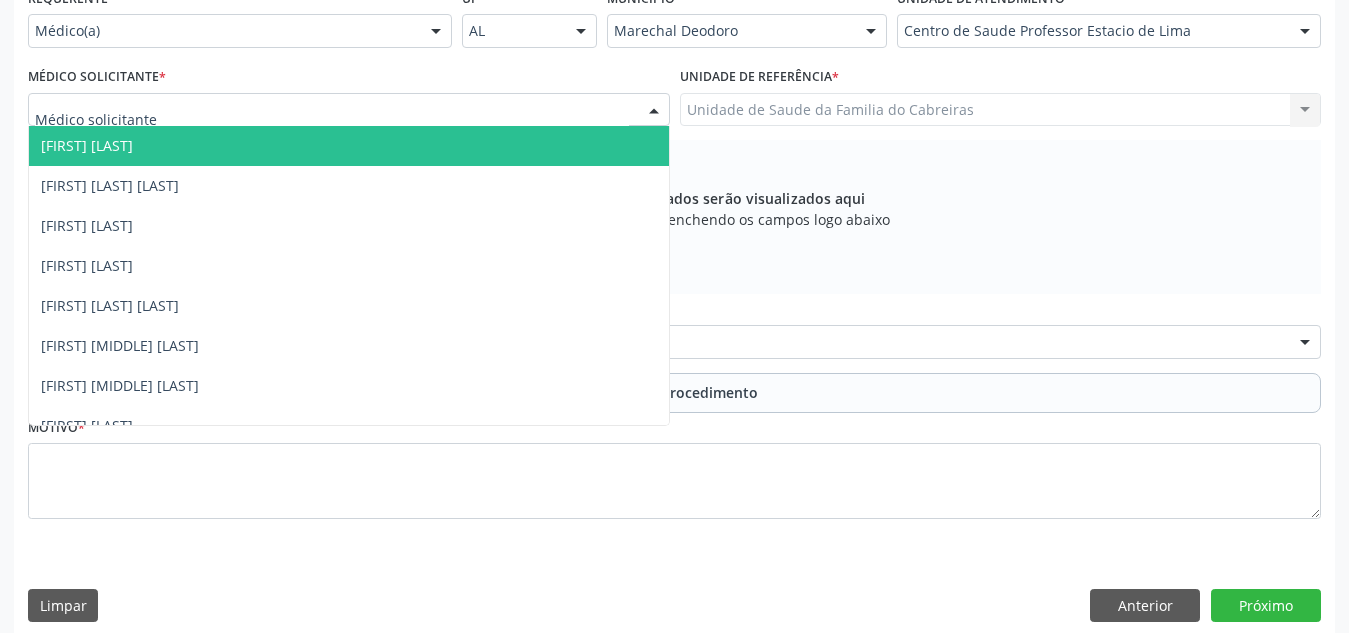 click at bounding box center [349, 110] 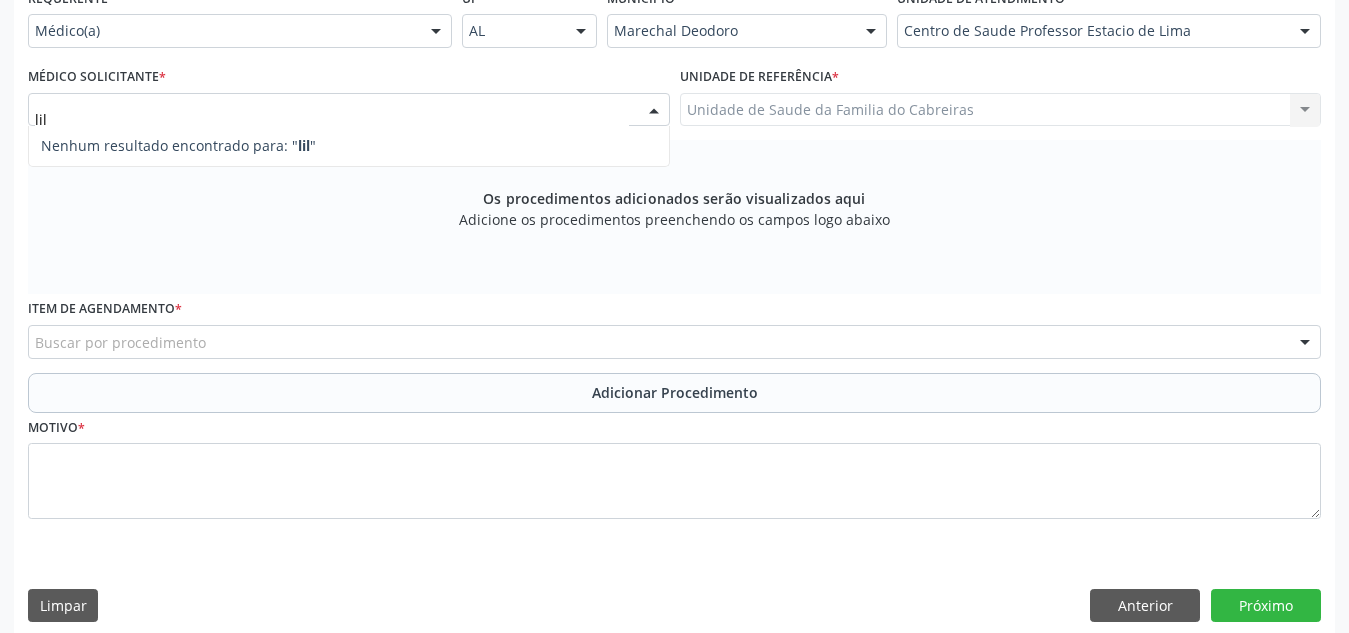 type on "li" 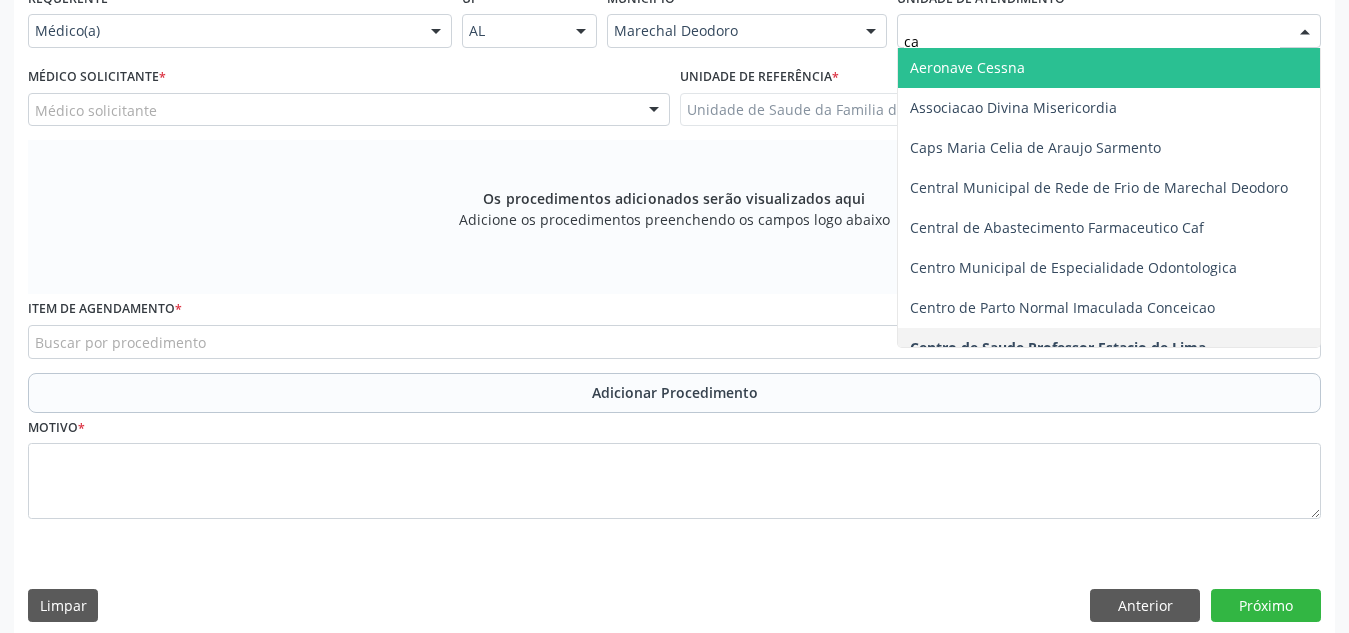 type on "cab" 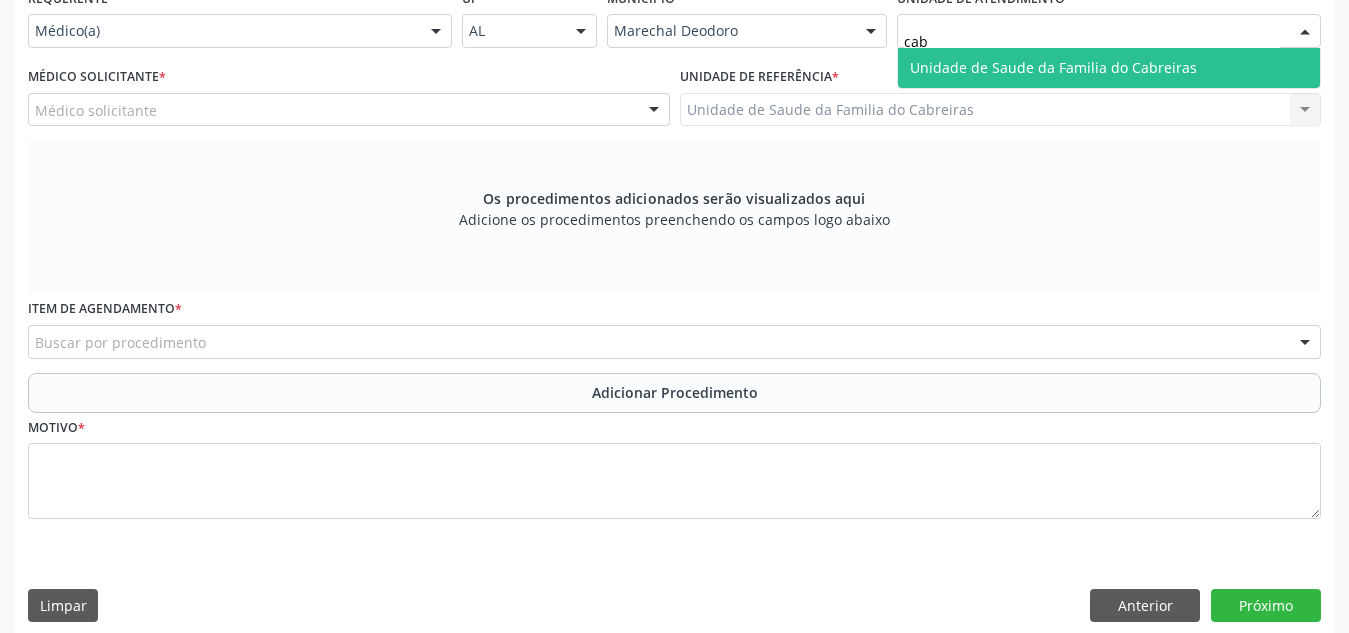 click on "Unidade de Saude da Familia do Cabreiras" at bounding box center (1053, 67) 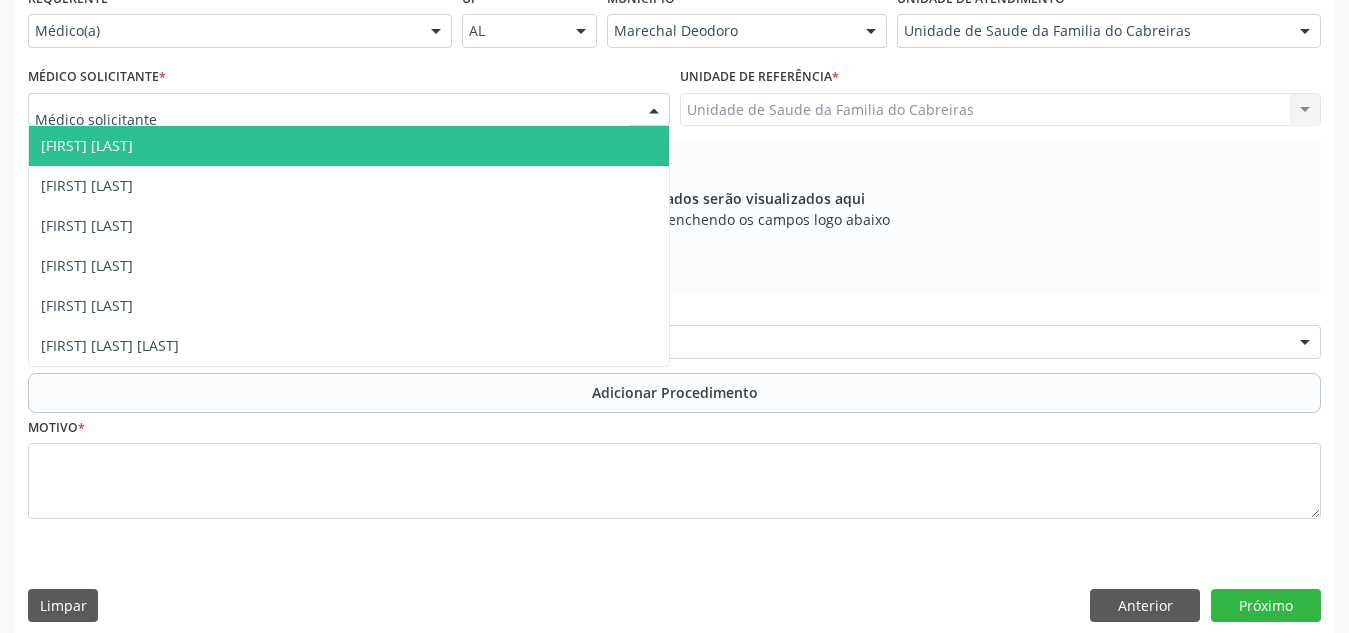 click at bounding box center [349, 110] 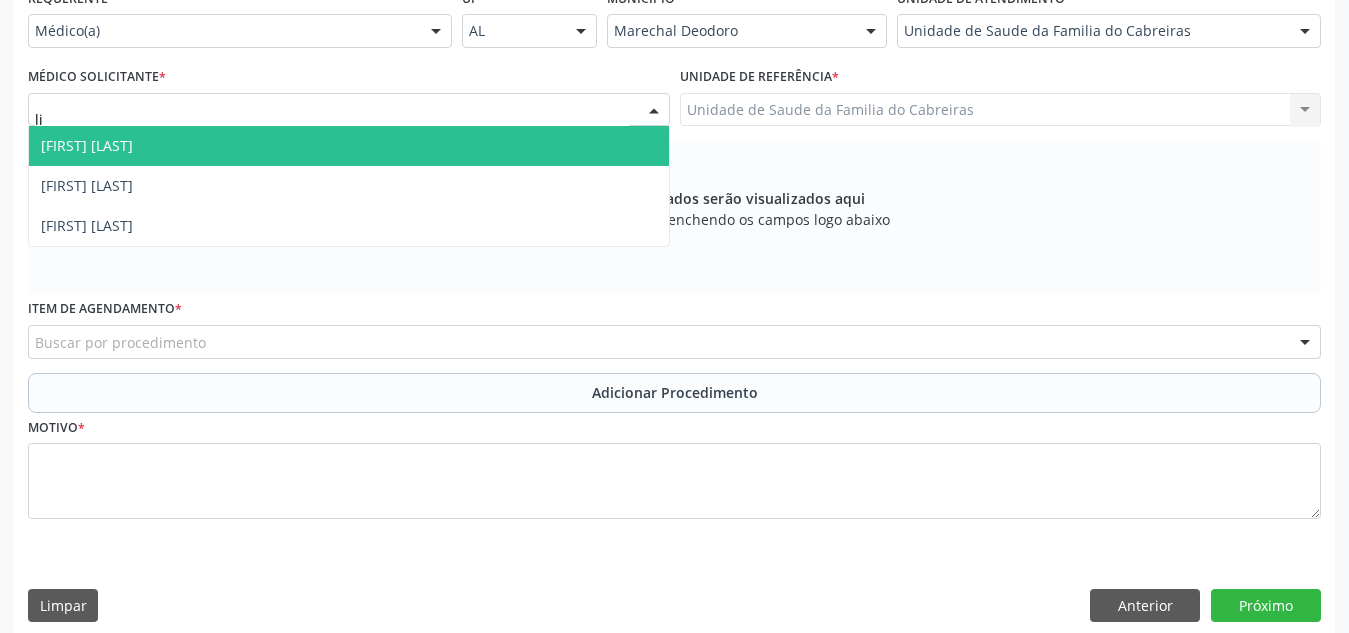 type on "lil" 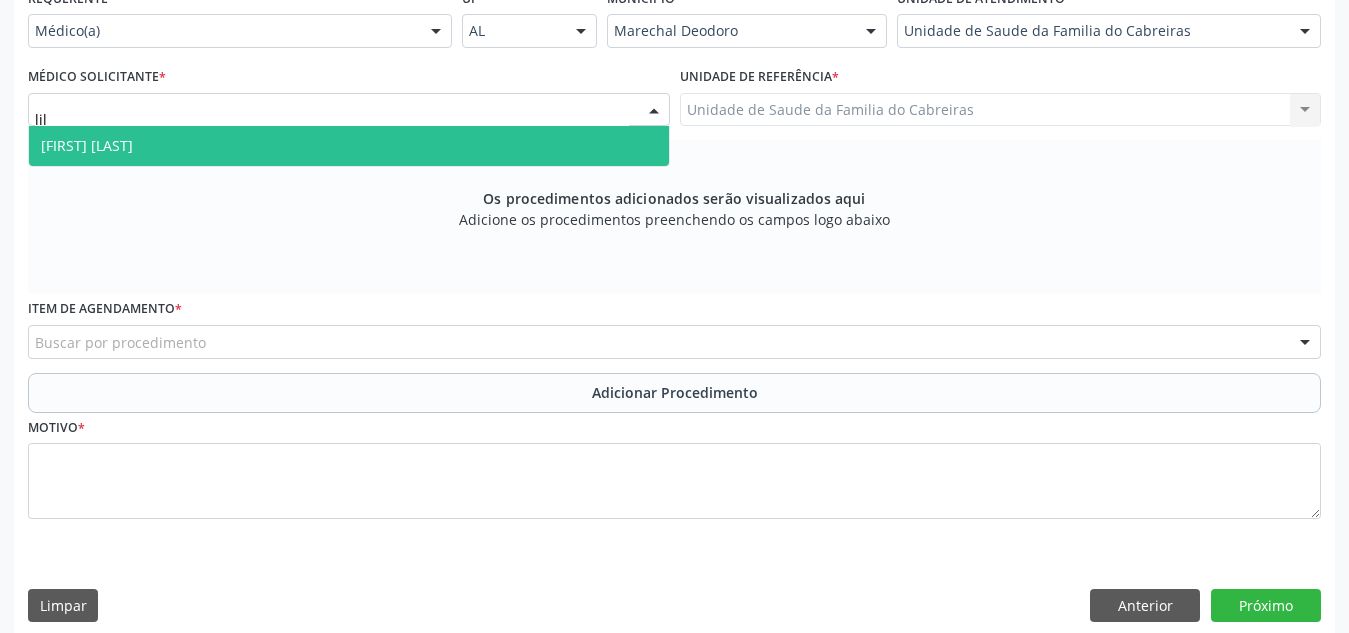 click on "[FIRST] [LAST]" at bounding box center (349, 146) 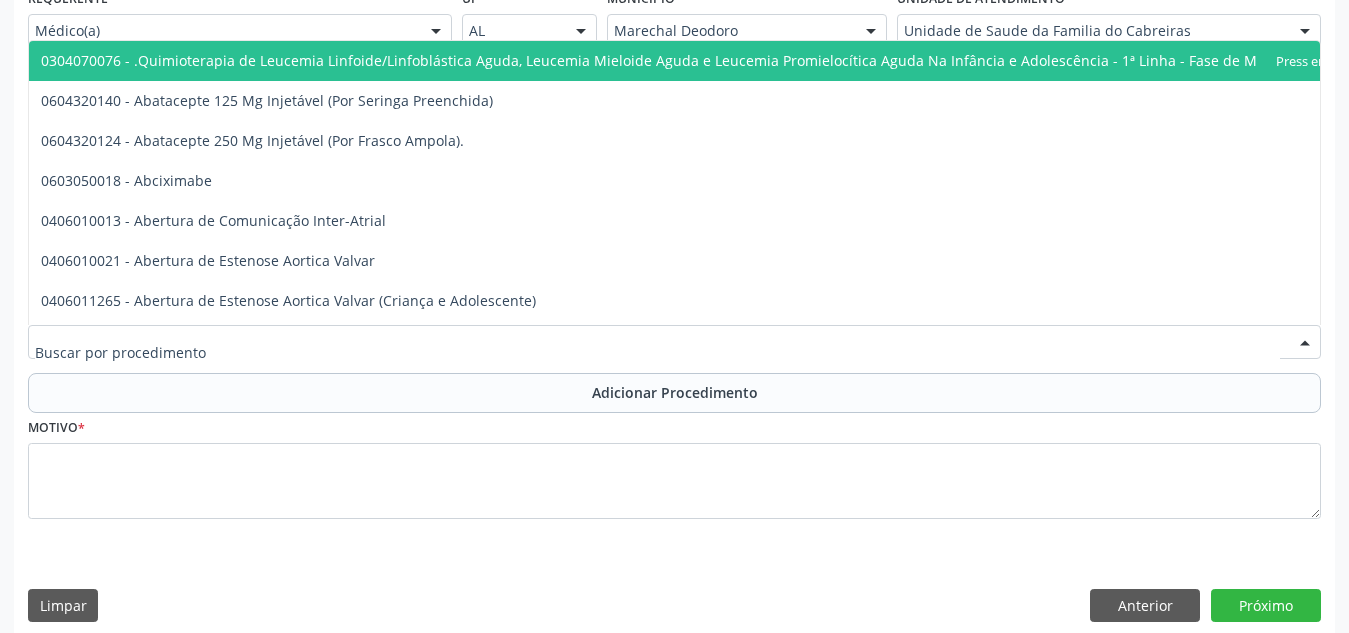 click at bounding box center [674, 342] 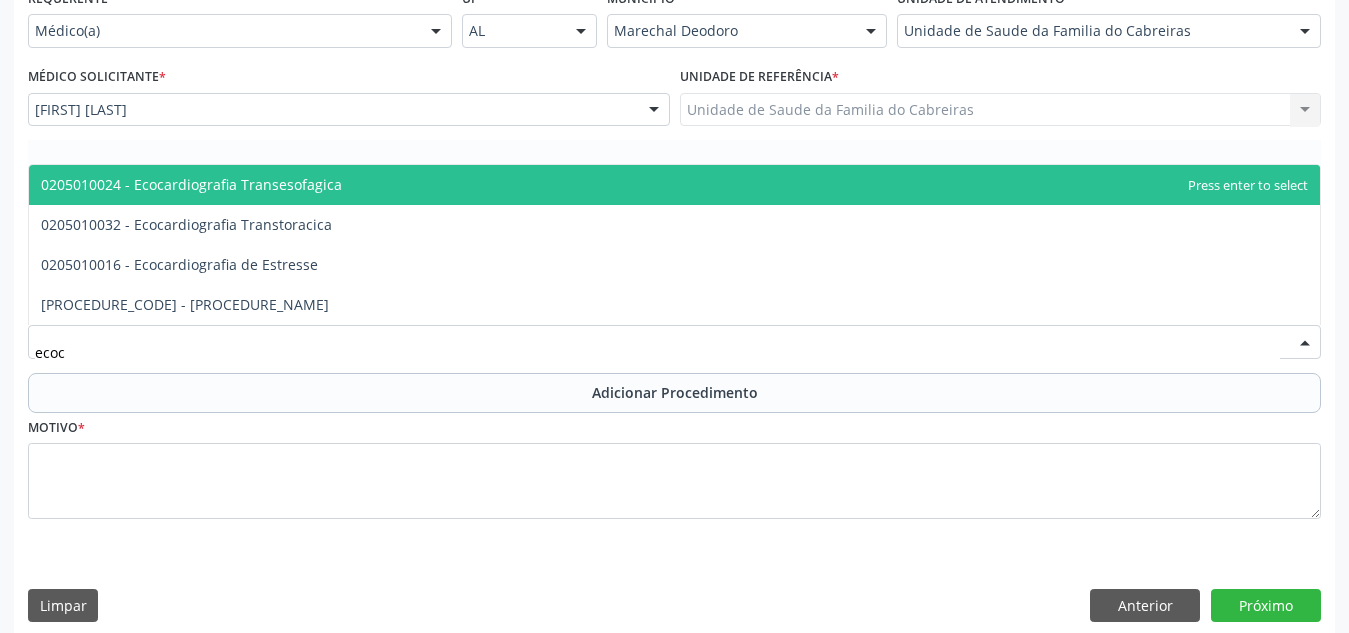 type on "ecoca" 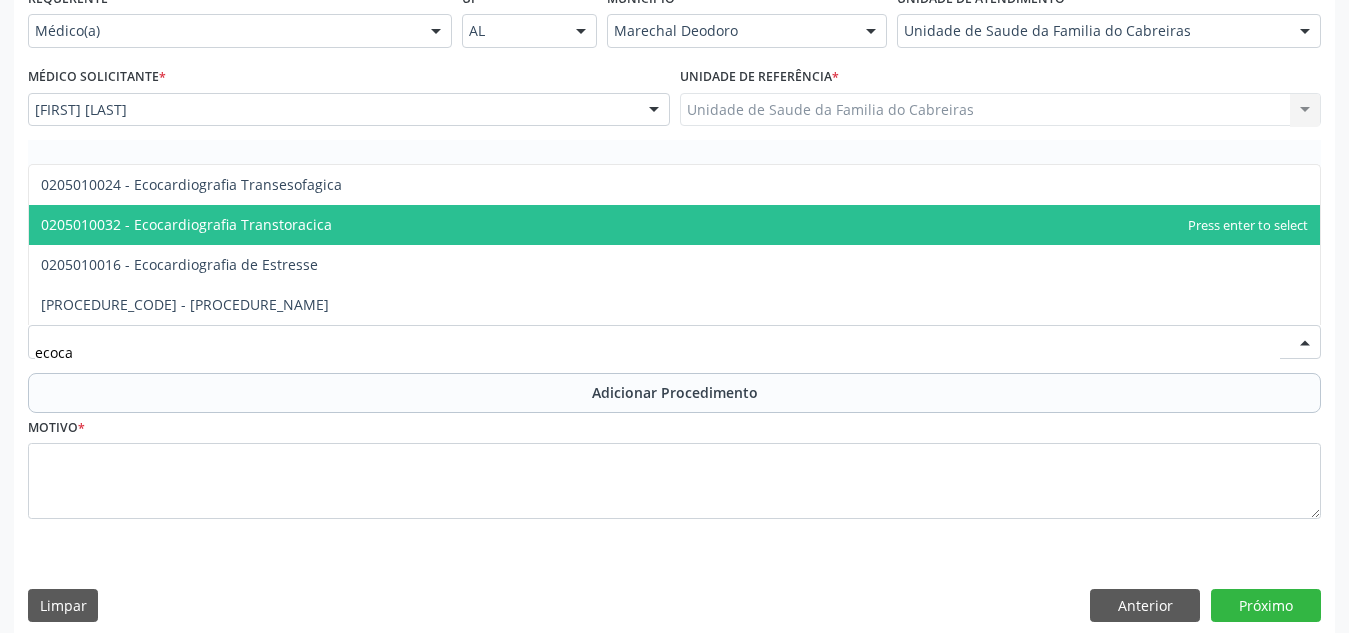 click on "0205010032 - Ecocardiografia Transtoracica" at bounding box center (674, 225) 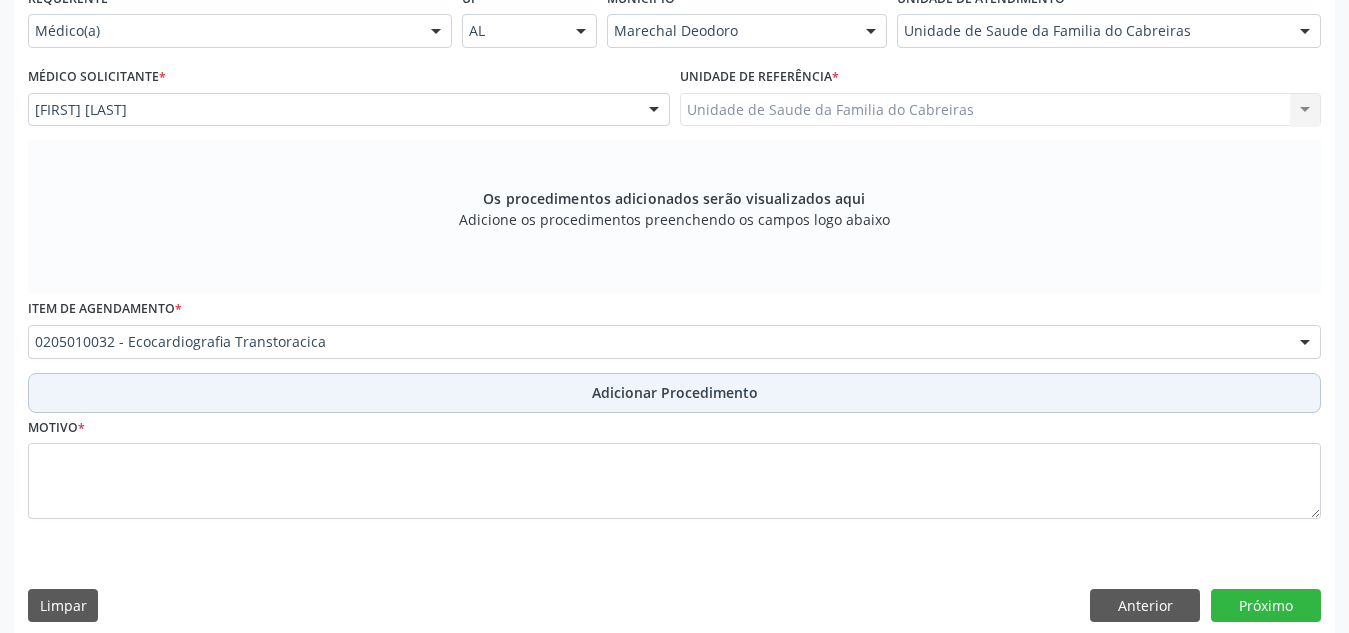click on "Adicionar Procedimento" at bounding box center (674, 393) 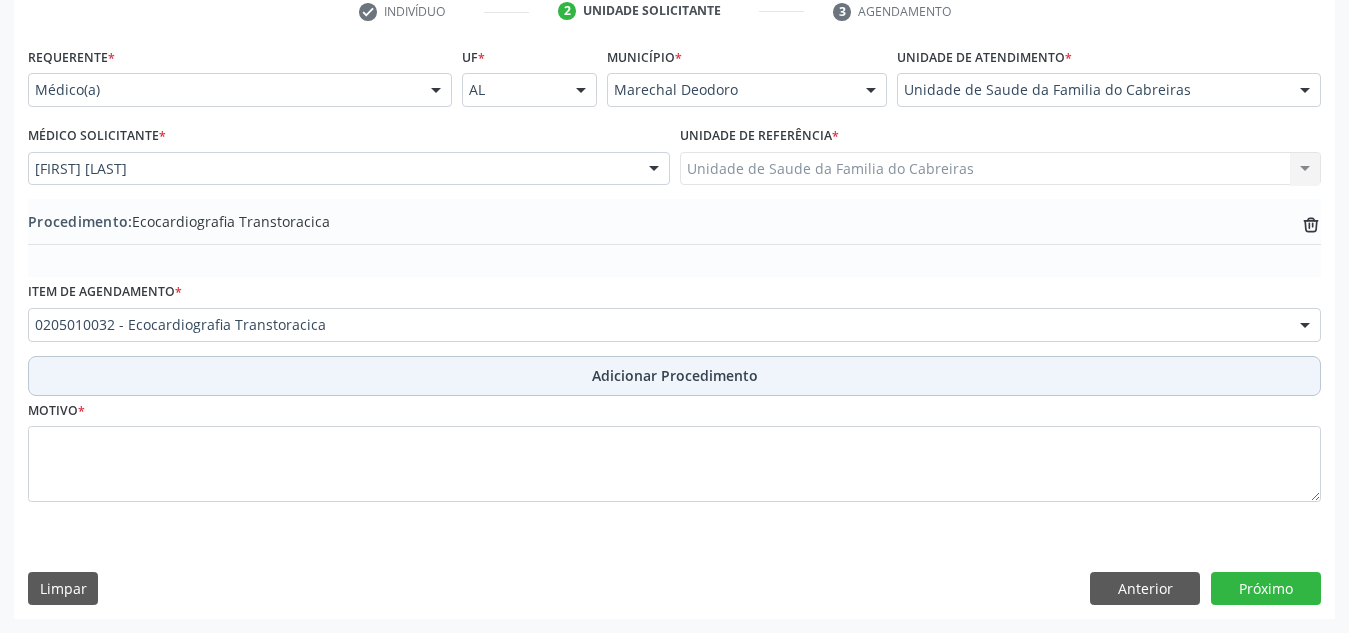 scroll, scrollTop: 420, scrollLeft: 0, axis: vertical 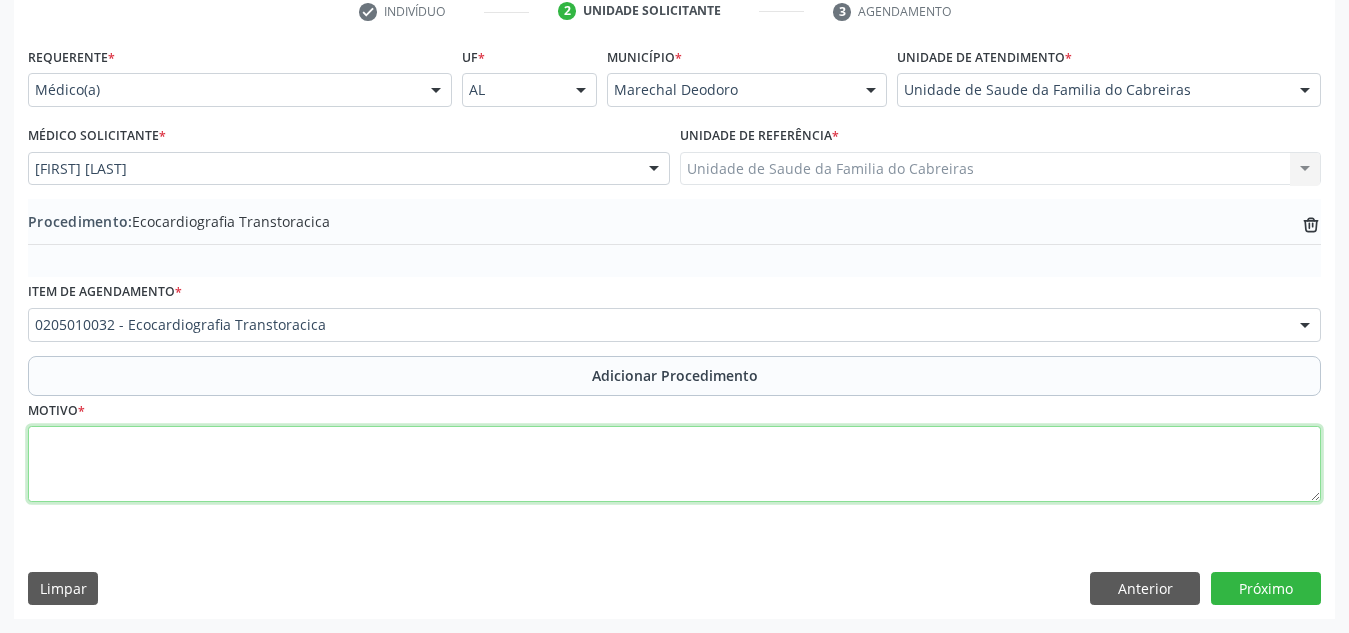 click at bounding box center (674, 464) 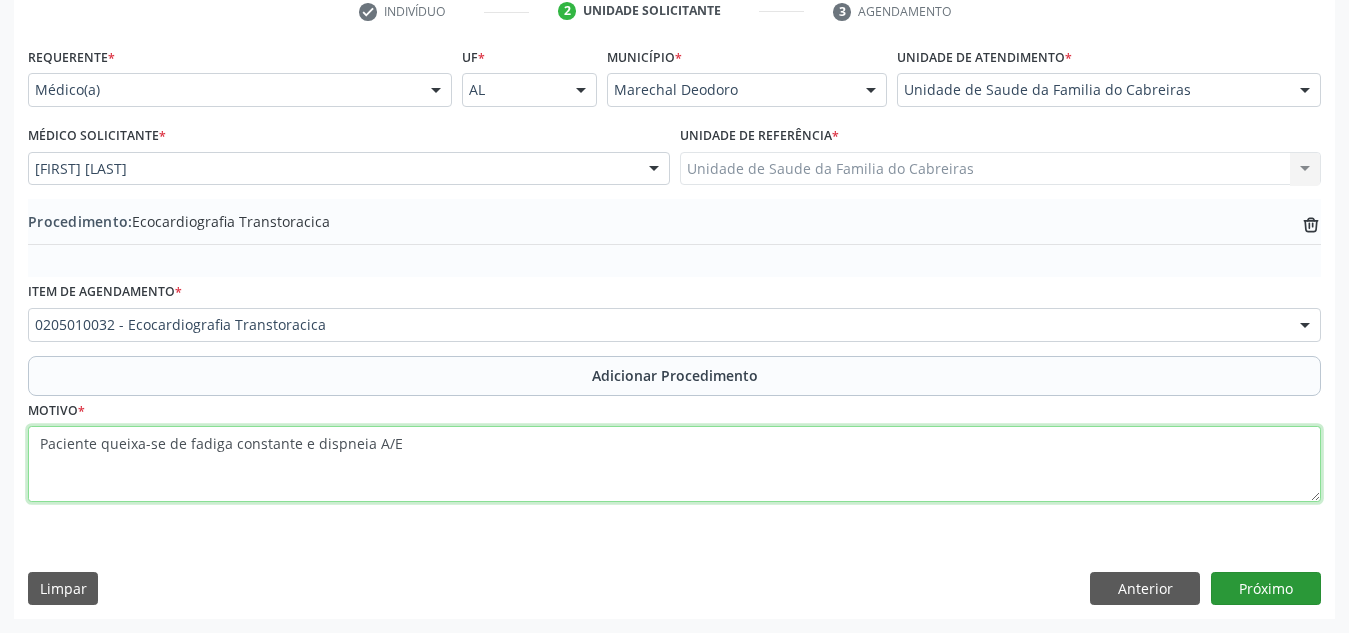 type on "Paciente queixa-se de fadiga constante e dispneia A/E" 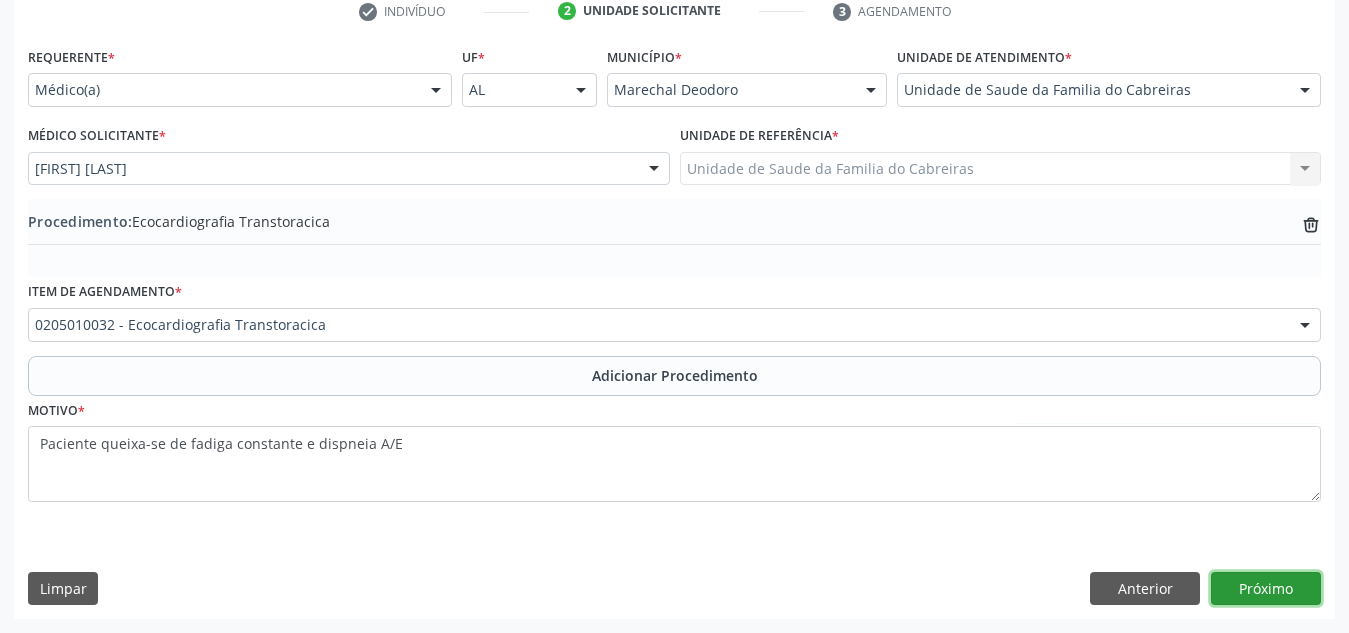 click on "Próximo" at bounding box center (1266, 589) 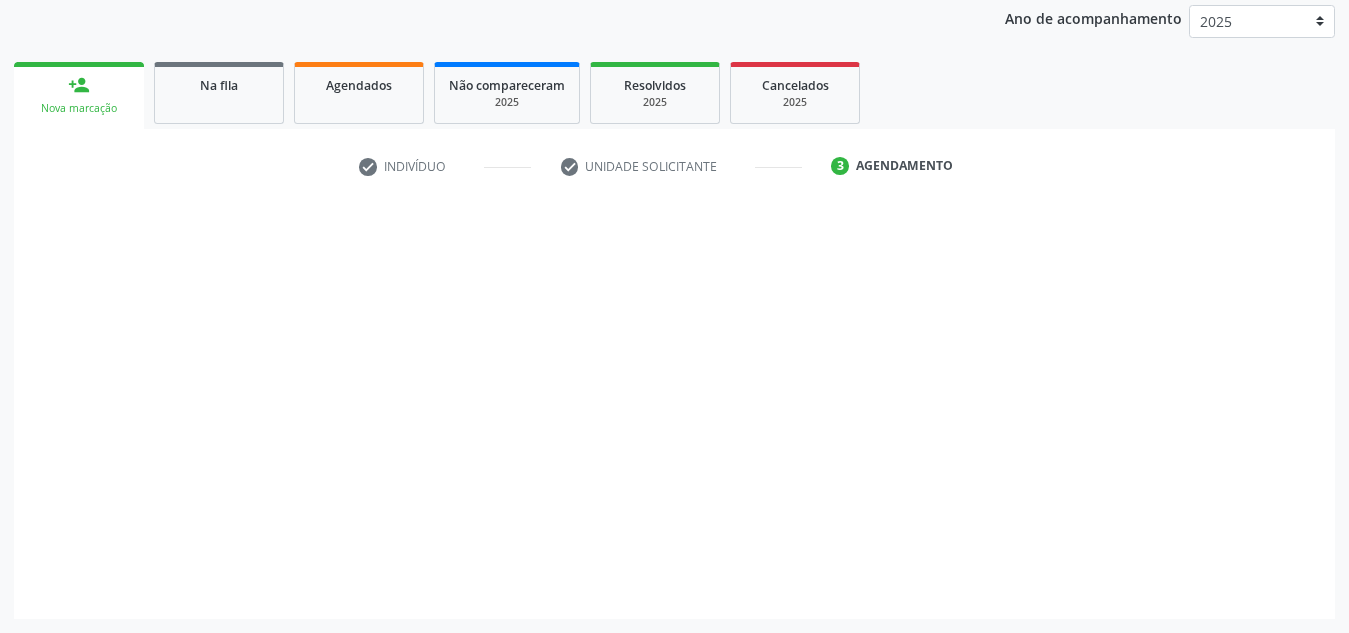 scroll, scrollTop: 265, scrollLeft: 0, axis: vertical 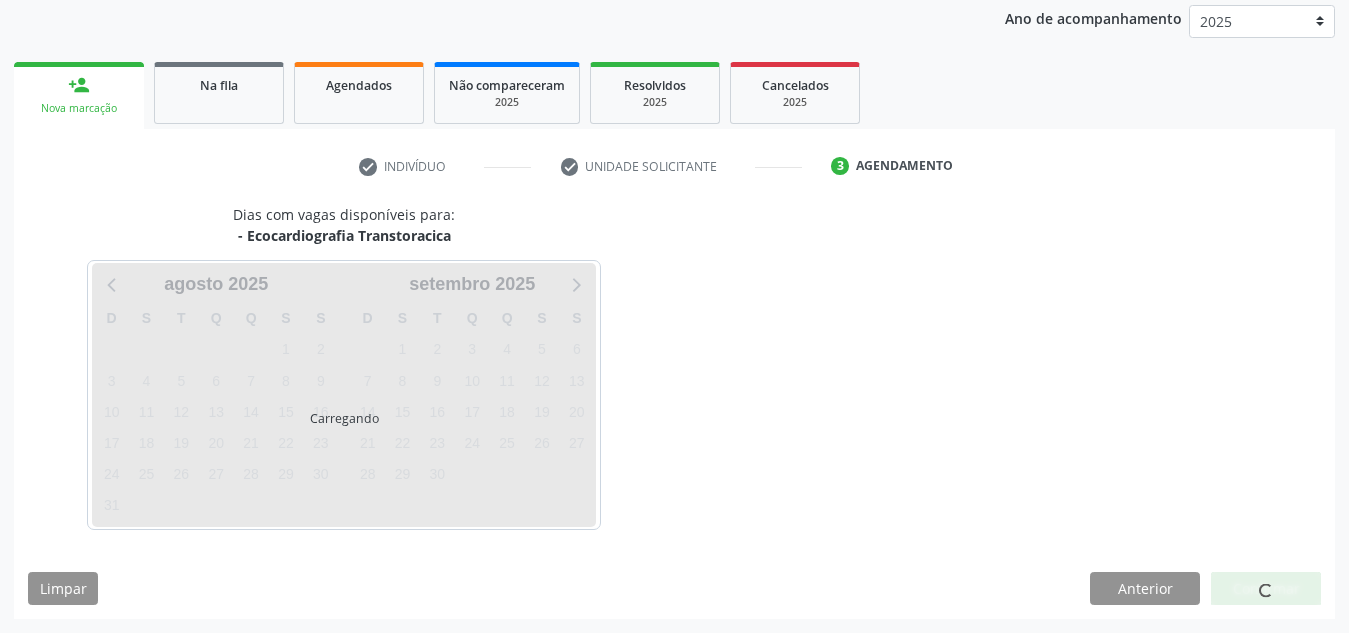 click at bounding box center (1266, 589) 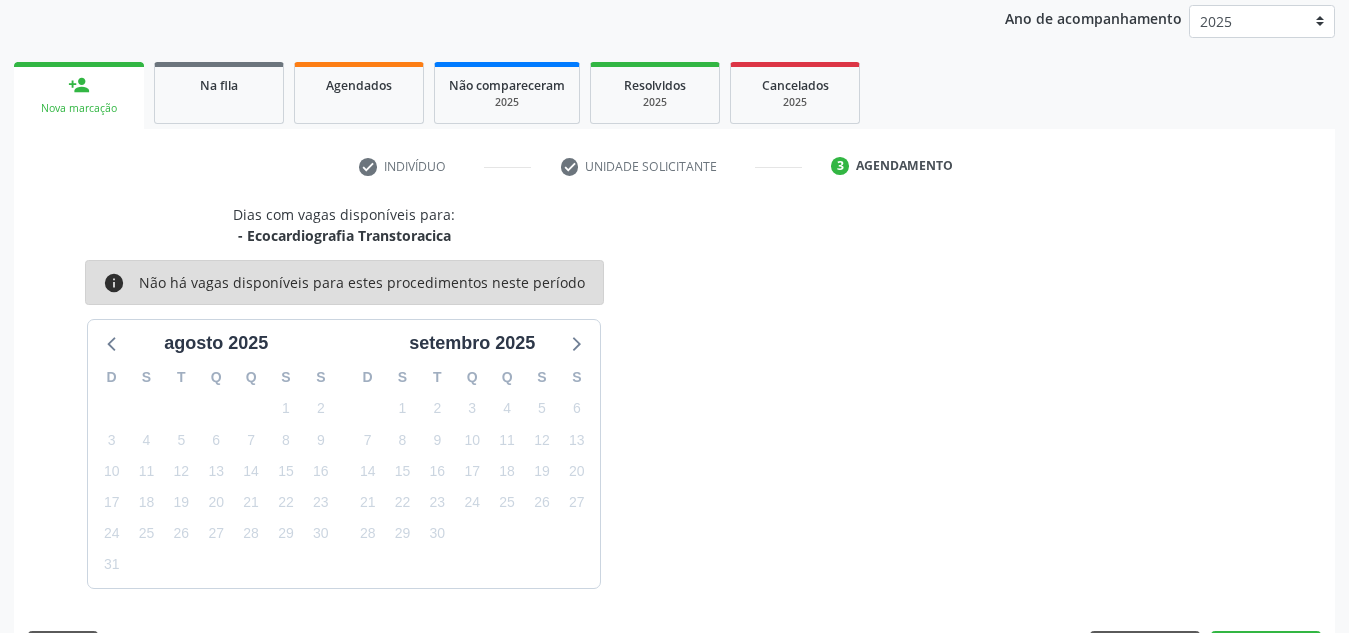 scroll, scrollTop: 324, scrollLeft: 0, axis: vertical 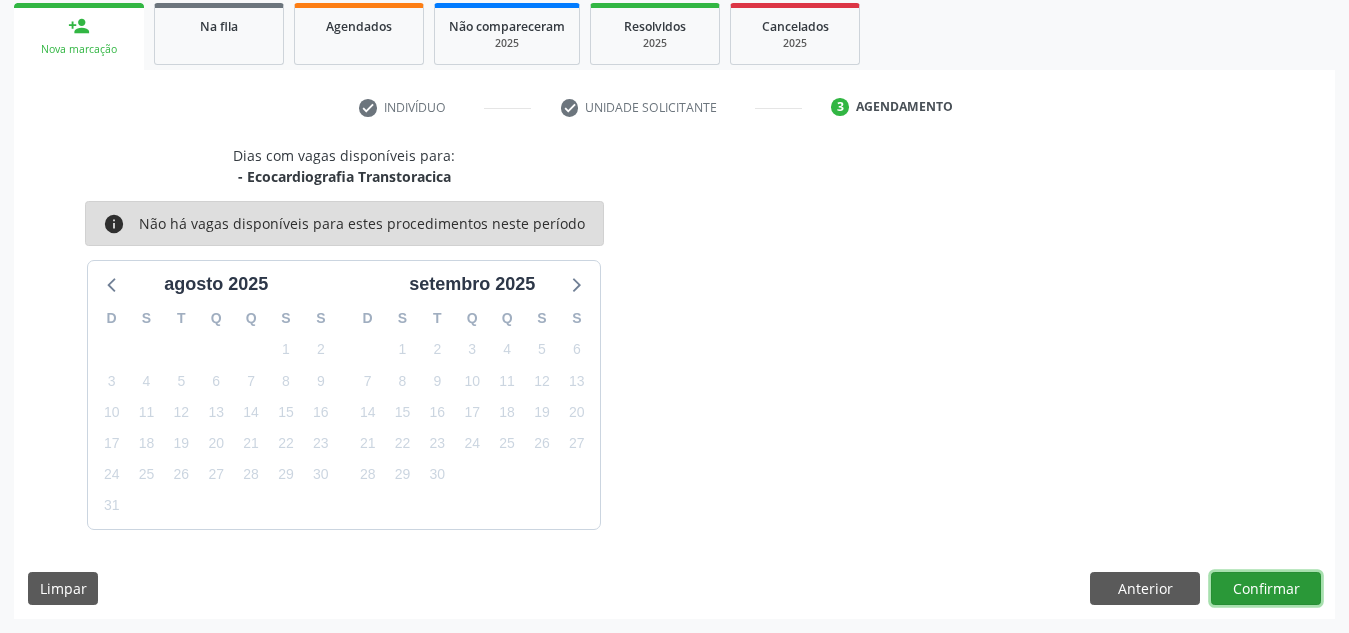 click on "Confirmar" at bounding box center (1266, 589) 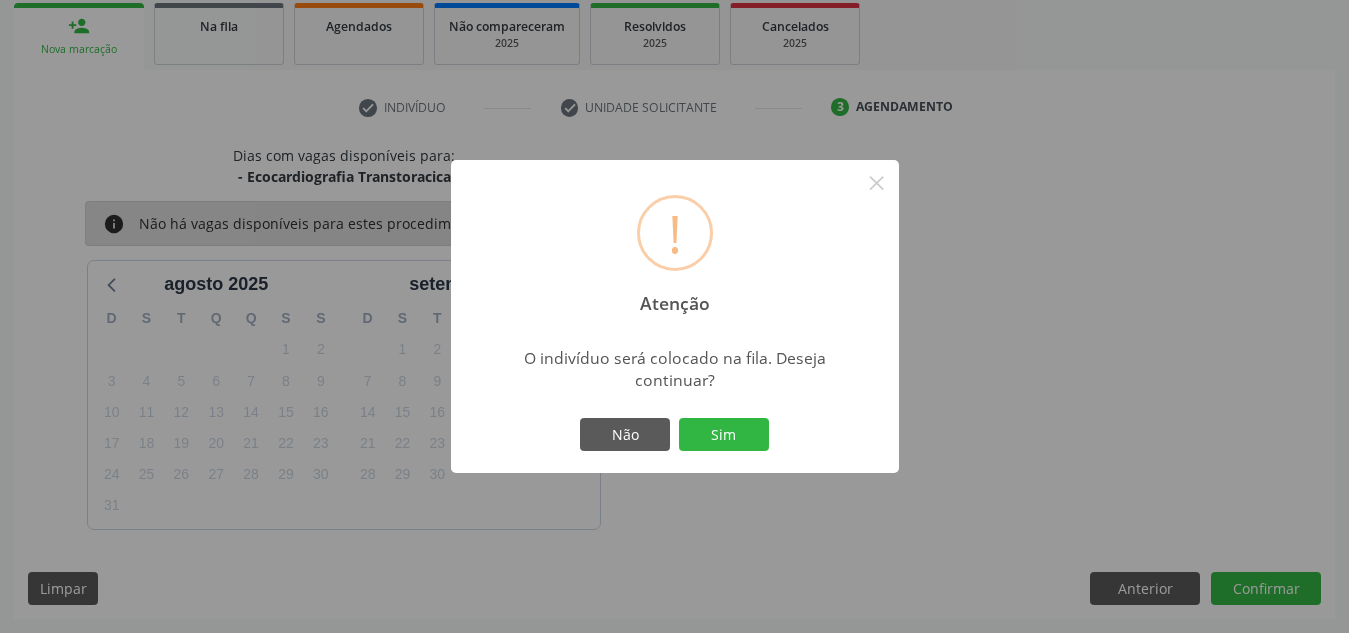 type 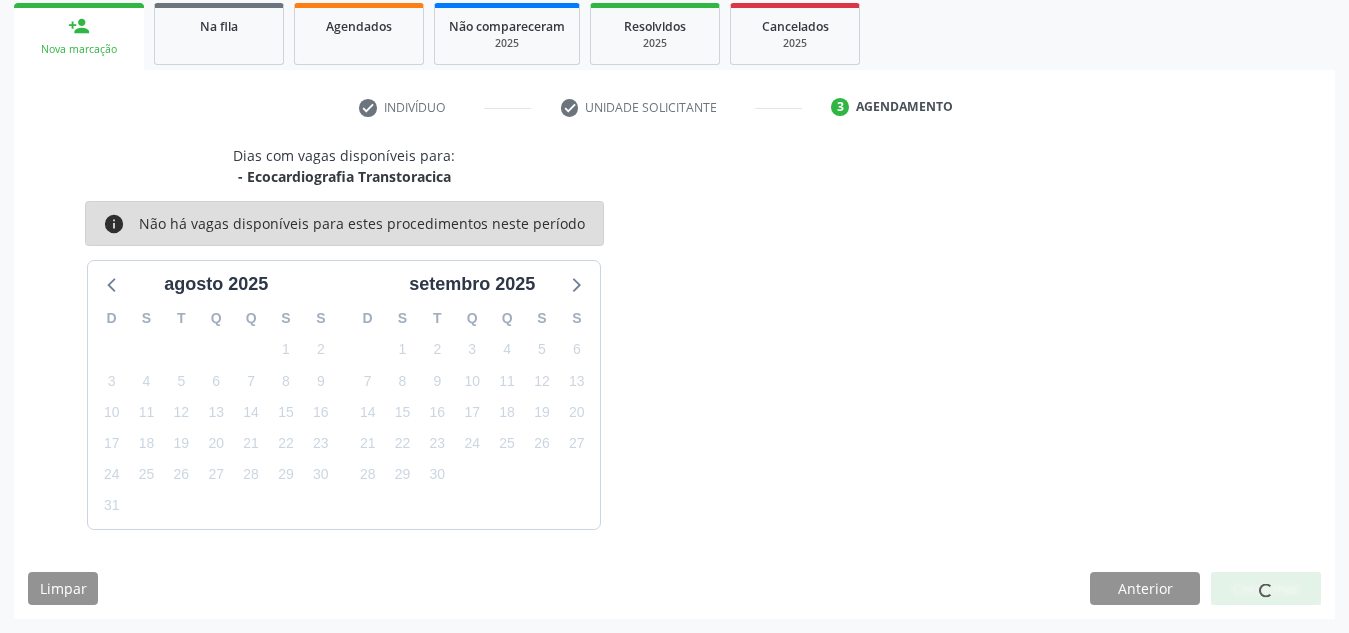 scroll, scrollTop: 62, scrollLeft: 0, axis: vertical 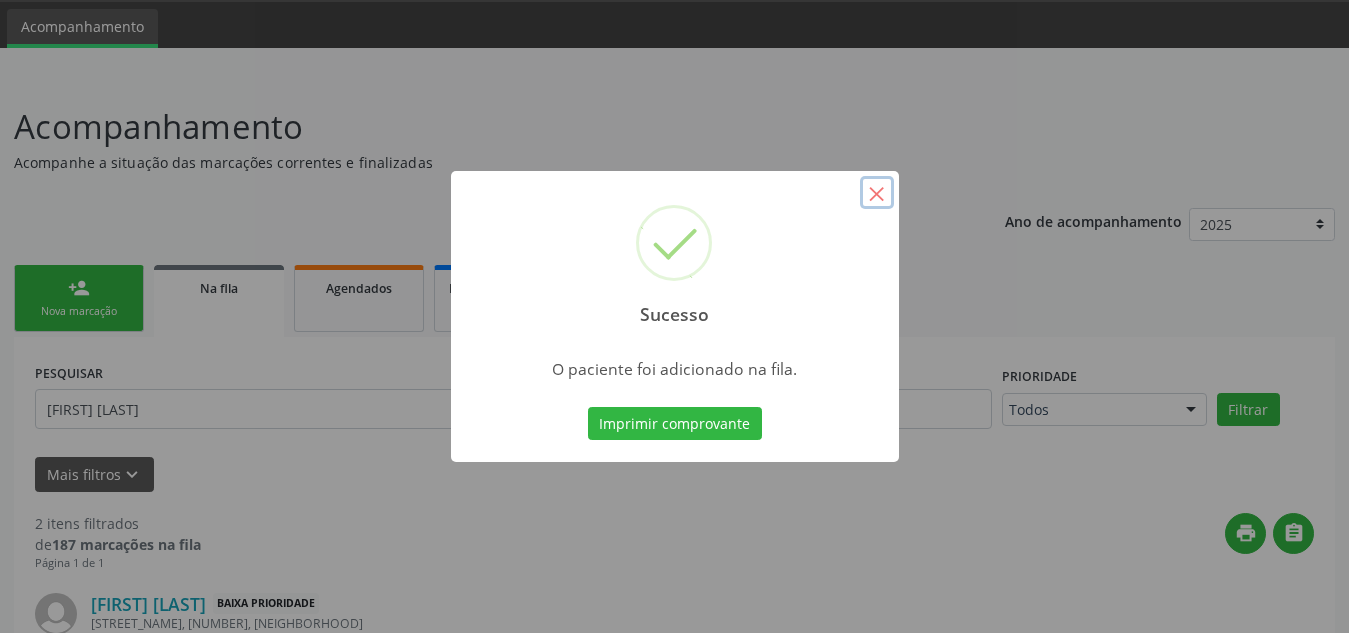 click on "×" at bounding box center [877, 193] 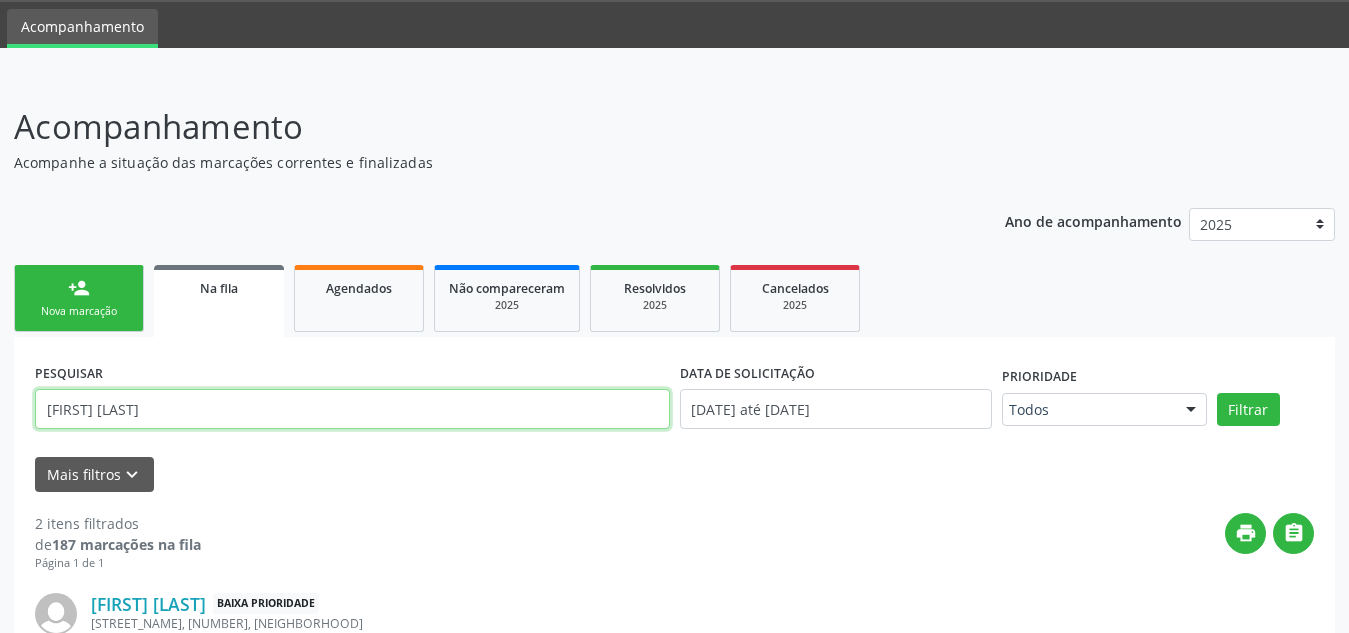 click on "[FIRST] [LAST]" at bounding box center [352, 409] 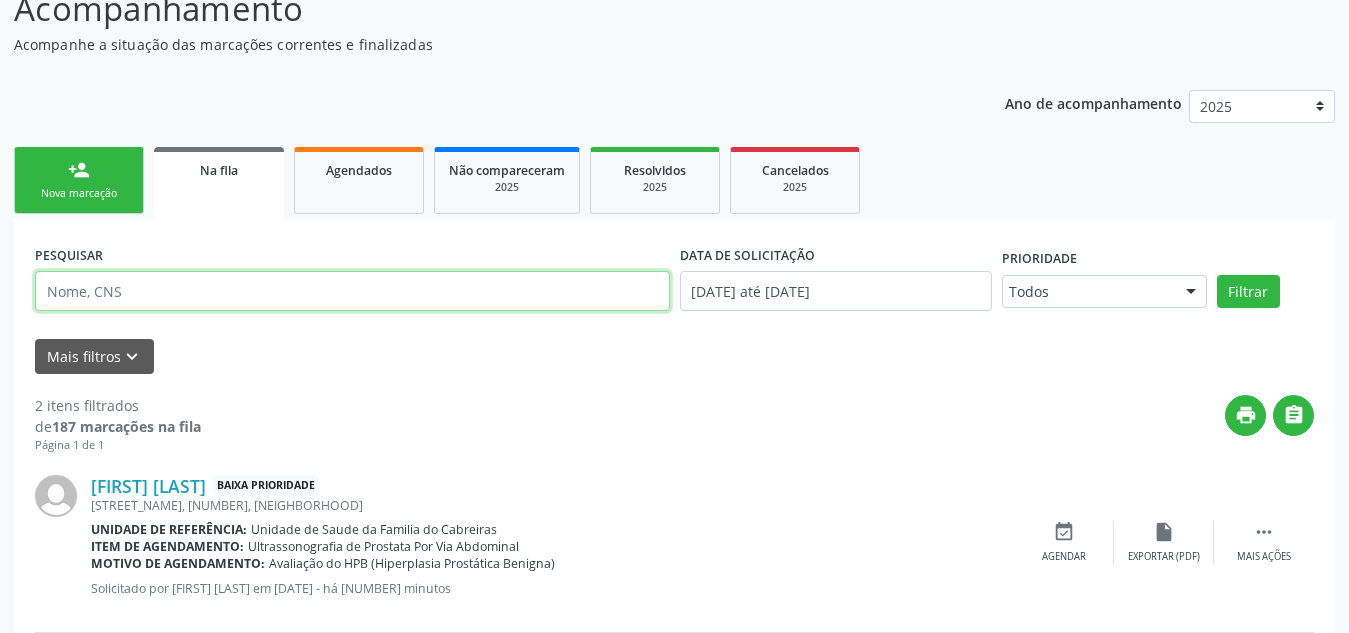 scroll, scrollTop: 184, scrollLeft: 0, axis: vertical 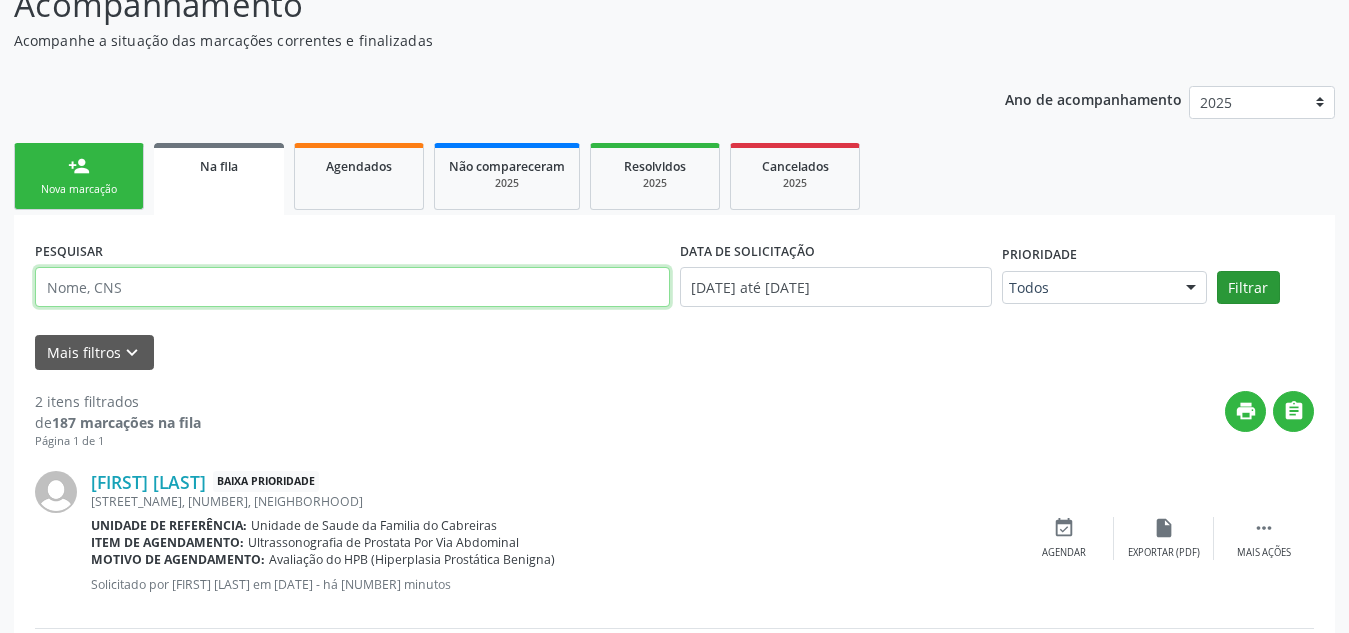 type 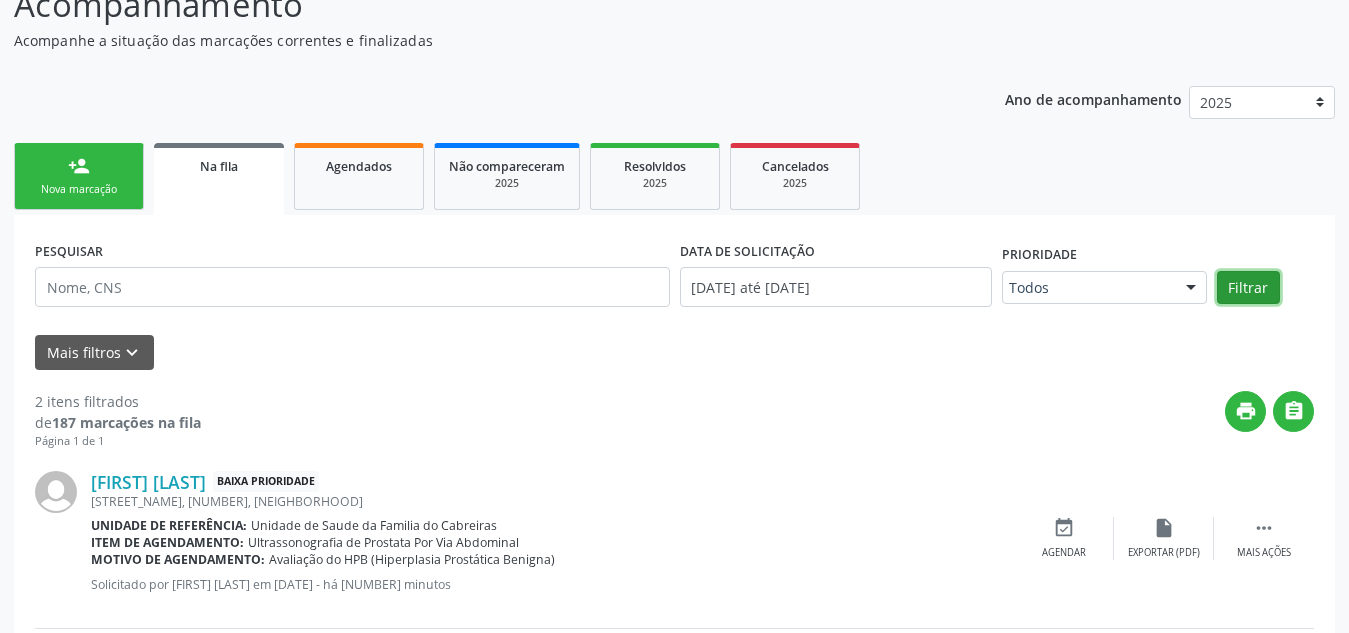 click on "Filtrar" at bounding box center (1248, 288) 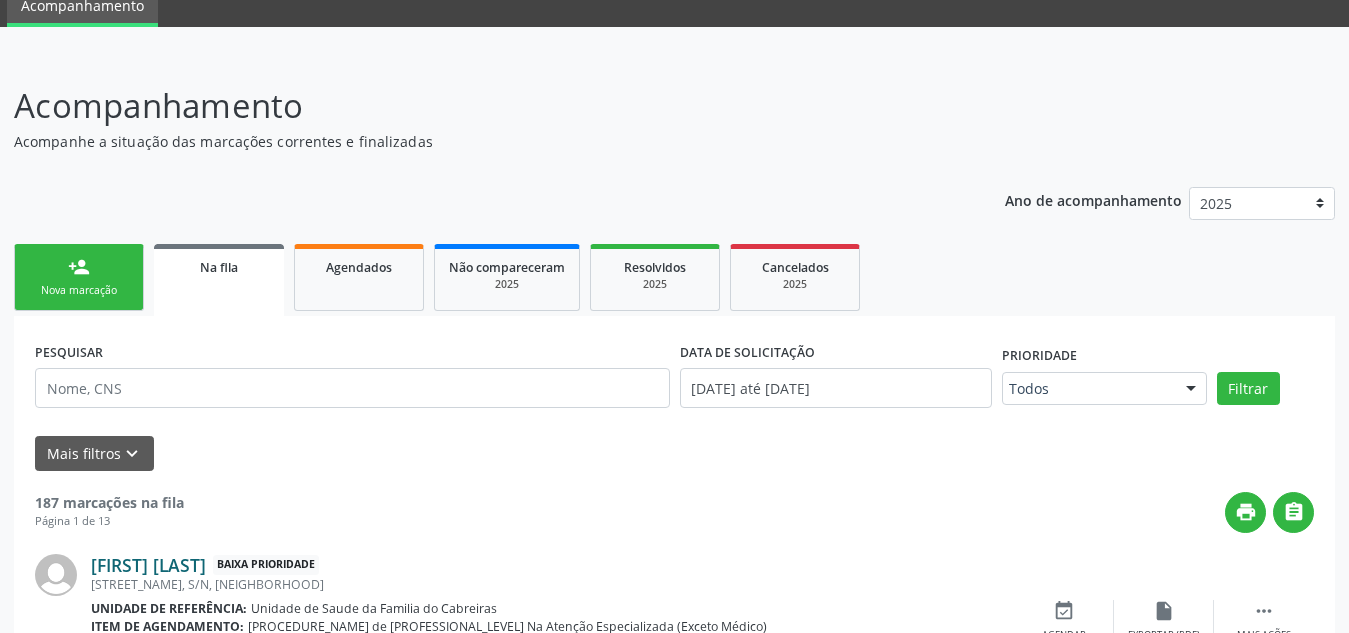 scroll, scrollTop: 184, scrollLeft: 0, axis: vertical 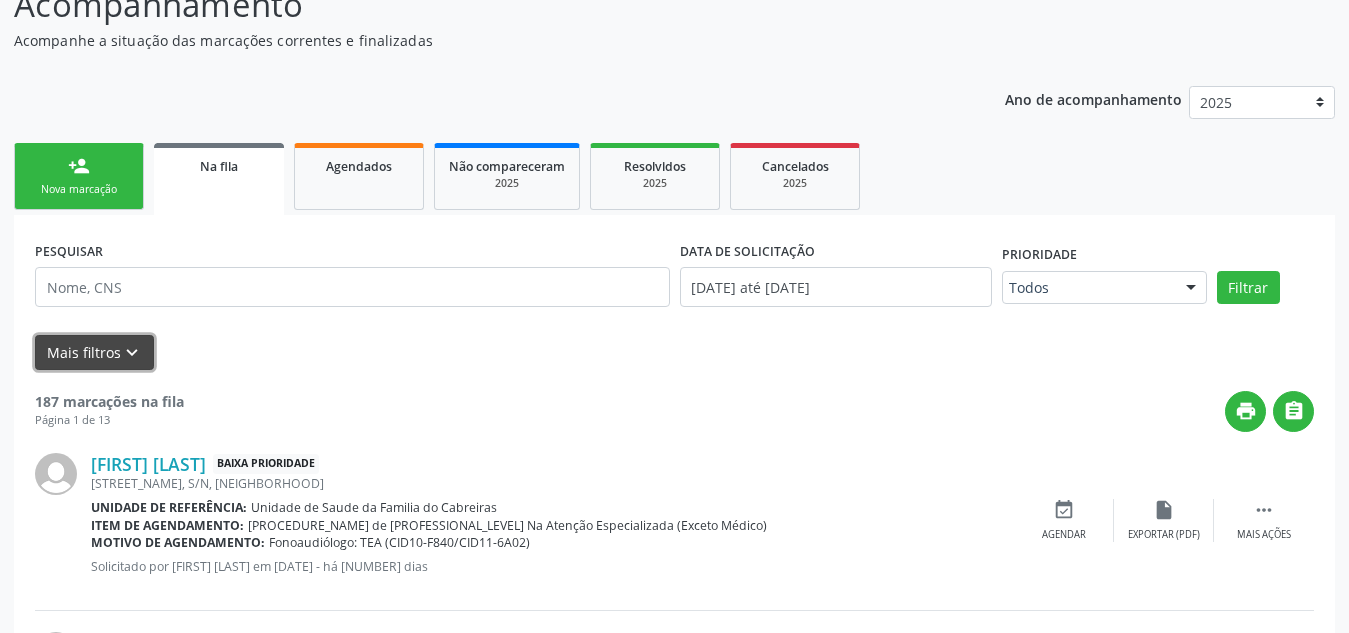 click on "Mais filtros
keyboard_arrow_down" at bounding box center [94, 352] 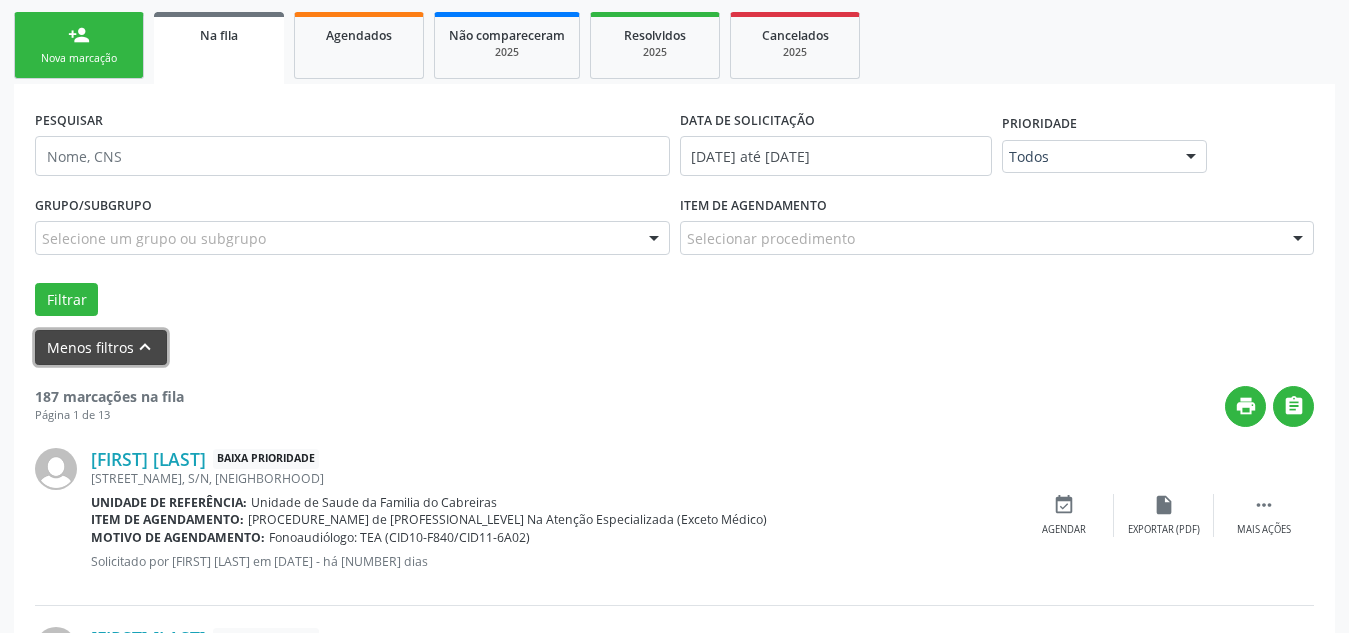 scroll, scrollTop: 316, scrollLeft: 0, axis: vertical 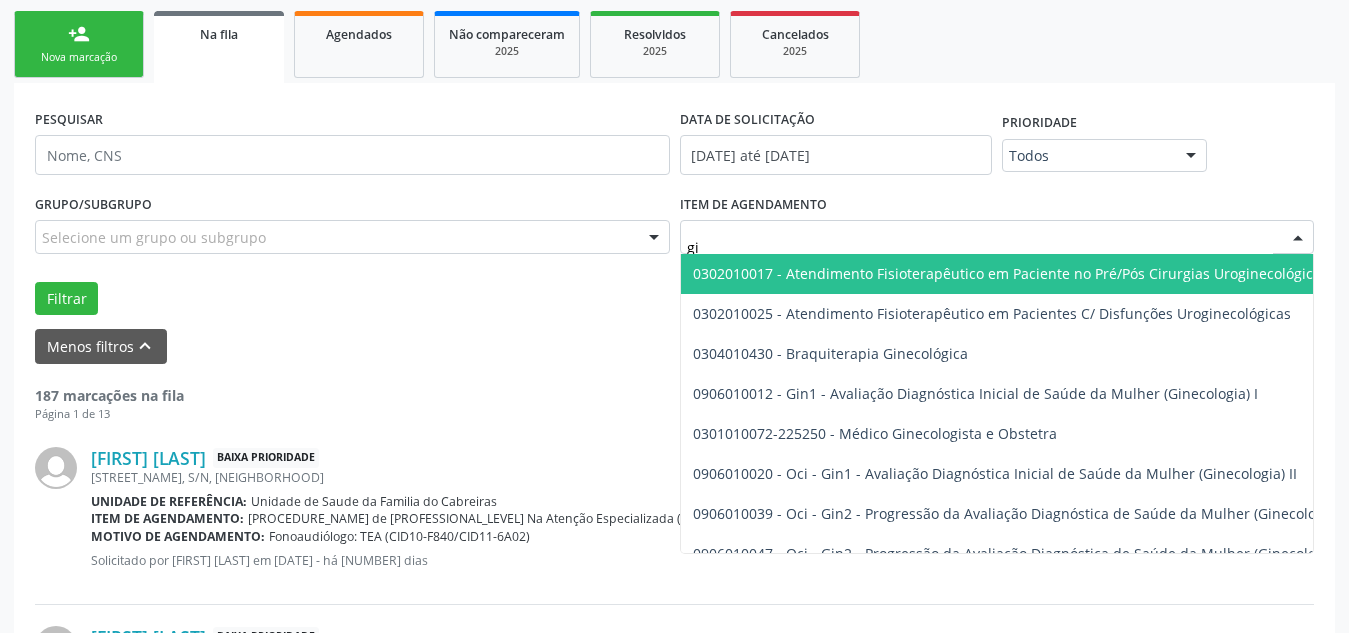 type on "g" 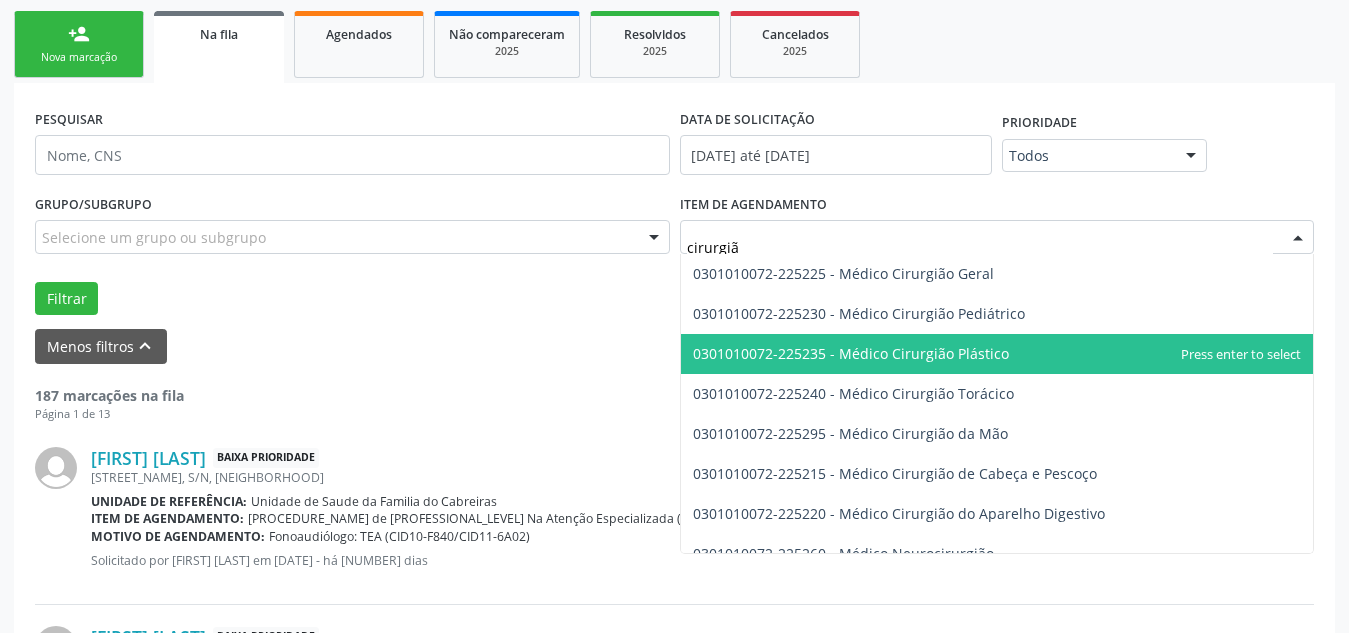 scroll, scrollTop: 61, scrollLeft: 0, axis: vertical 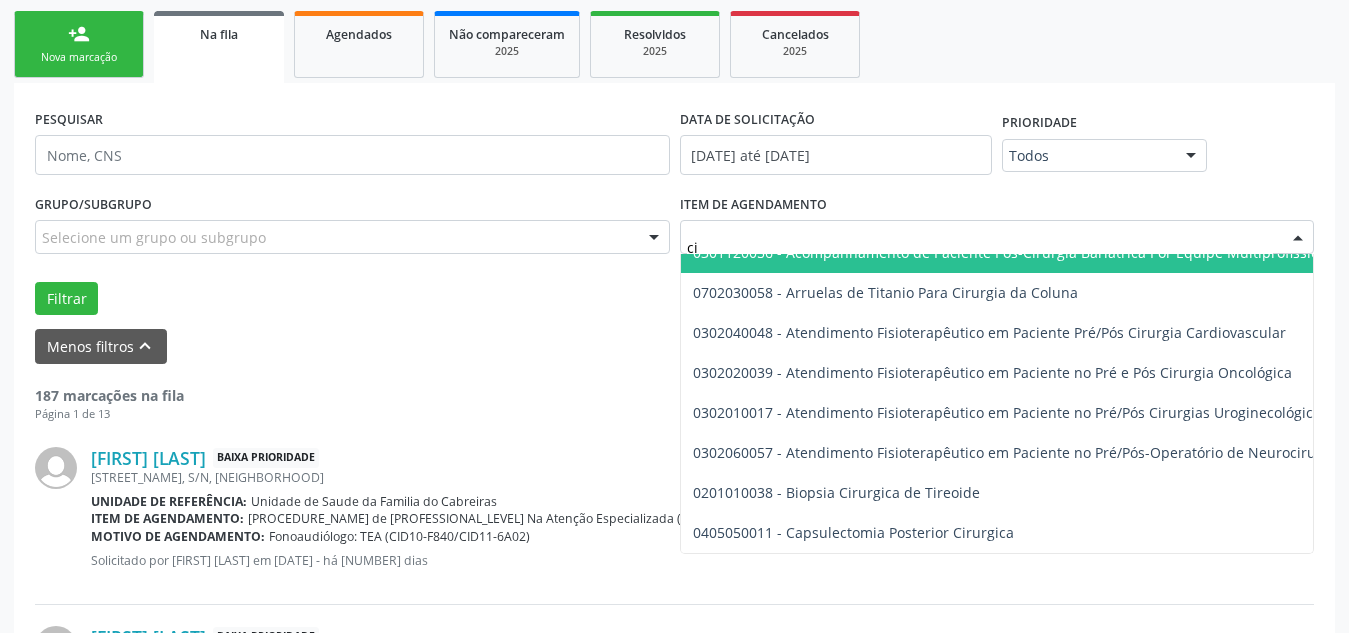 type on "c" 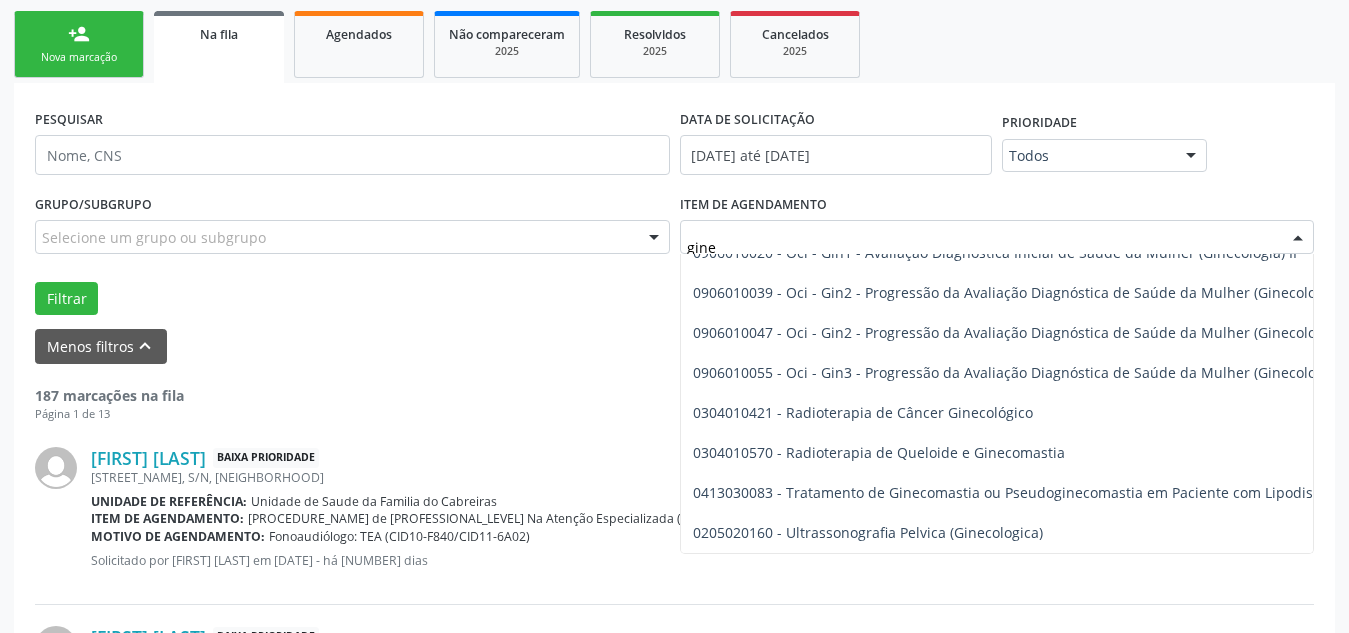 scroll, scrollTop: 238, scrollLeft: 0, axis: vertical 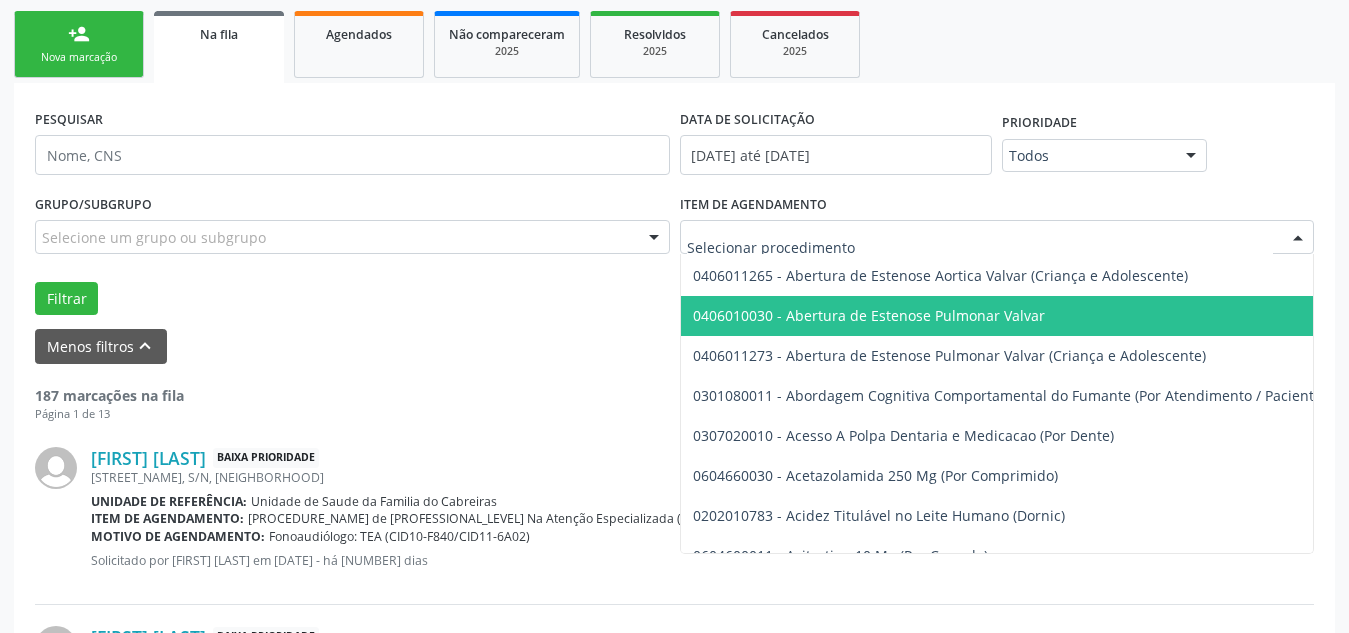 paste on "0301010072" 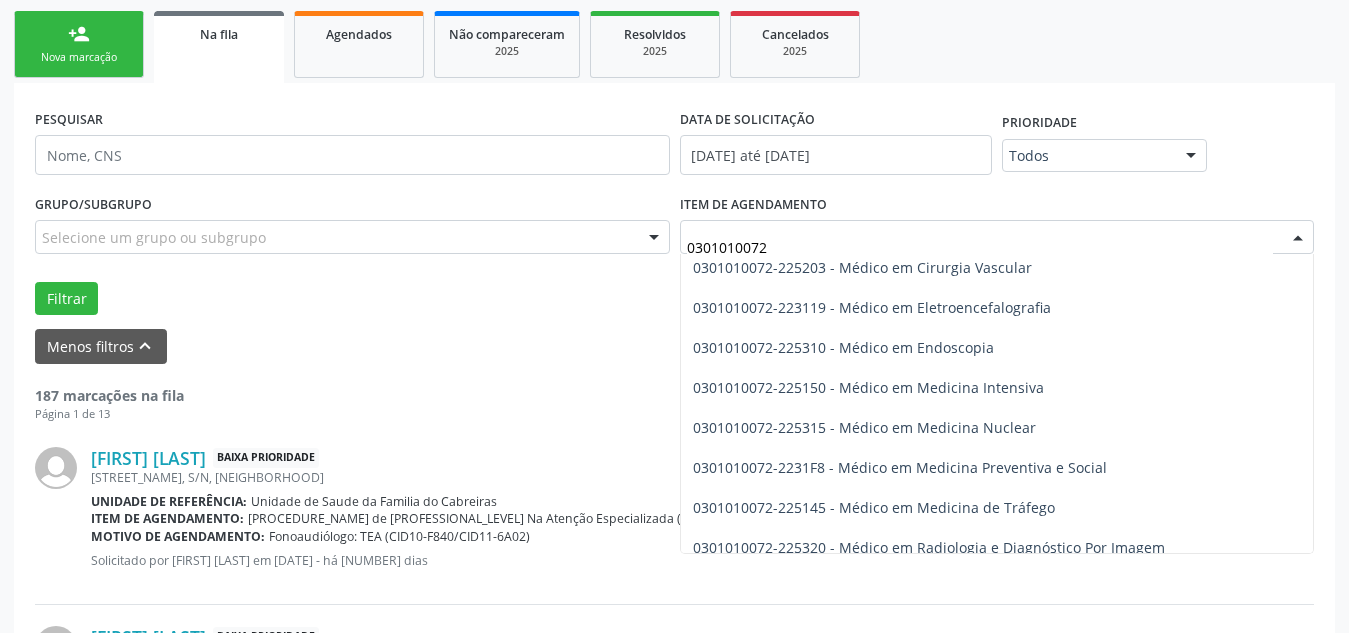 scroll, scrollTop: 2461, scrollLeft: 0, axis: vertical 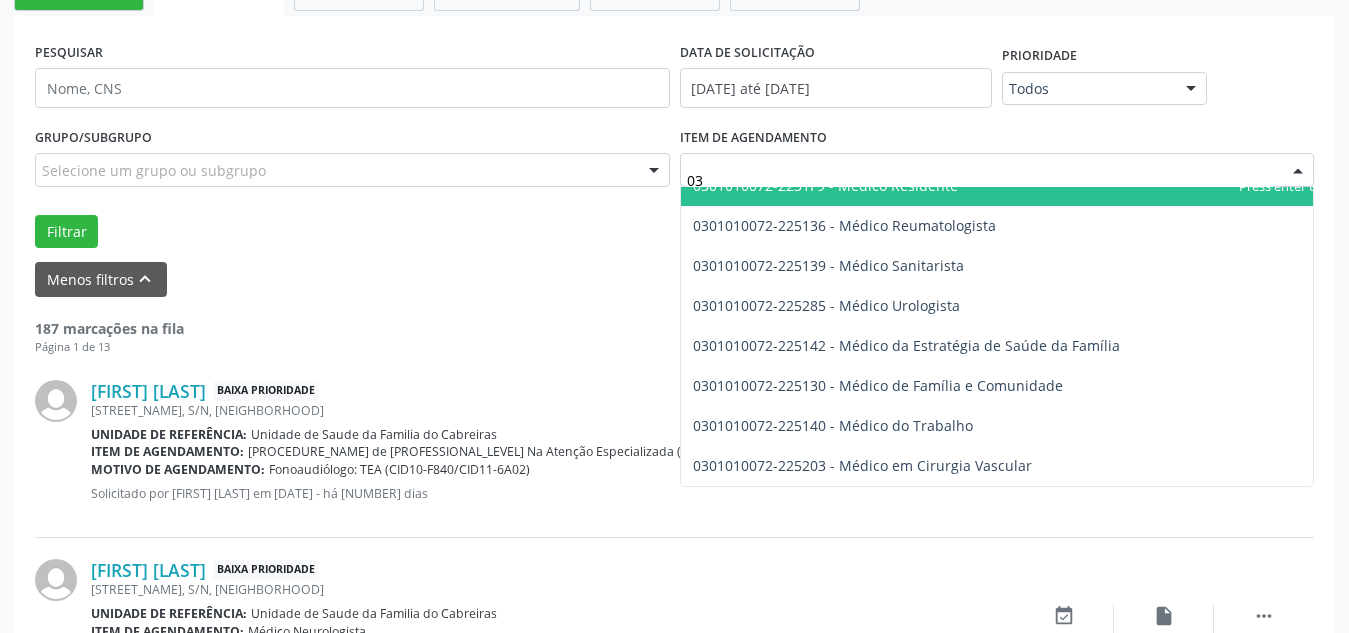 type on "0" 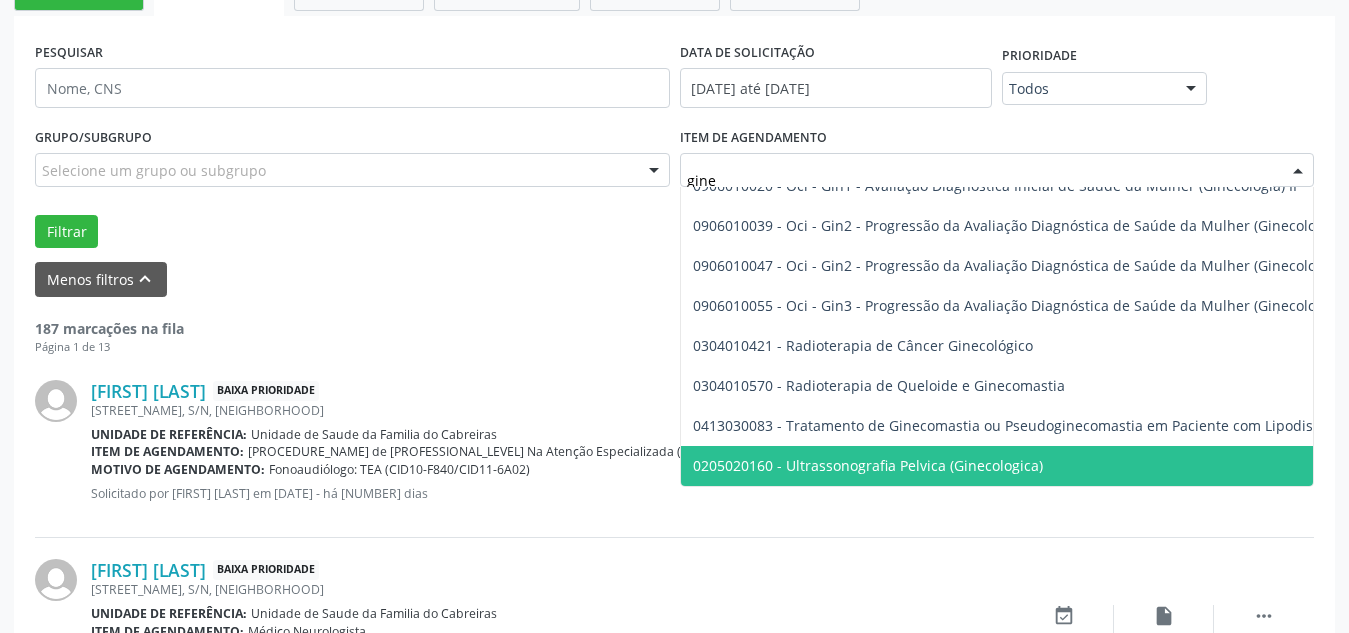 scroll, scrollTop: 238, scrollLeft: 0, axis: vertical 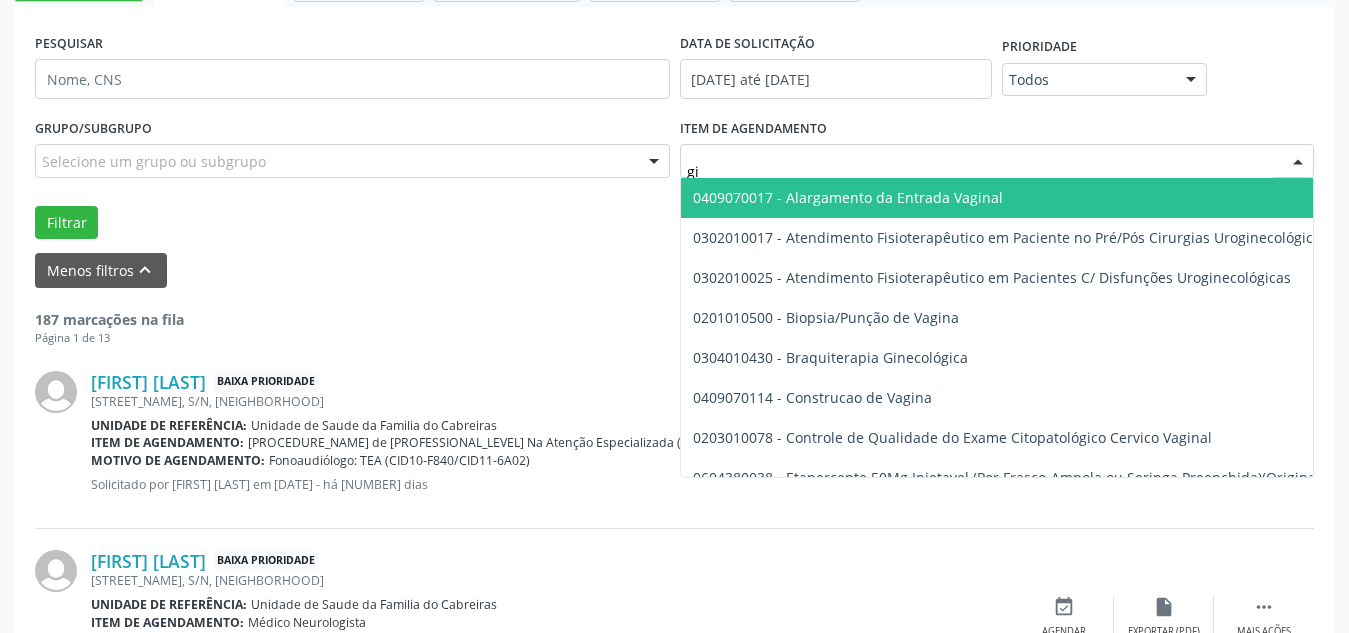 type on "g" 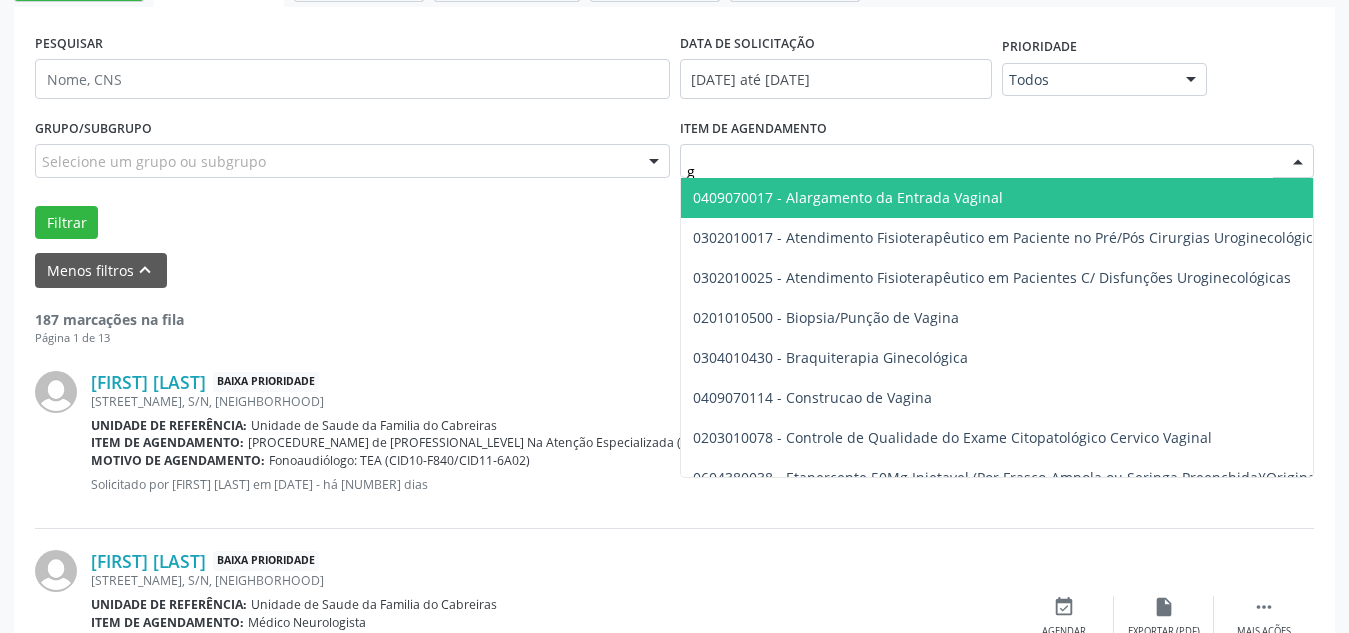 type 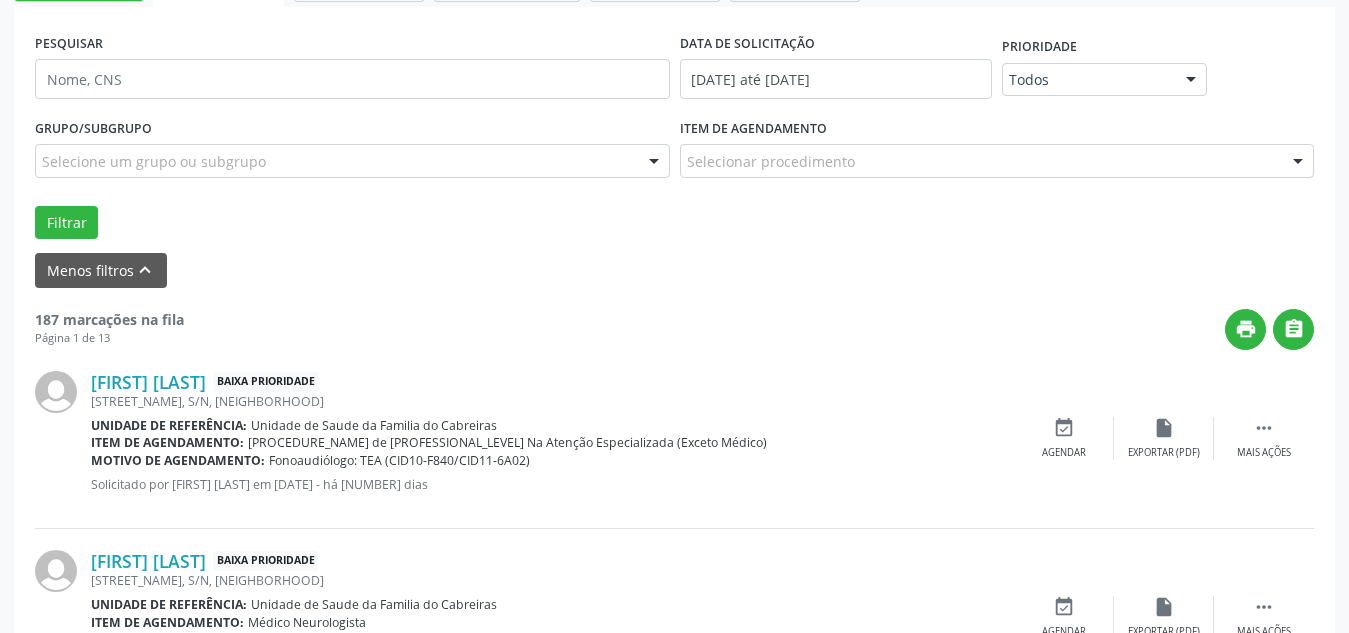 click on "Filtrar" at bounding box center [674, 223] 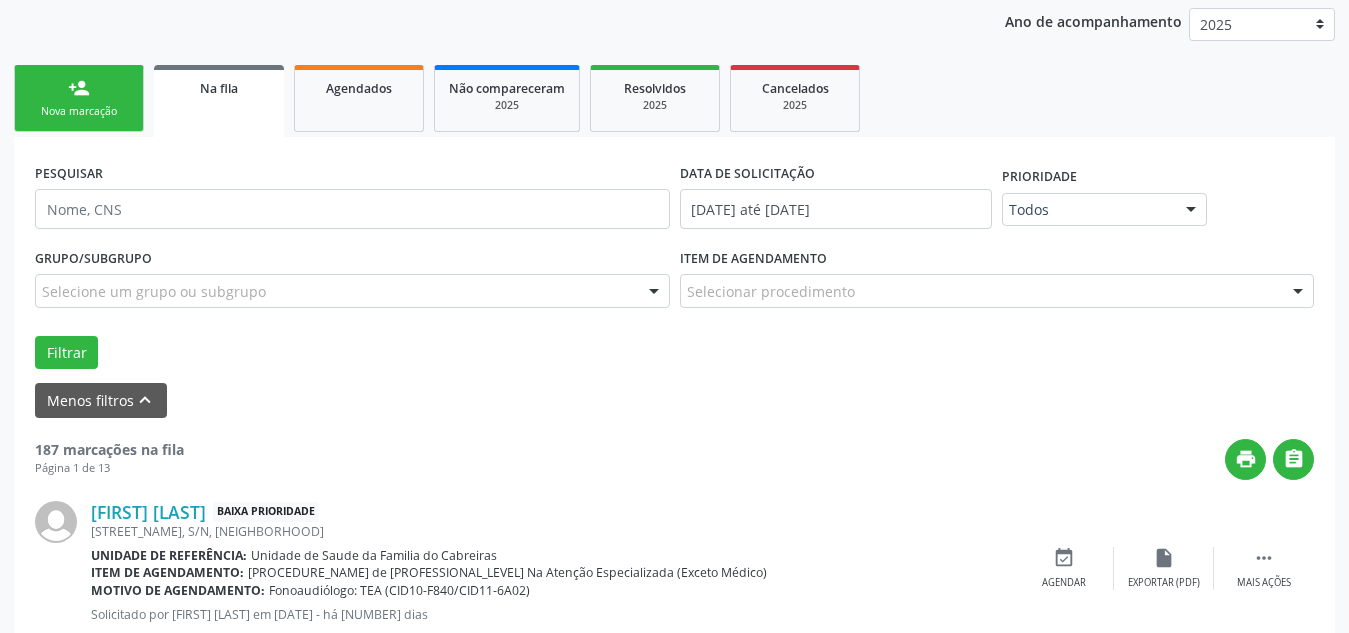 scroll, scrollTop: 261, scrollLeft: 0, axis: vertical 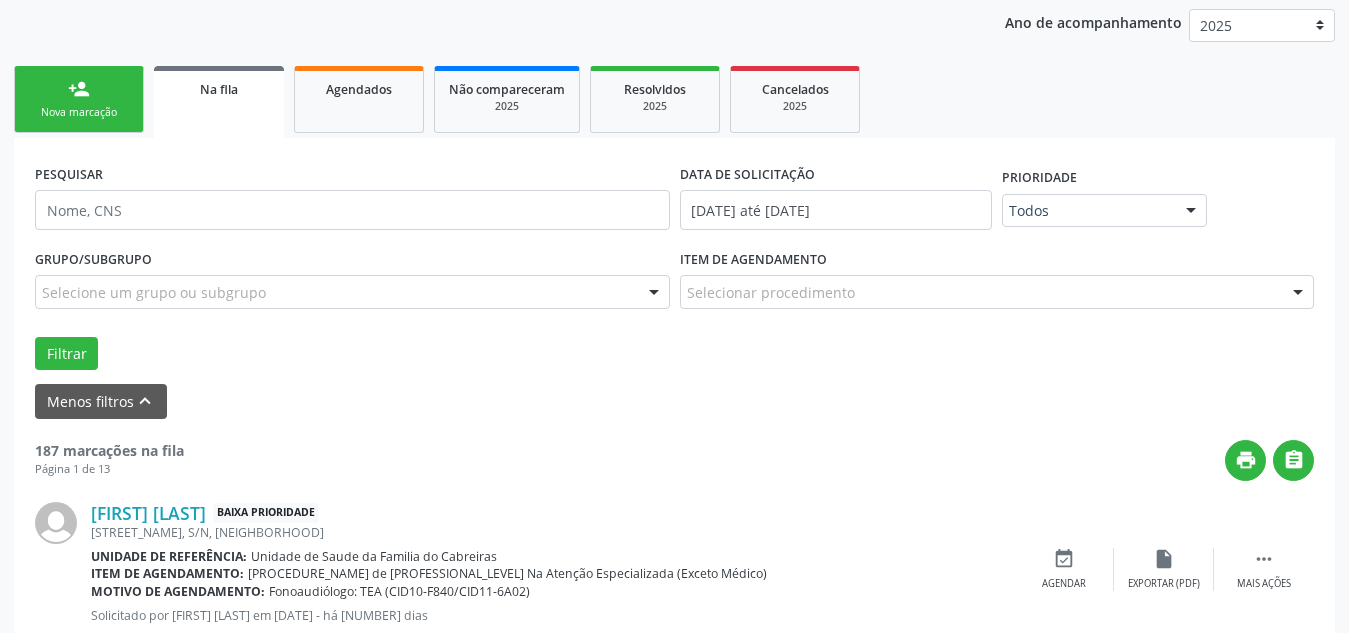 click on "Na fila" at bounding box center (219, 102) 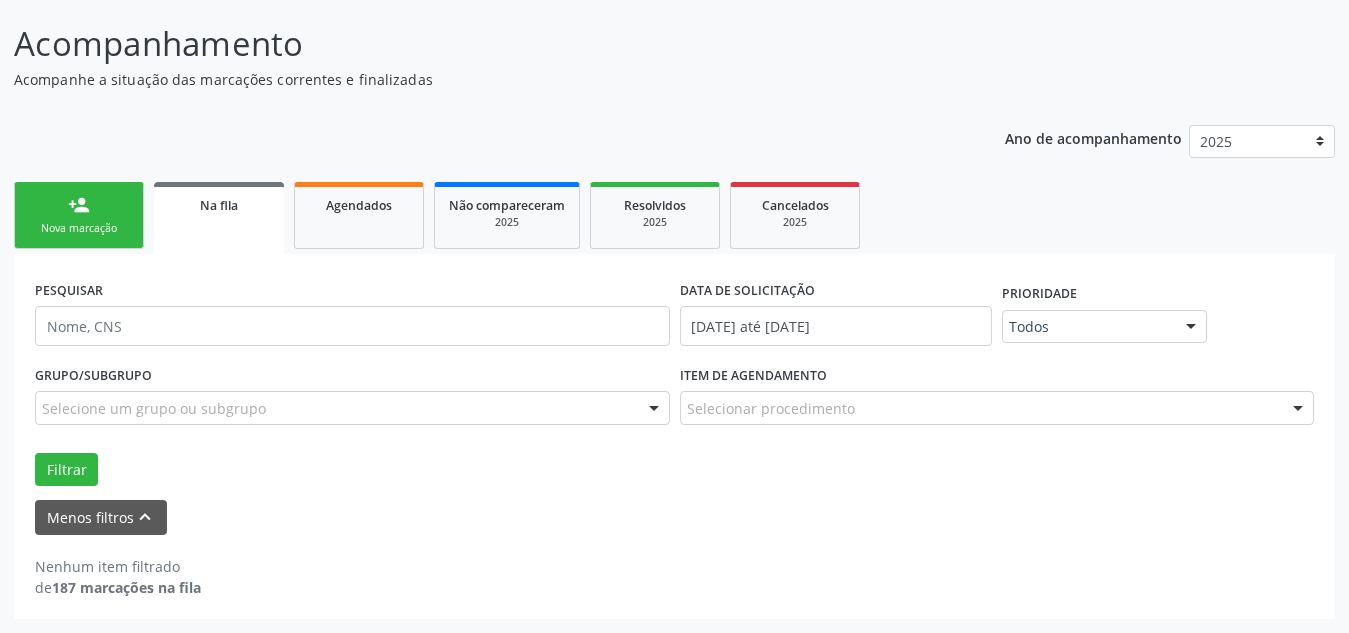 scroll, scrollTop: 145, scrollLeft: 0, axis: vertical 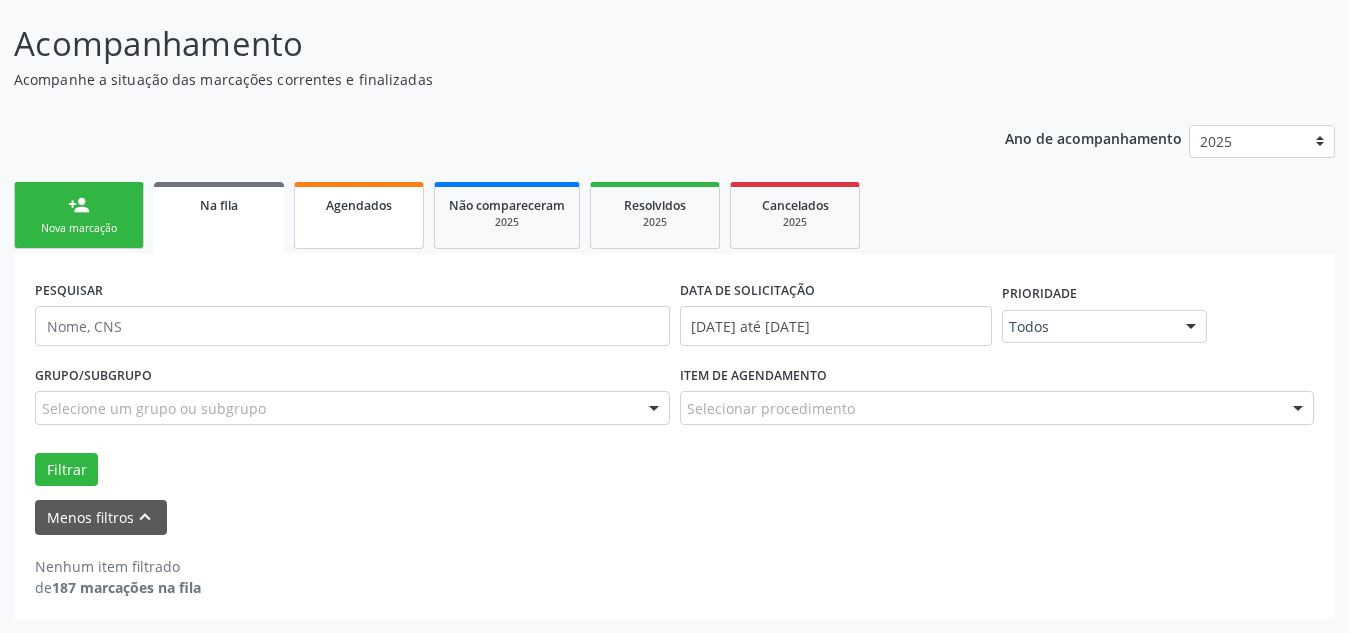 click on "Agendados" at bounding box center [359, 205] 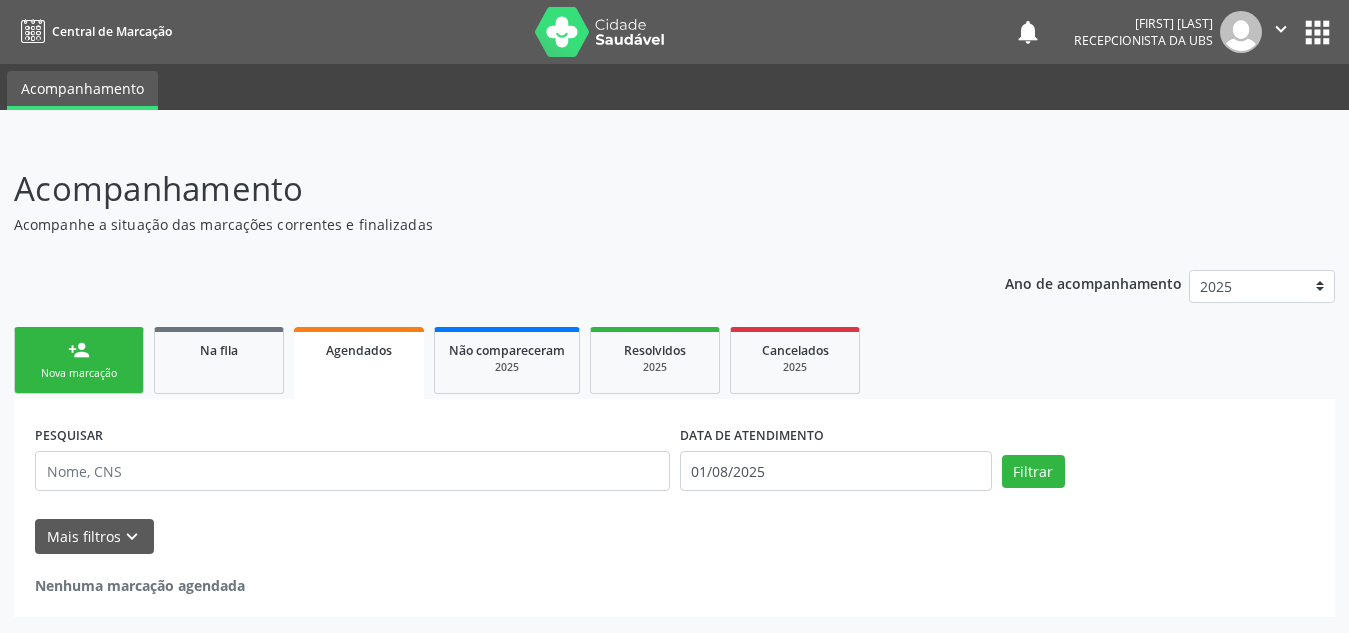 scroll, scrollTop: 0, scrollLeft: 0, axis: both 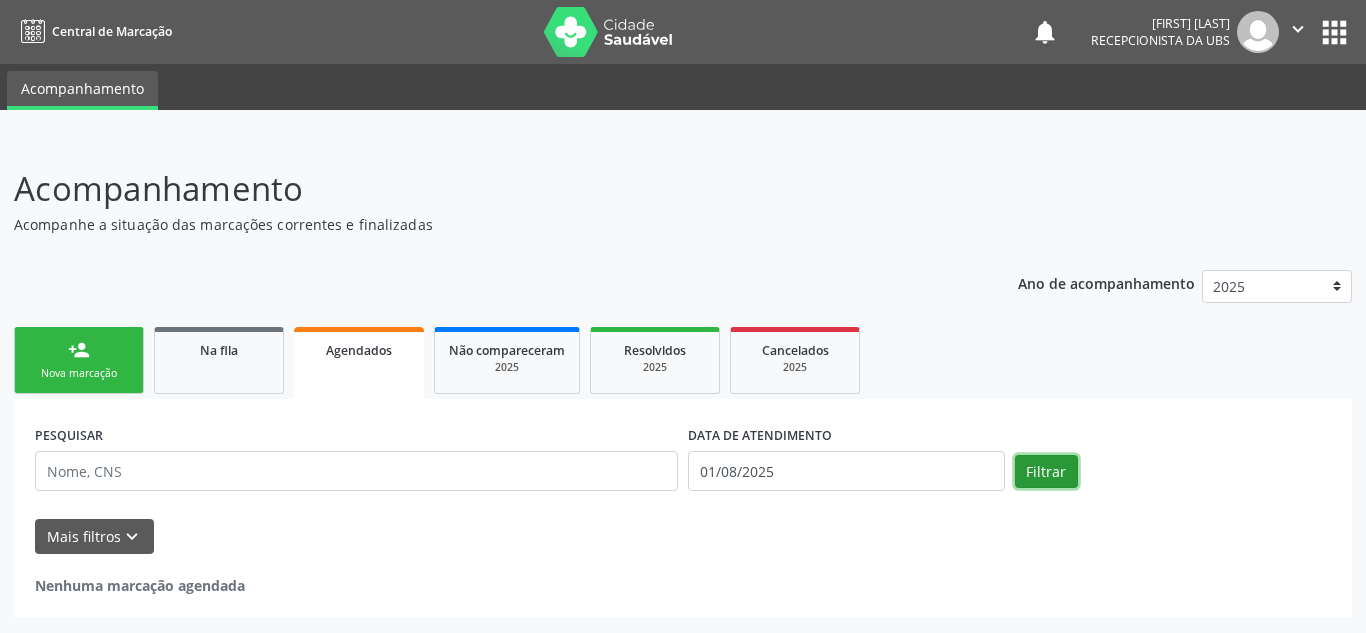 click on "Filtrar" at bounding box center [1046, 472] 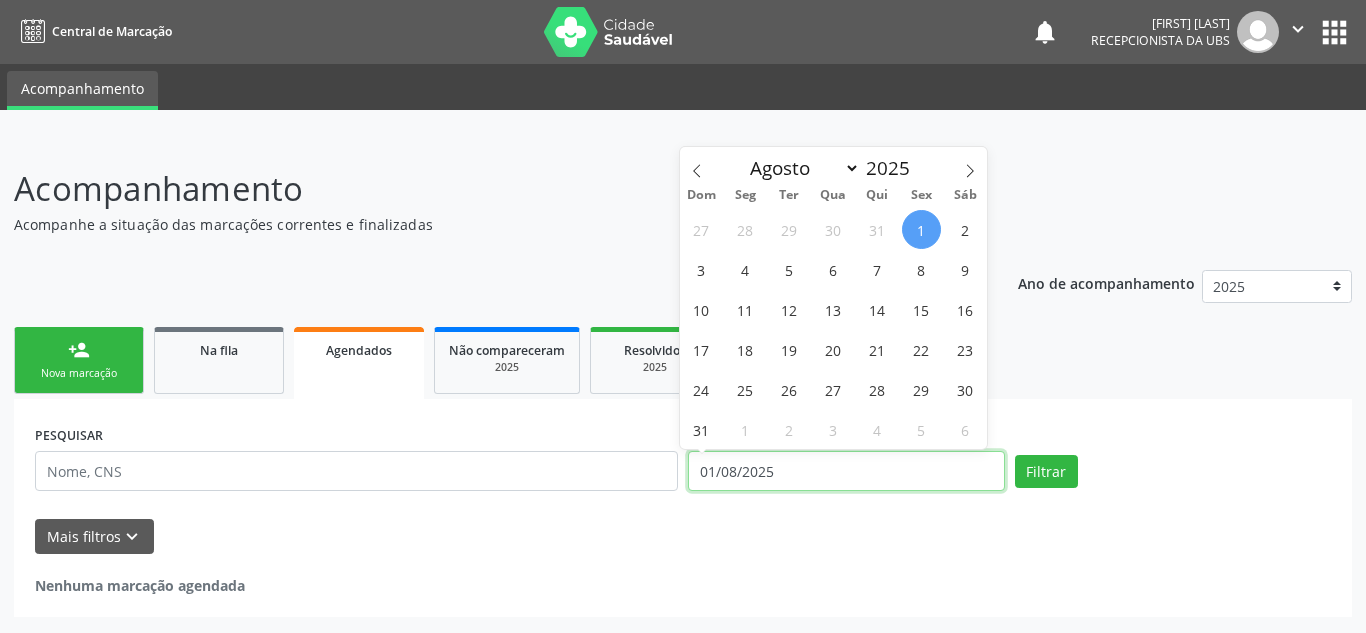 click on "01/08/2025" at bounding box center [846, 471] 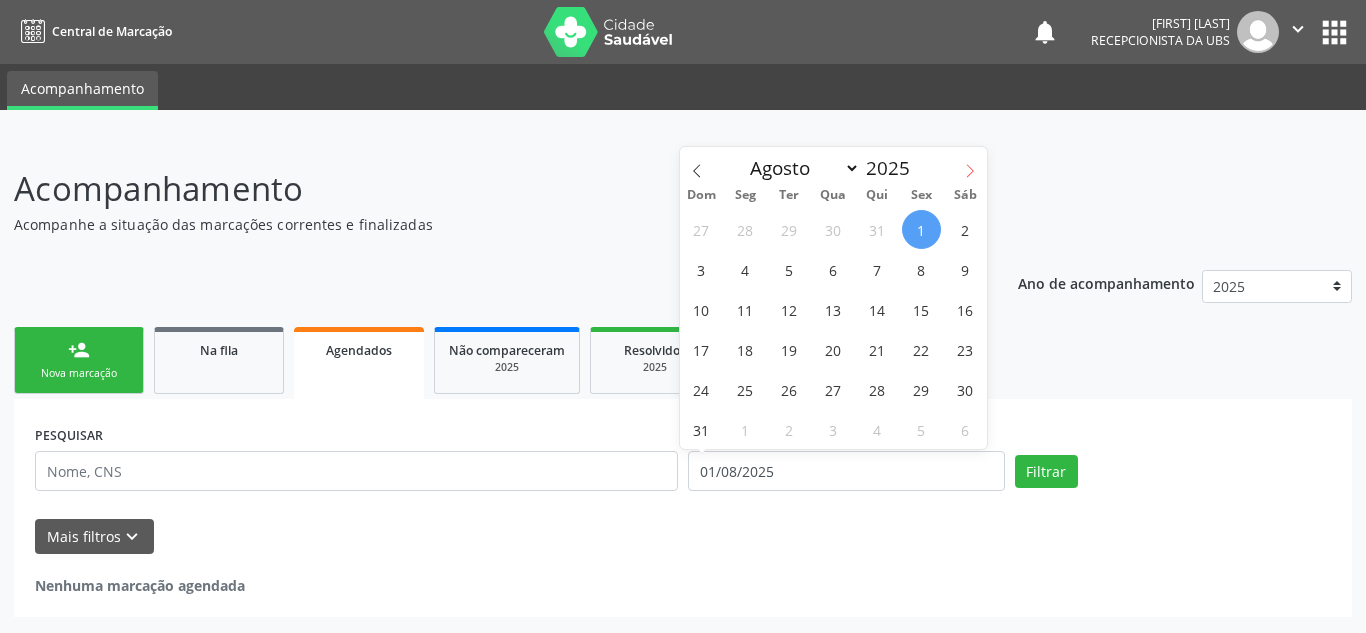 click 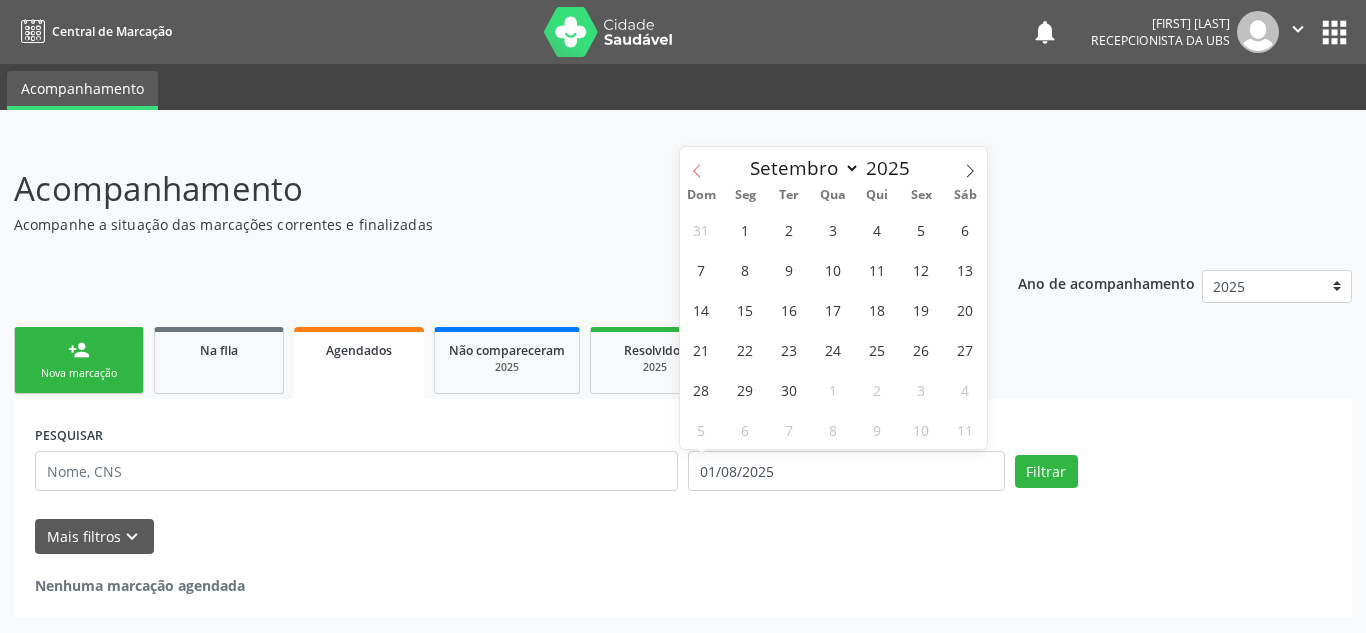 click 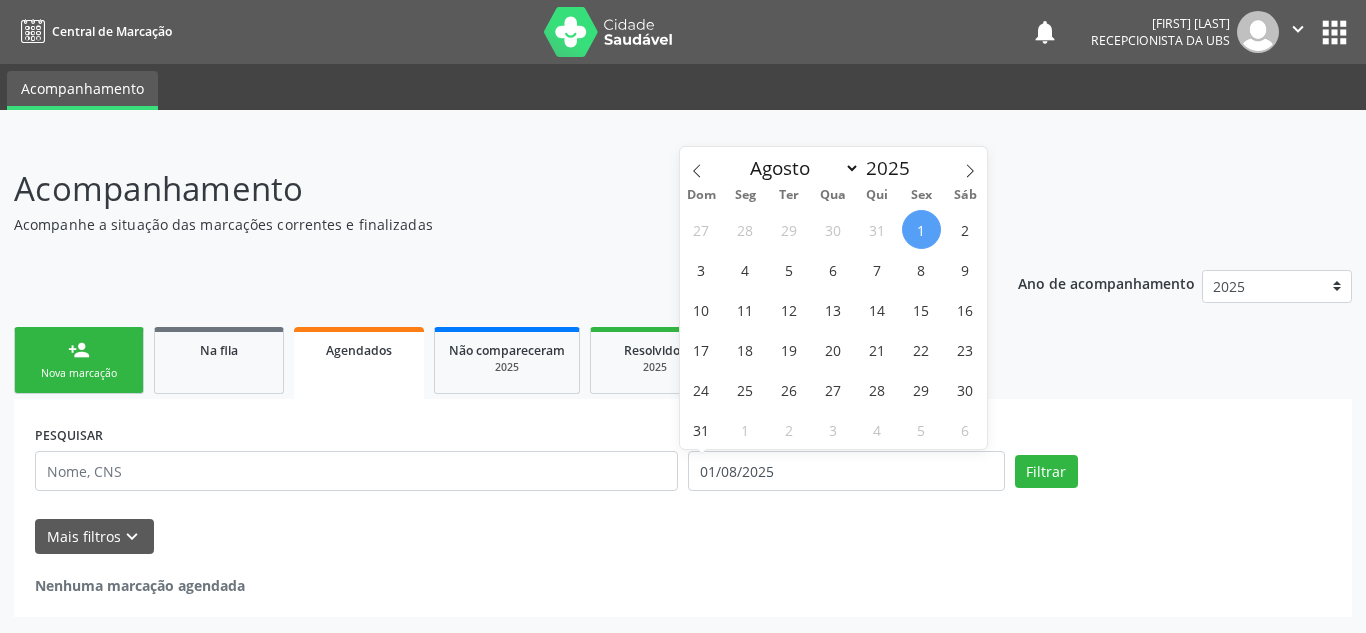 click on "1" at bounding box center [921, 229] 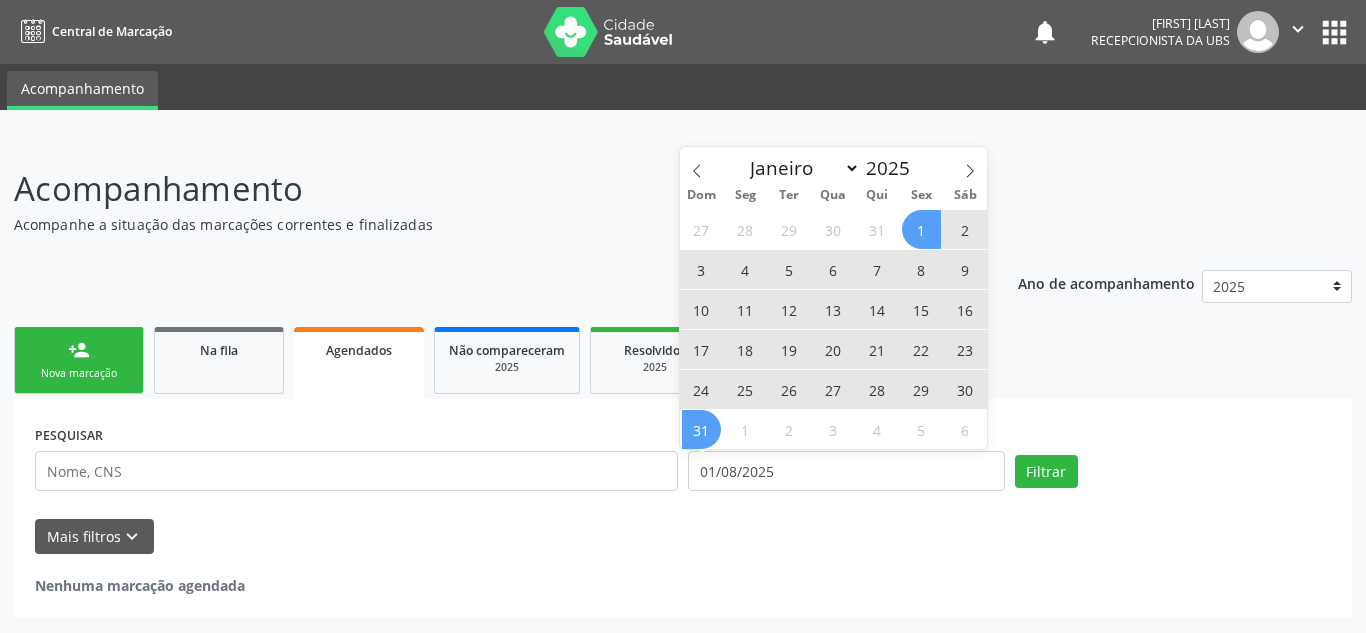 click on "31" at bounding box center [701, 429] 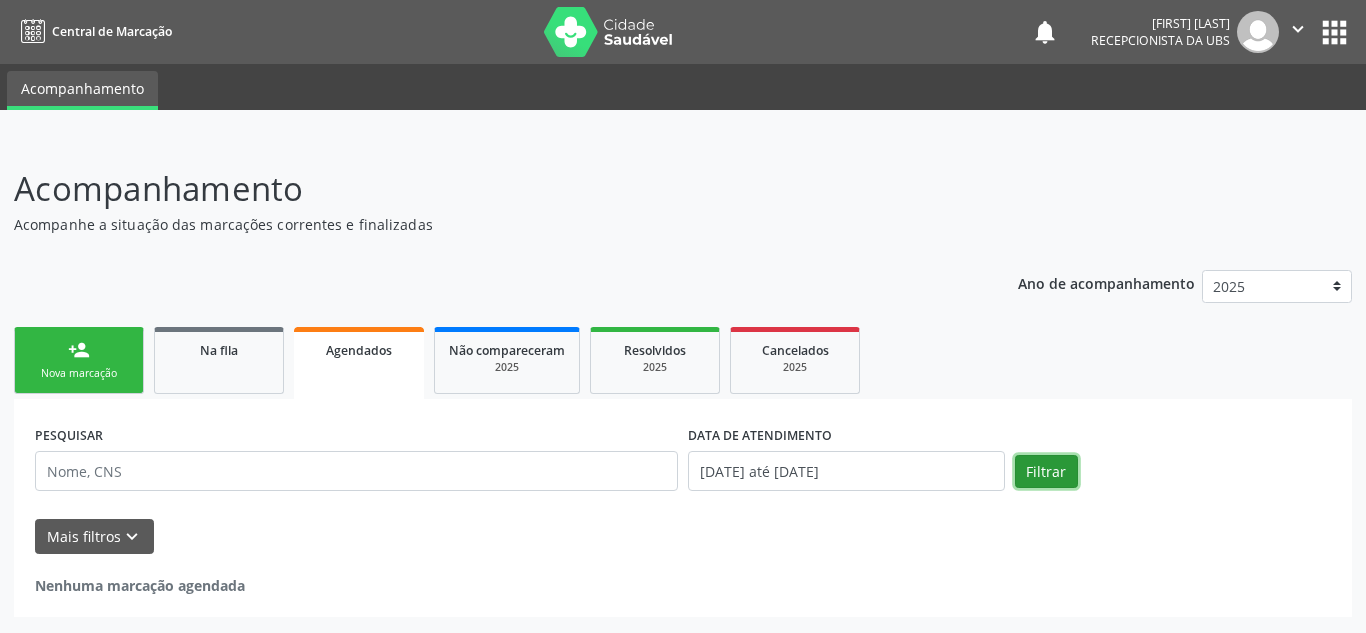 click on "Filtrar" at bounding box center [1046, 472] 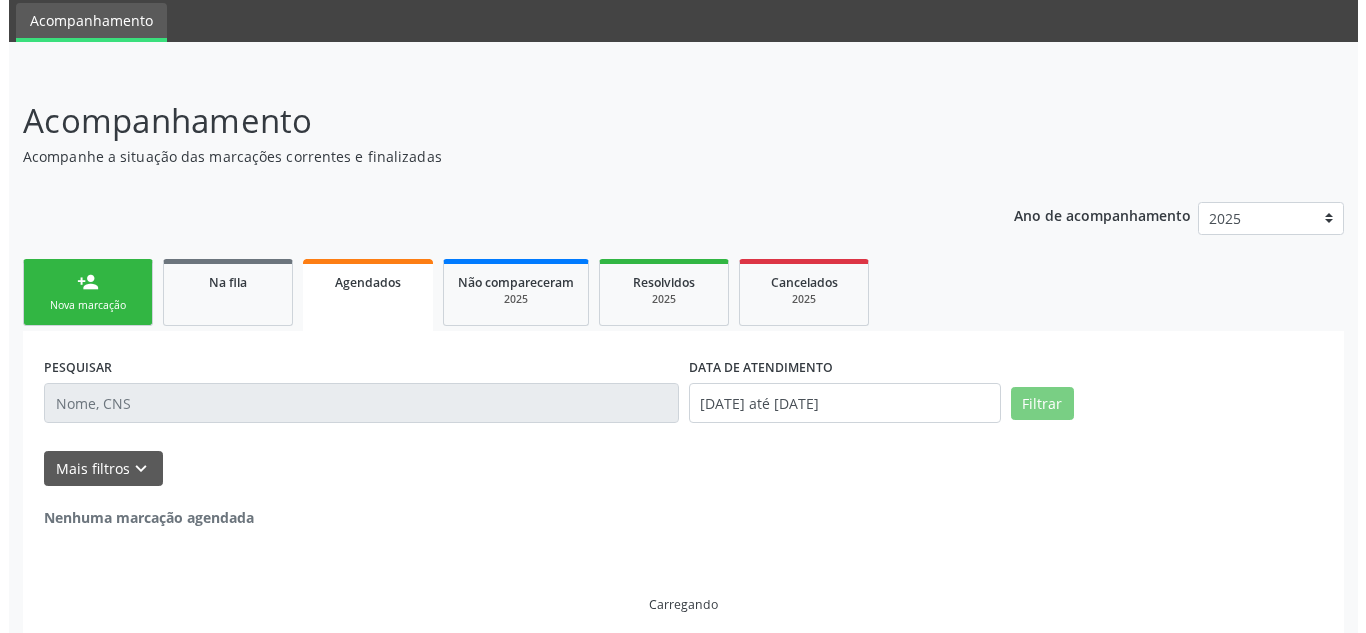 scroll, scrollTop: 0, scrollLeft: 0, axis: both 